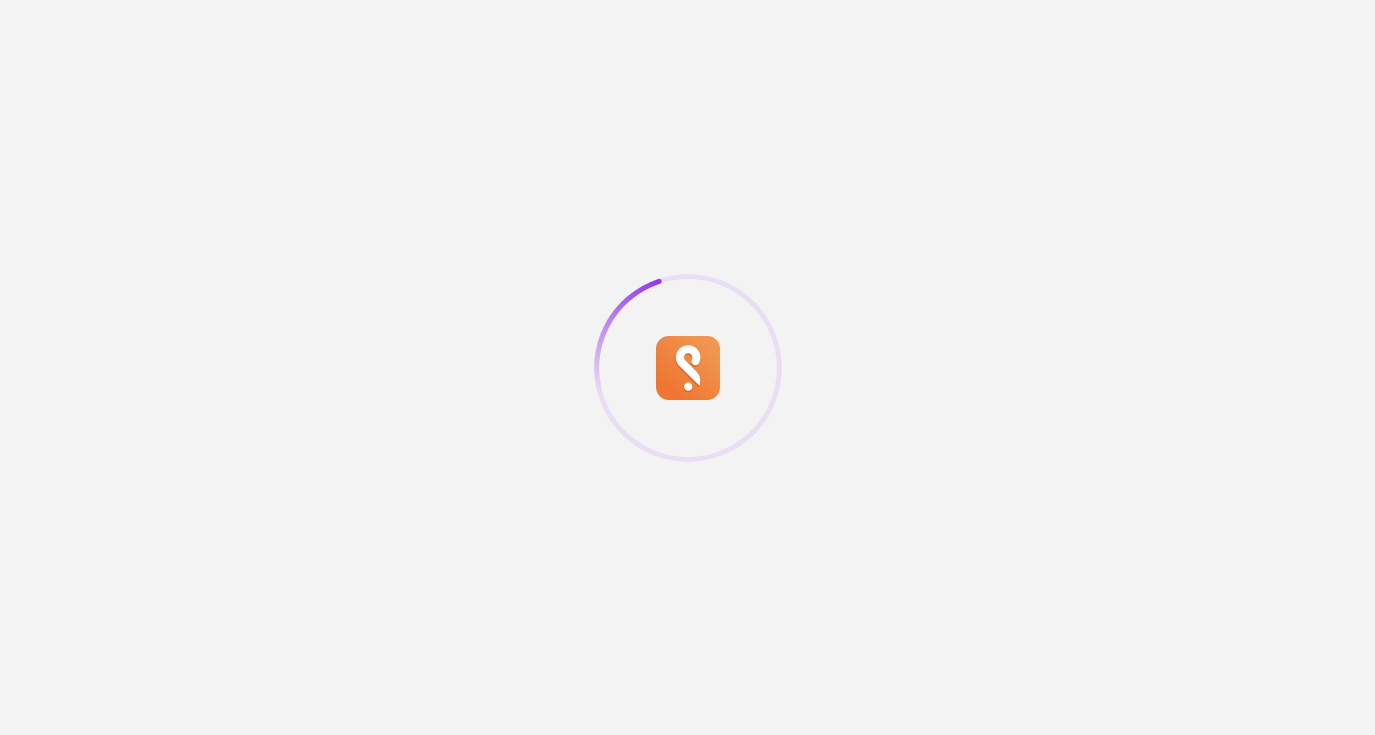 scroll, scrollTop: 0, scrollLeft: 0, axis: both 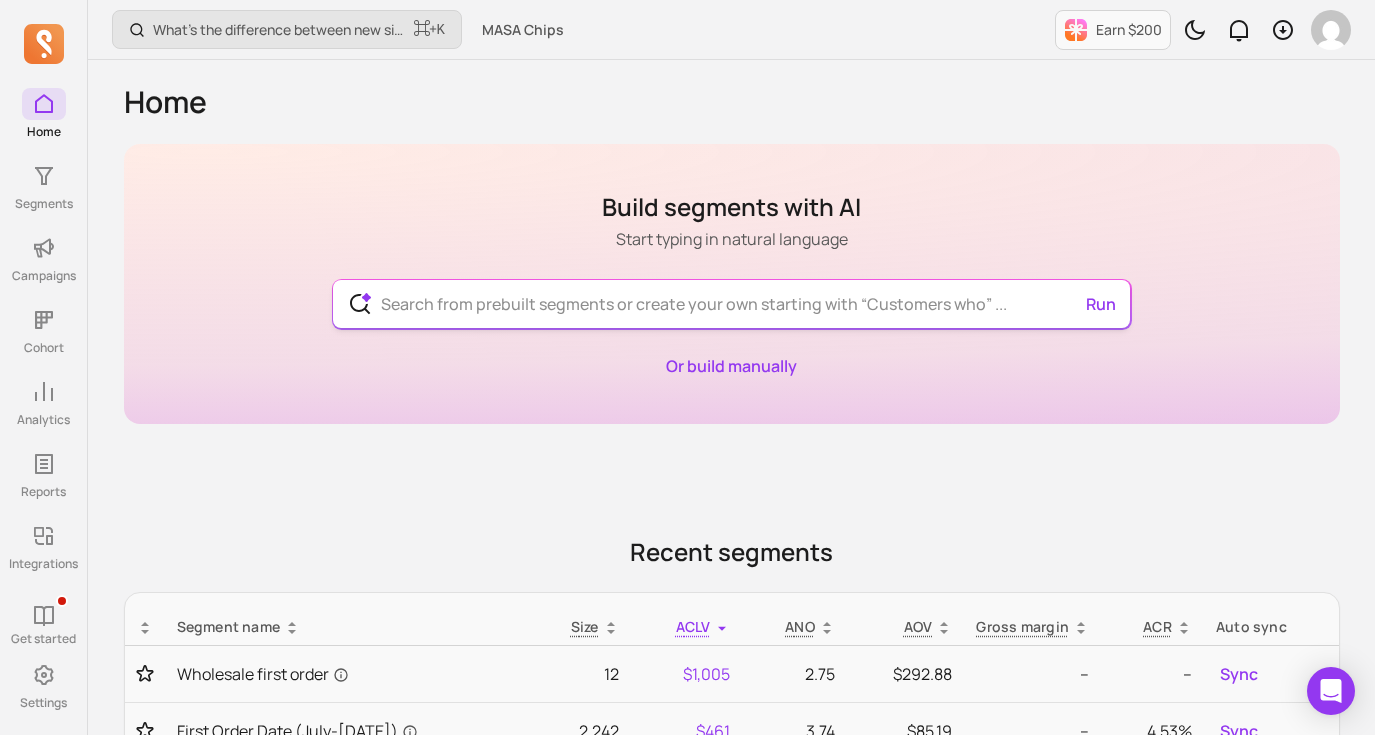 click at bounding box center [731, 304] 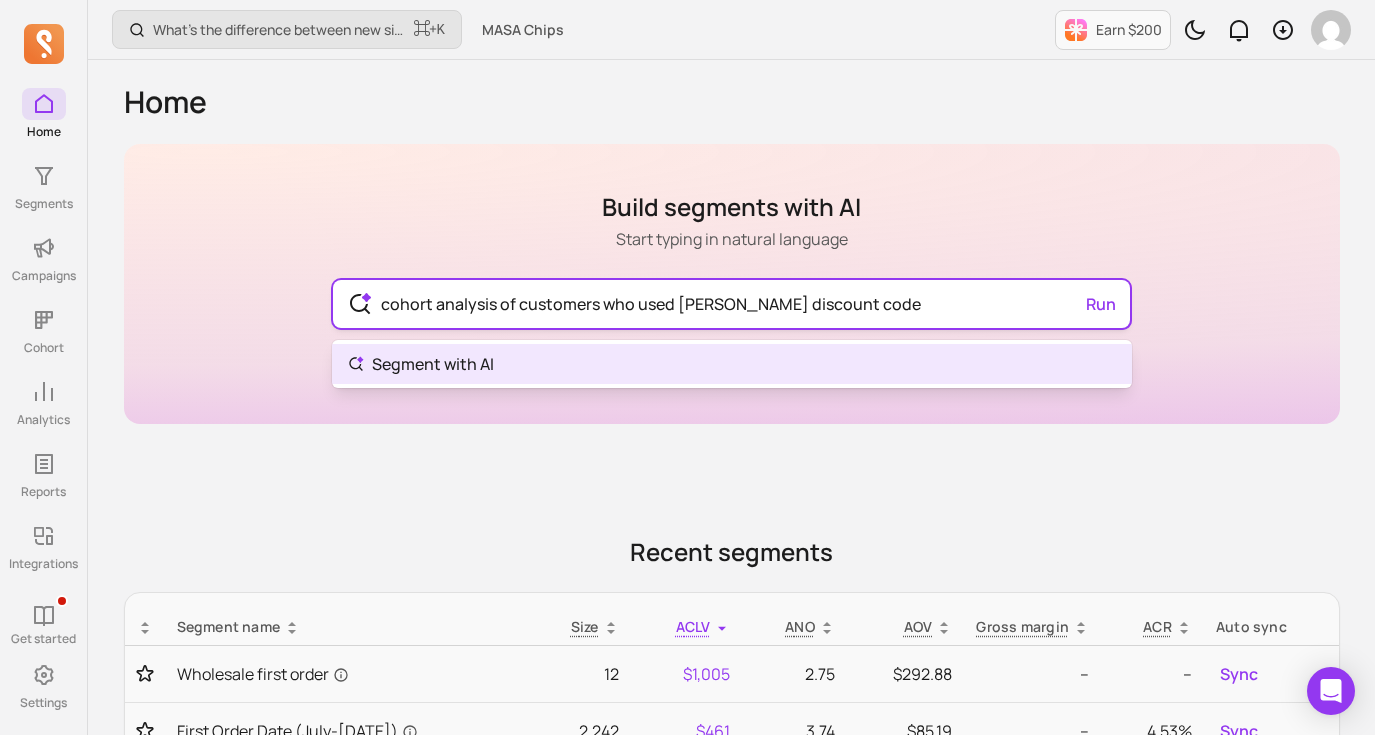 click on "cohort analysis of customers who used tucker discount code" at bounding box center [731, 304] 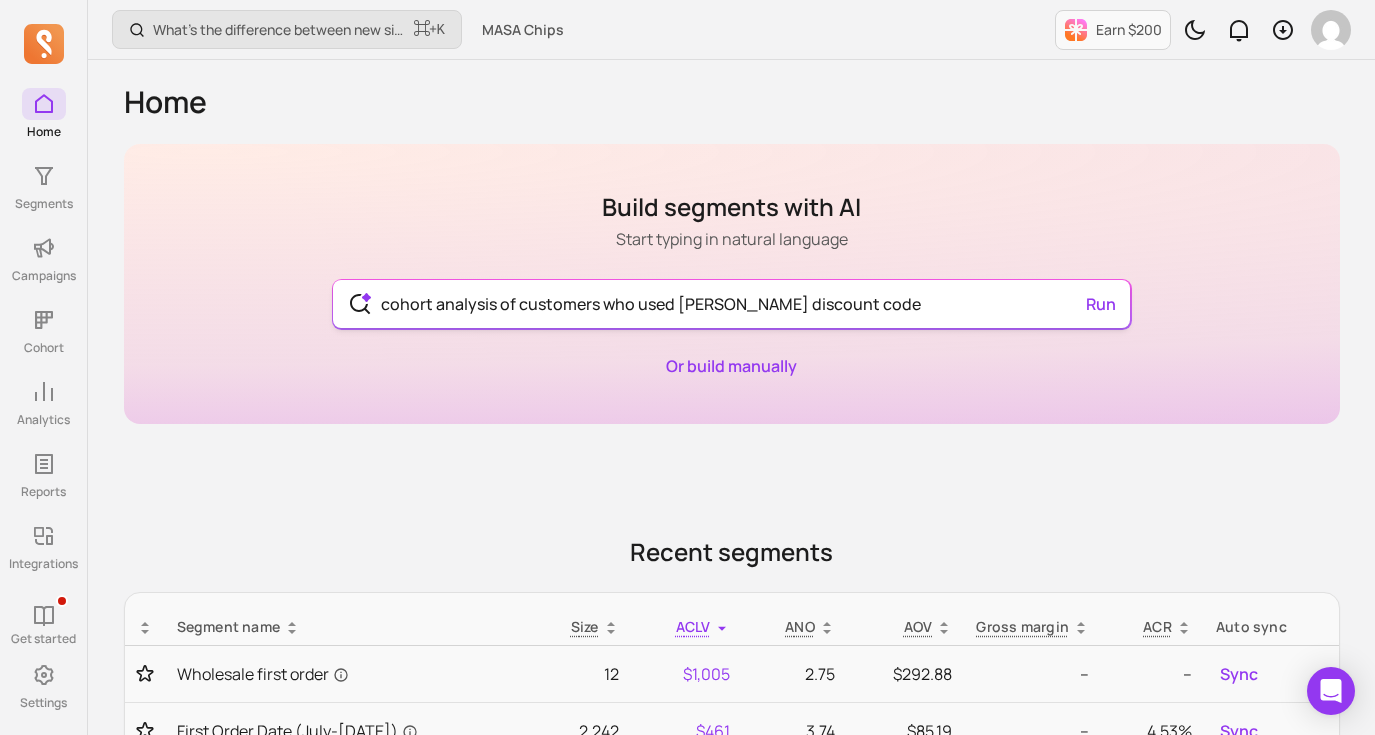 click on "cohort analysis of customers who used tucker discount code Run" at bounding box center (731, 304) 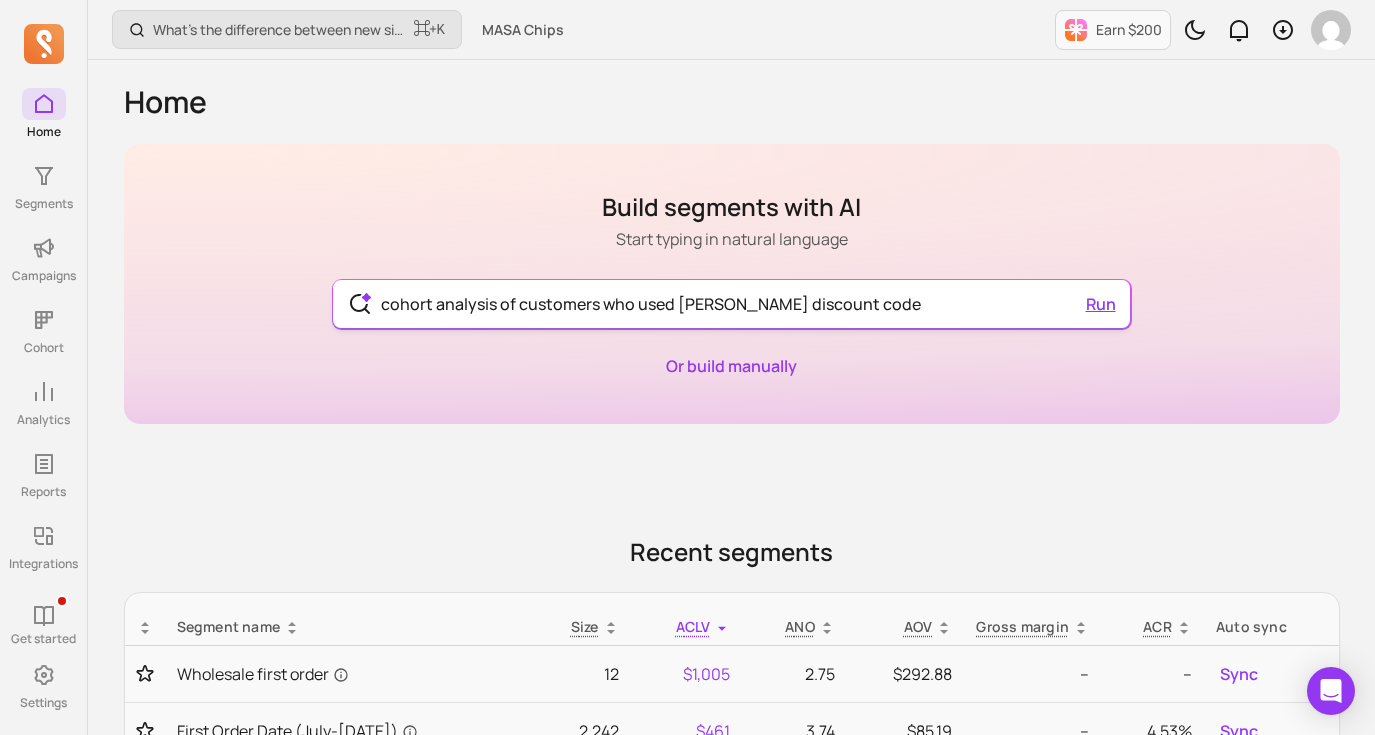 click on "Run" at bounding box center (1101, 304) 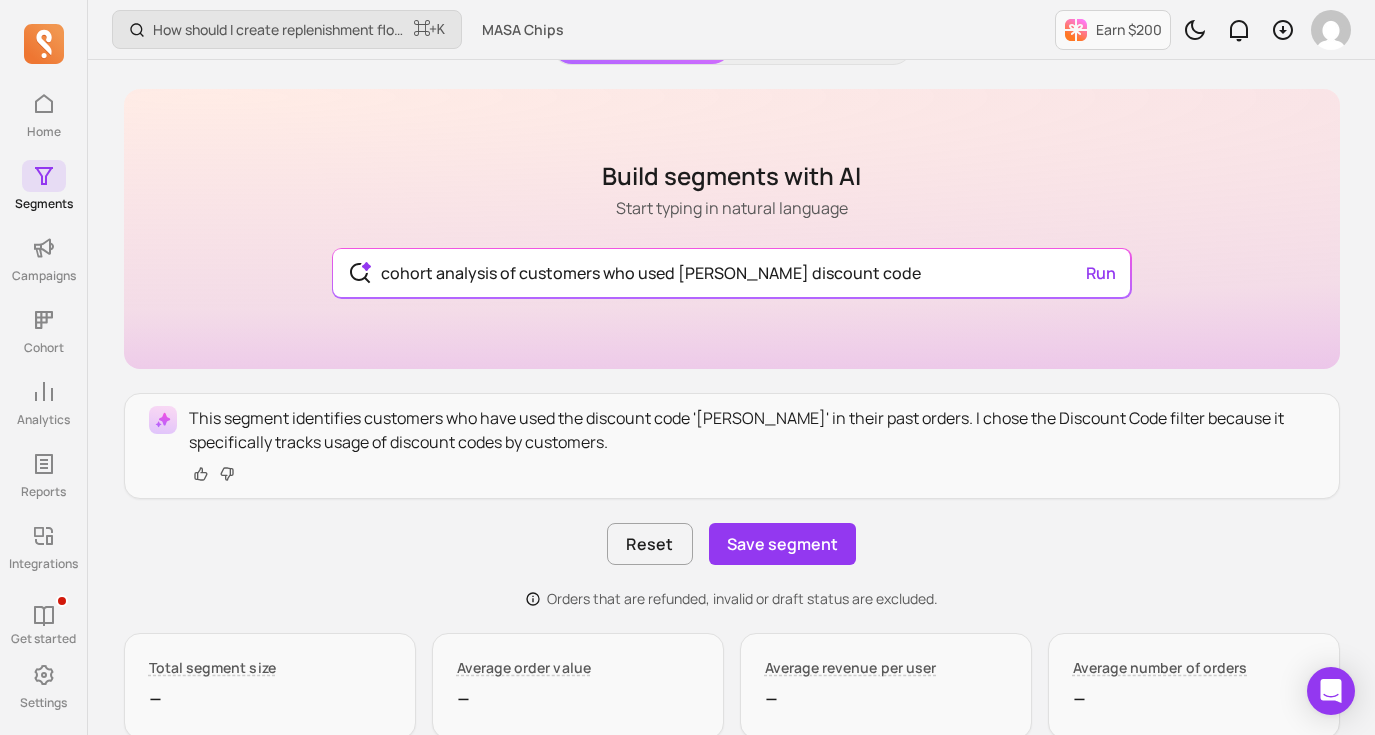 scroll, scrollTop: 84, scrollLeft: 0, axis: vertical 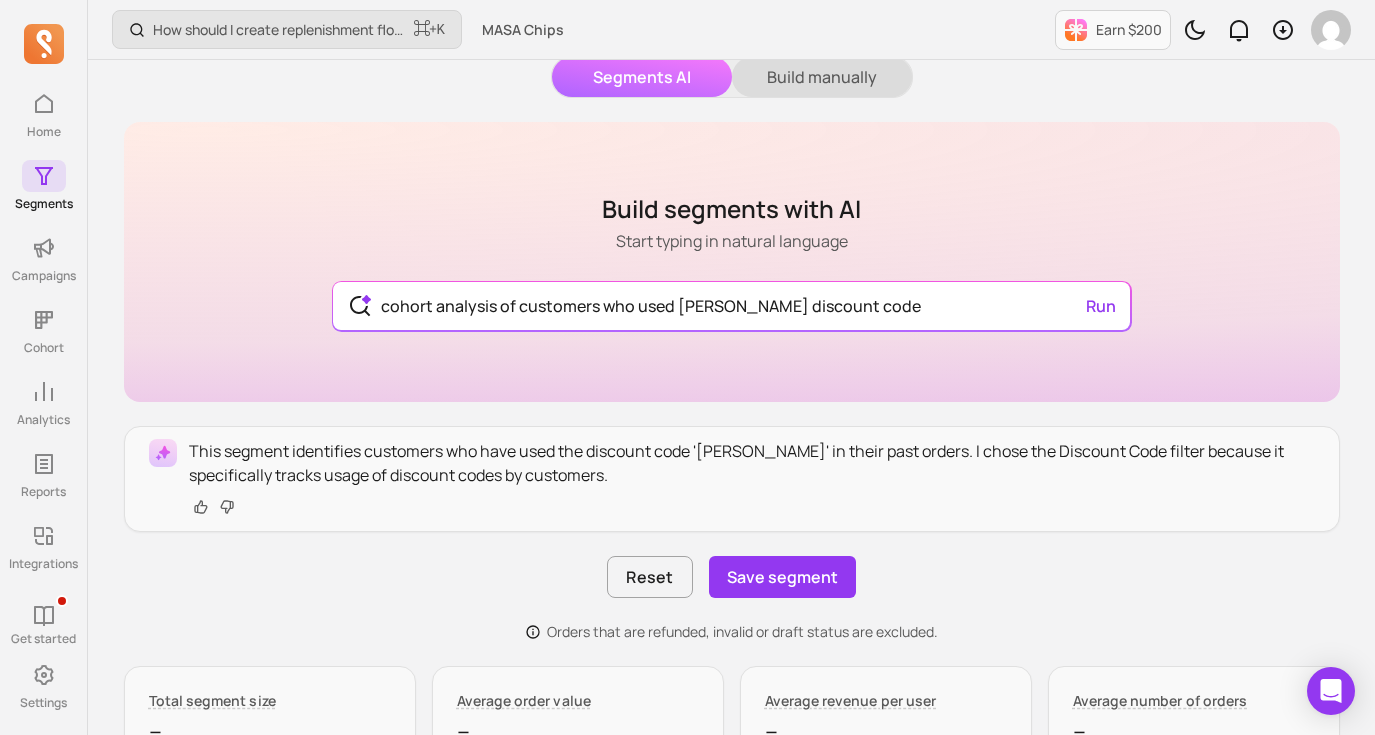 click on "Build manually" at bounding box center [822, 77] 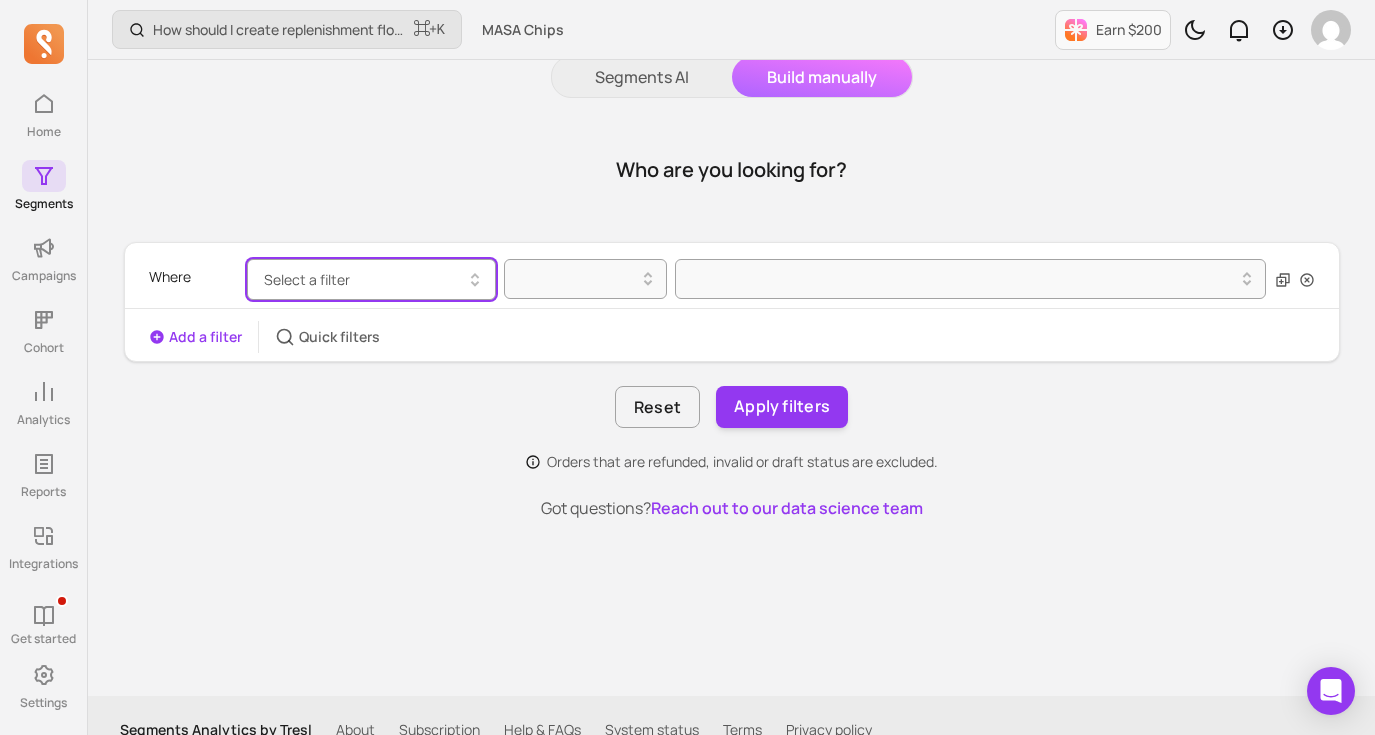 click on "Select a filter" at bounding box center (371, 279) 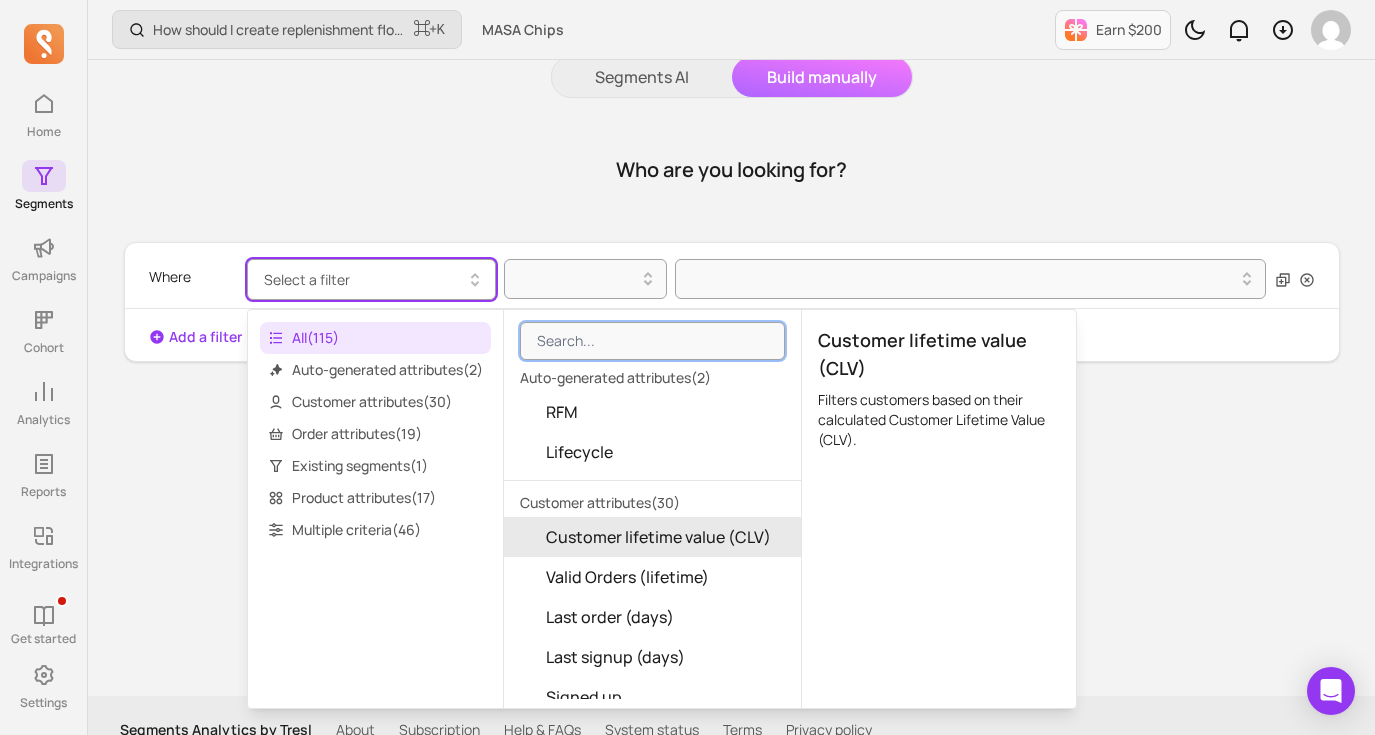 click on "Customer lifetime value (CLV)" at bounding box center (658, 537) 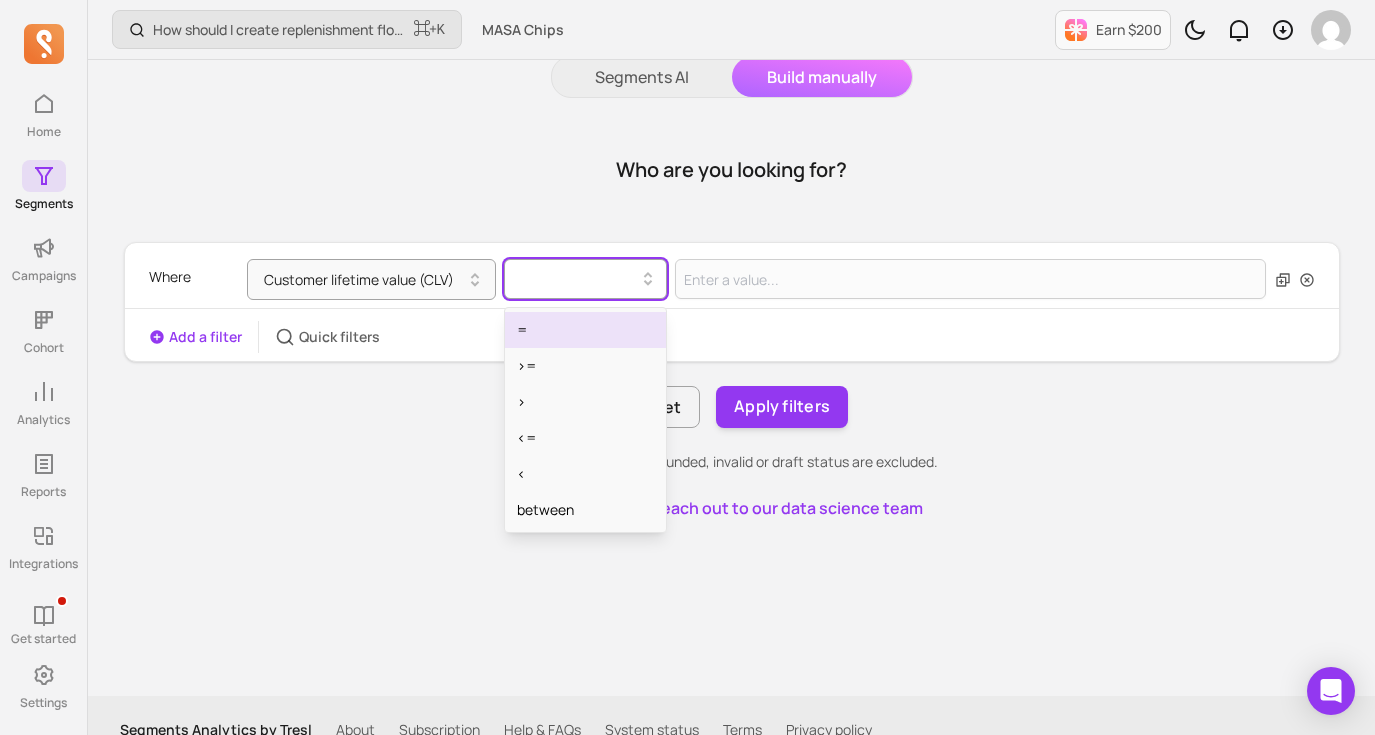 click at bounding box center (577, 279) 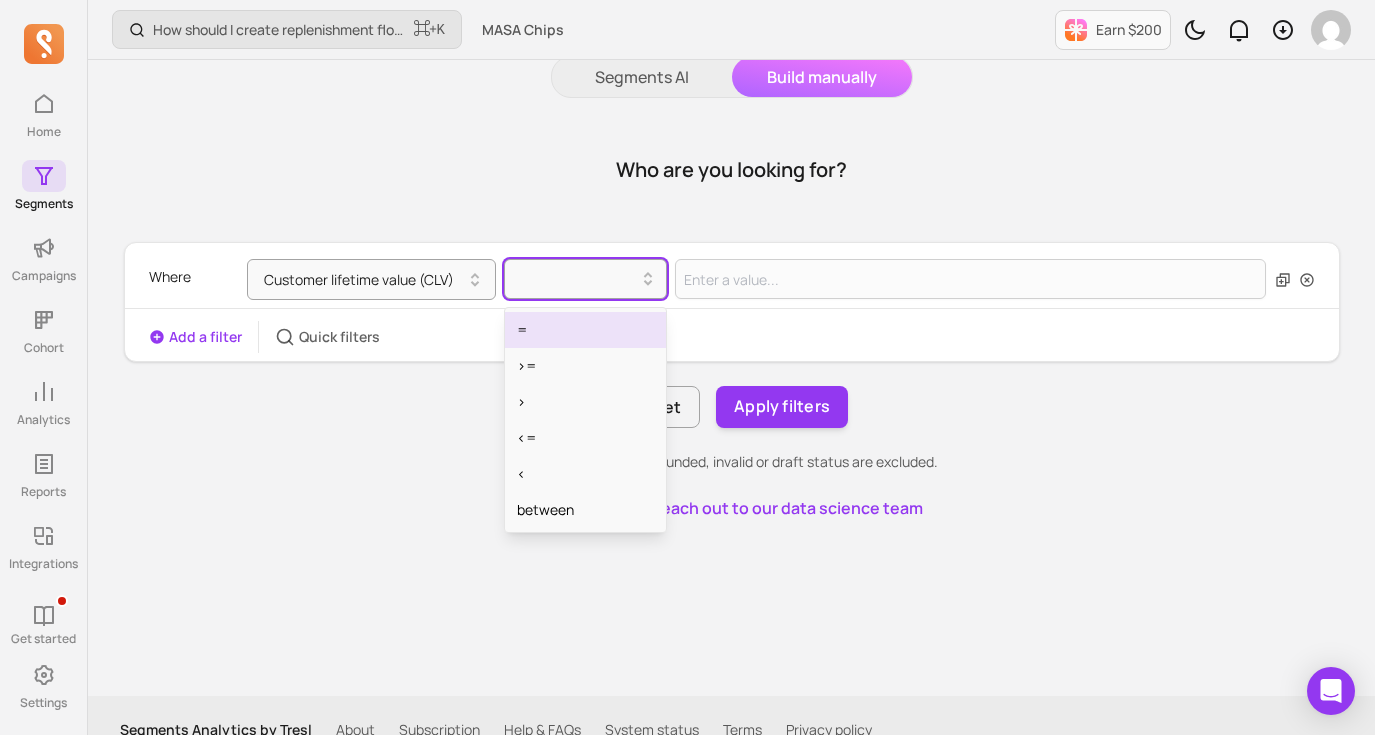 click on "=" at bounding box center [585, 330] 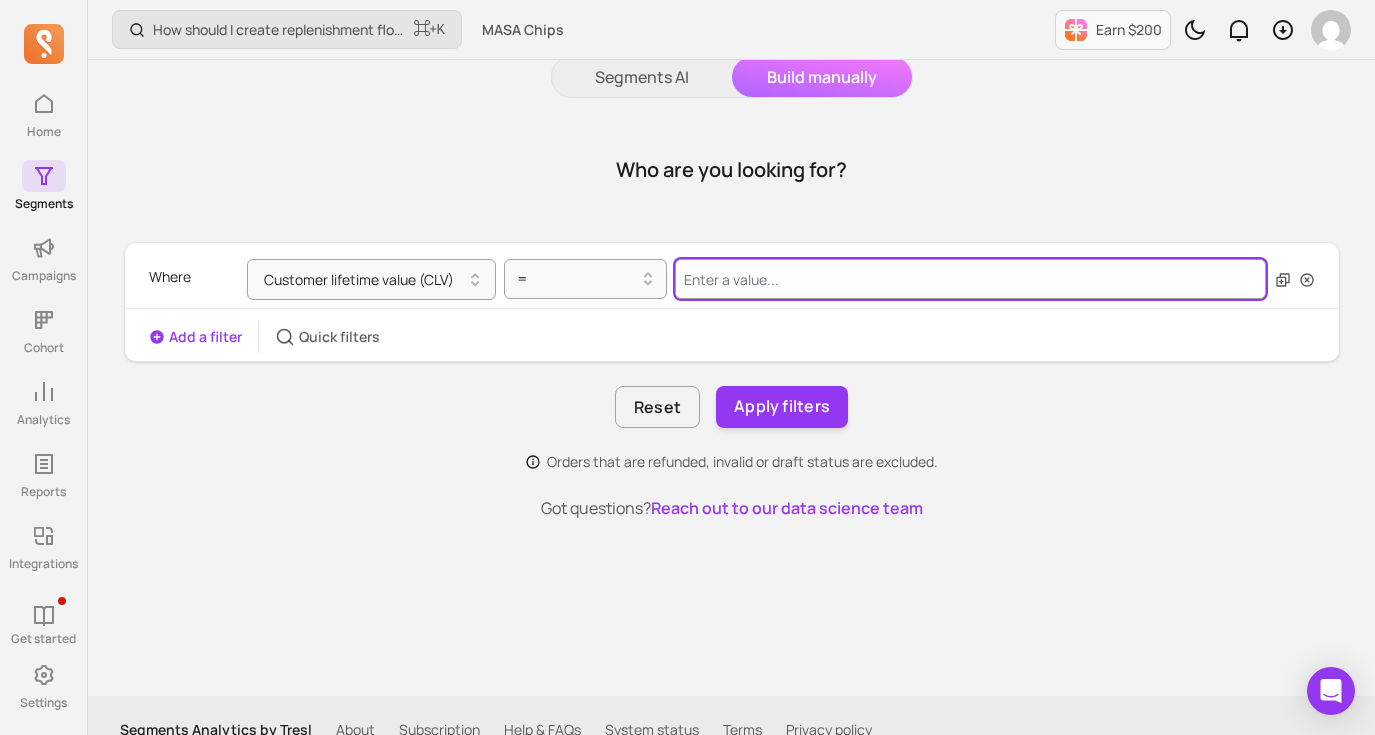 click at bounding box center [971, 279] 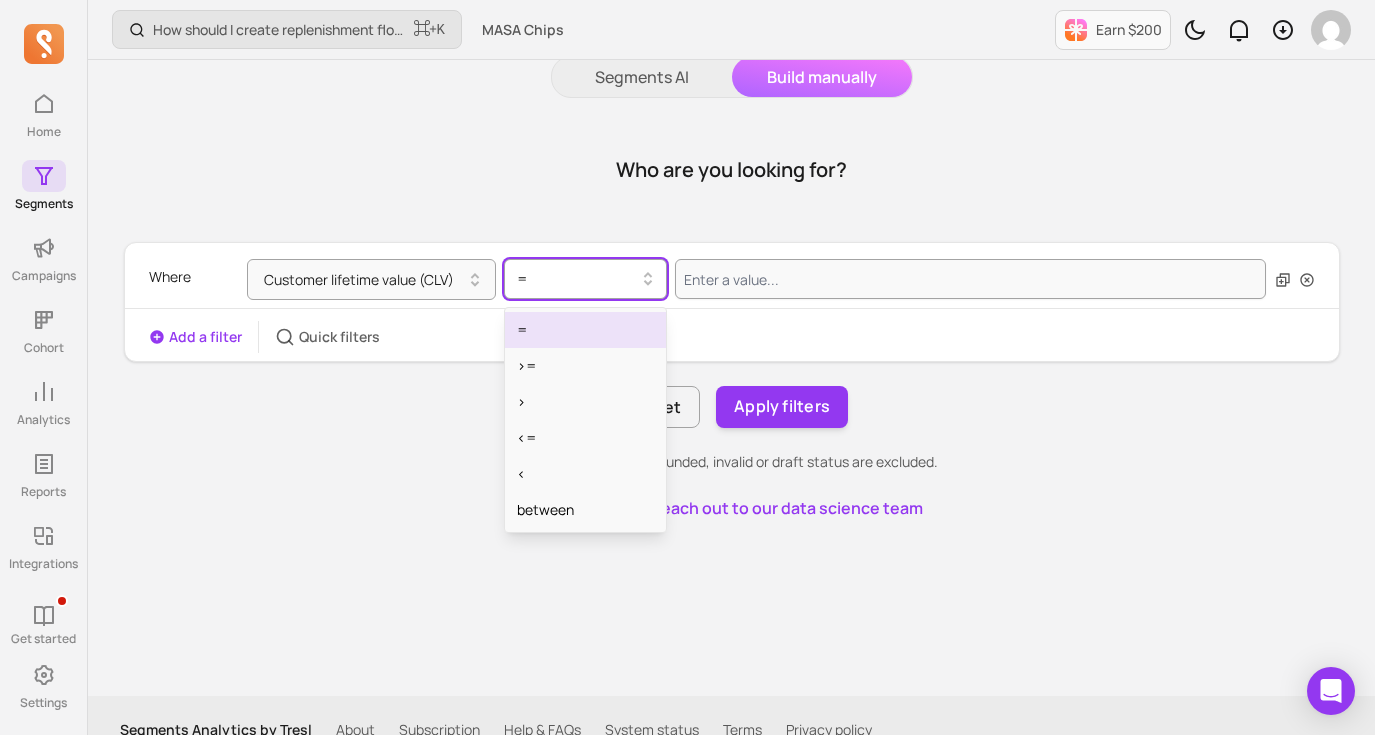 click at bounding box center (577, 279) 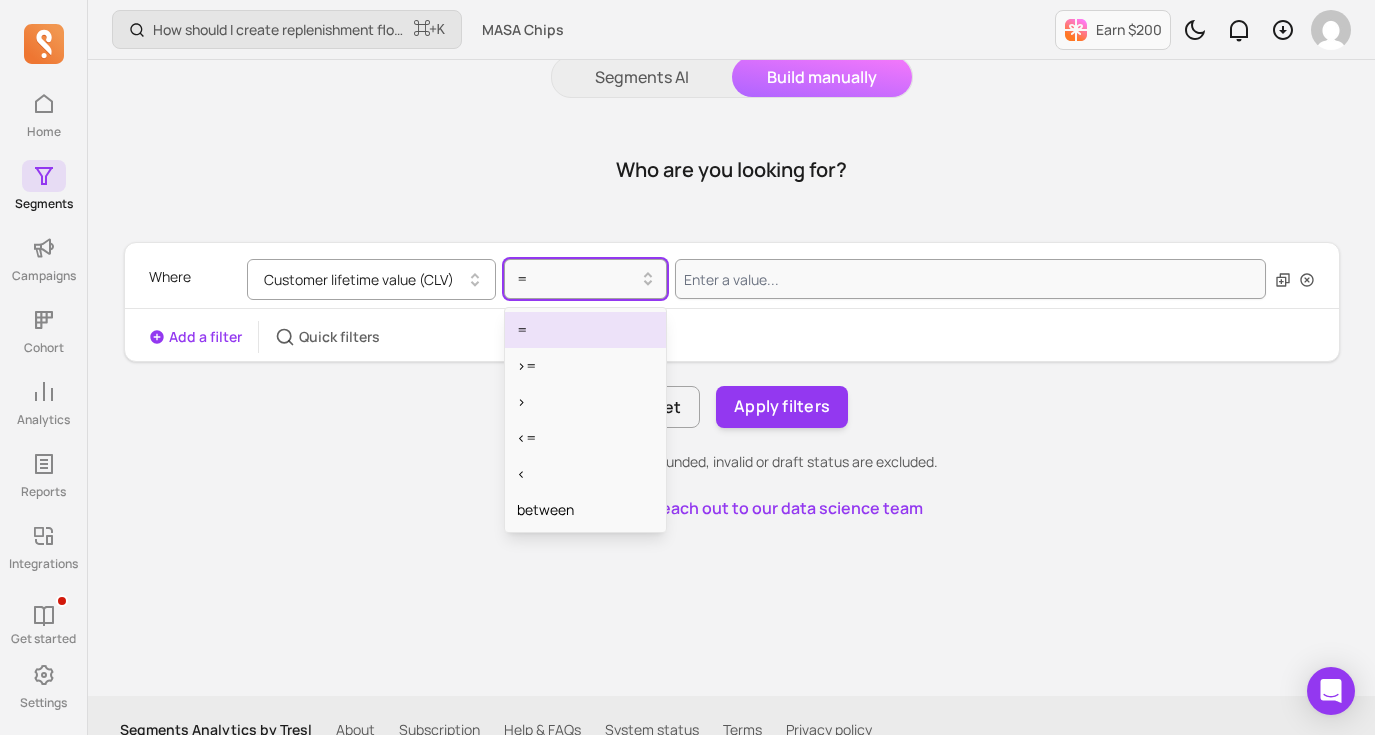 click on "Customer lifetime value (CLV)" at bounding box center (371, 279) 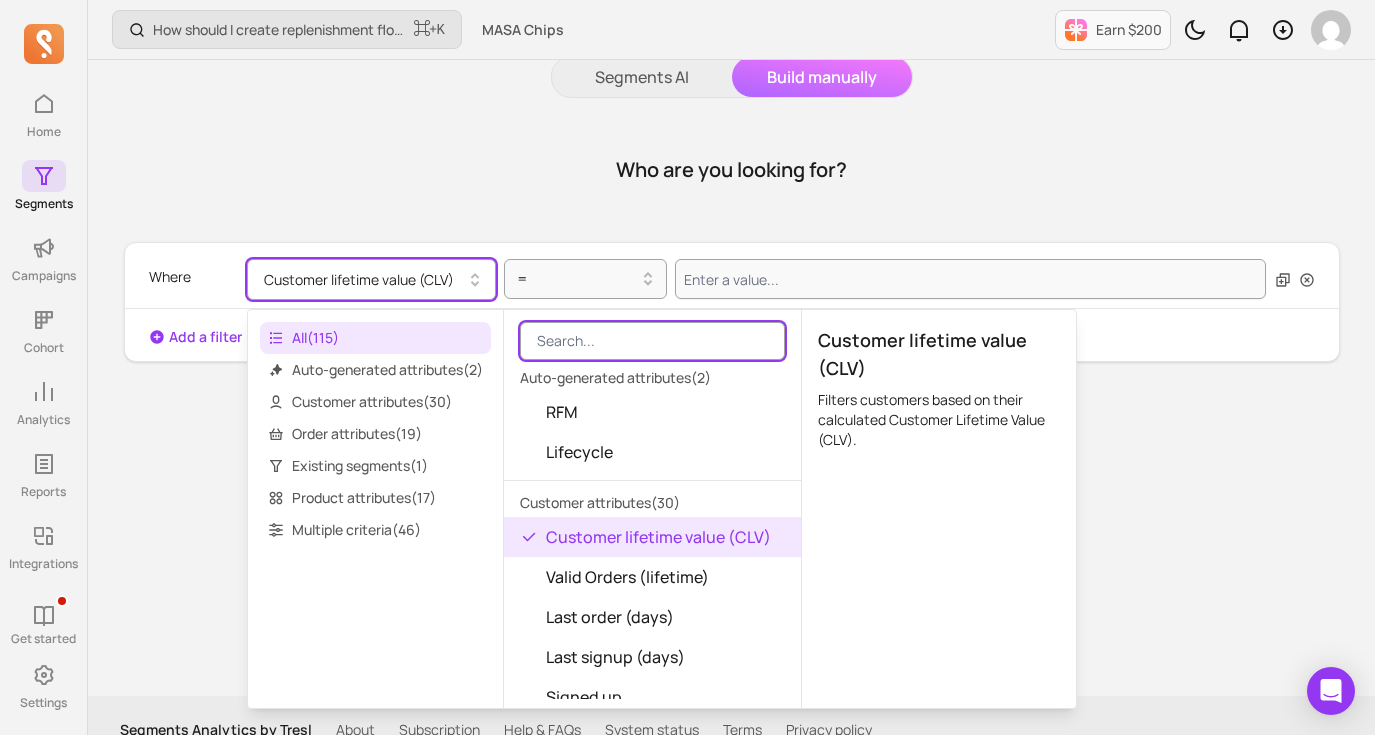 click at bounding box center [652, 341] 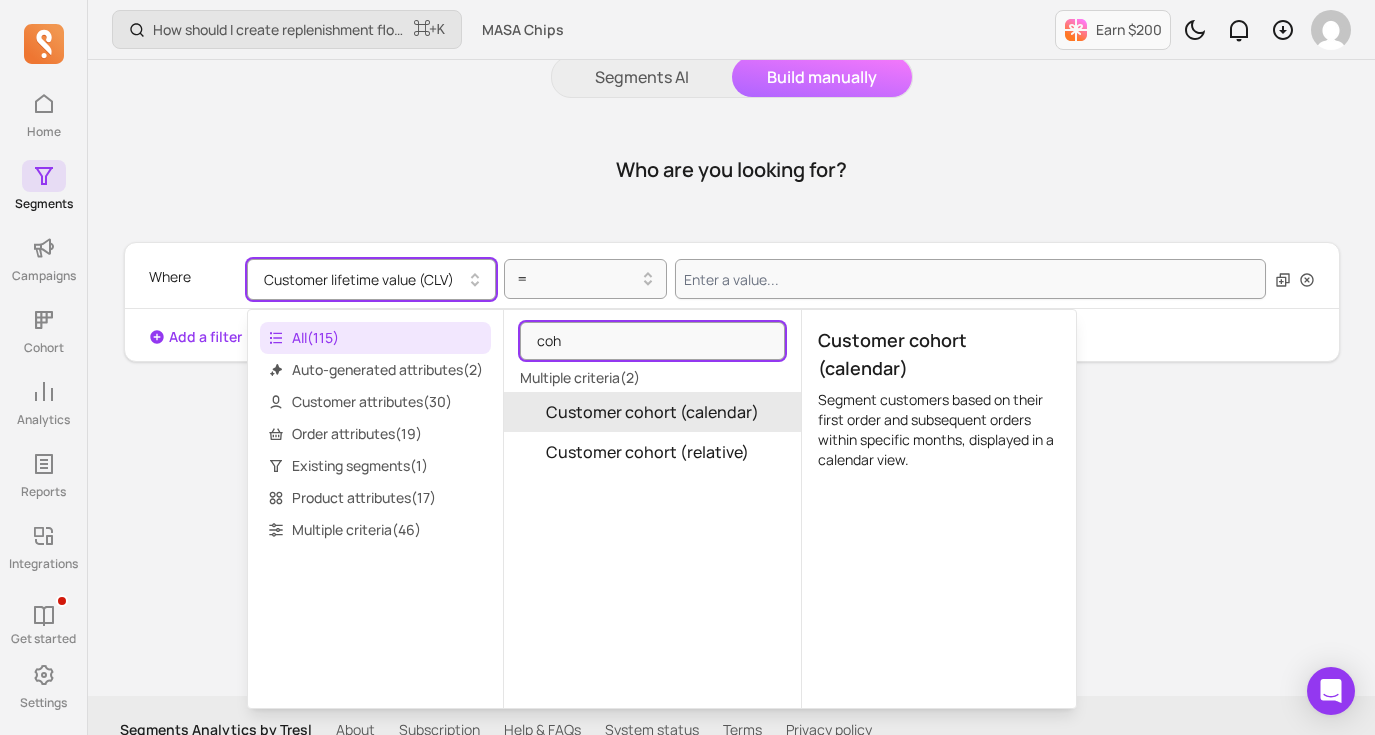 type on "coh" 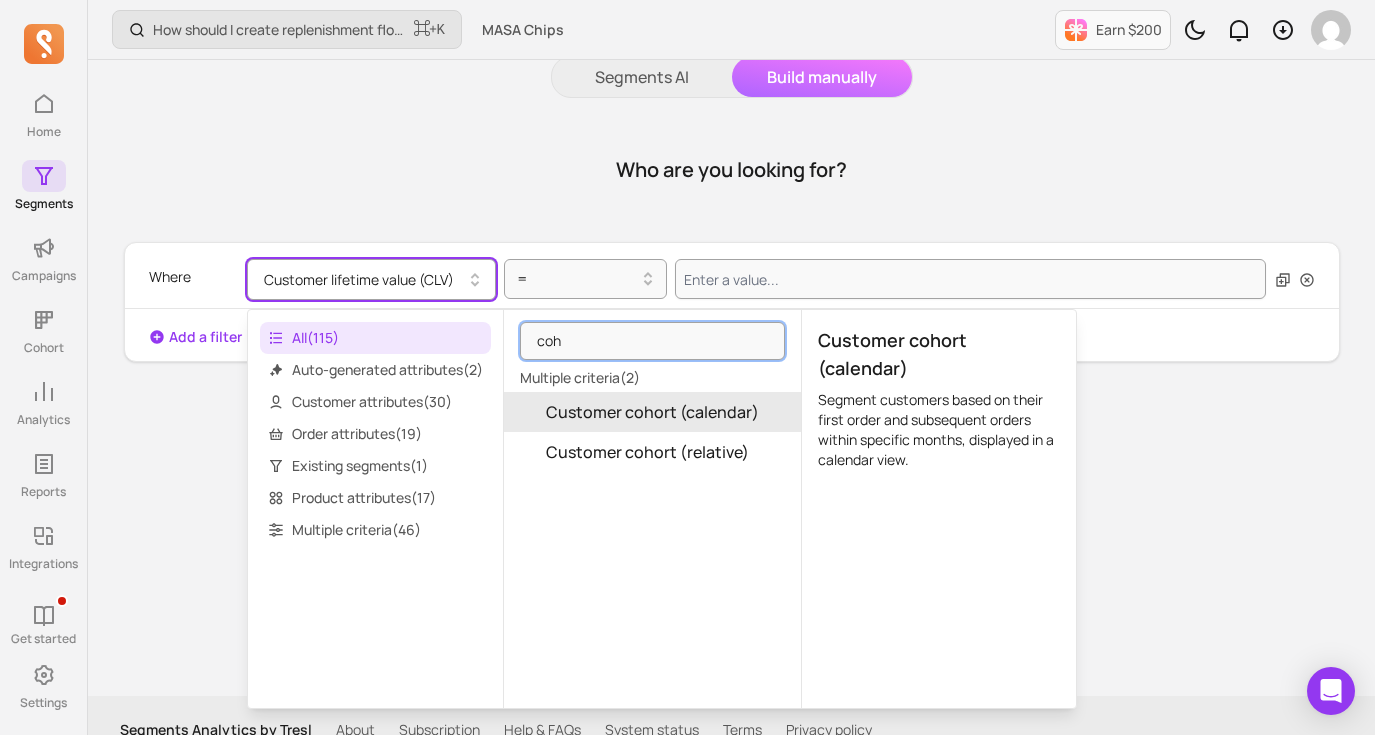 click on "Customer cohort (calendar)" at bounding box center [652, 412] 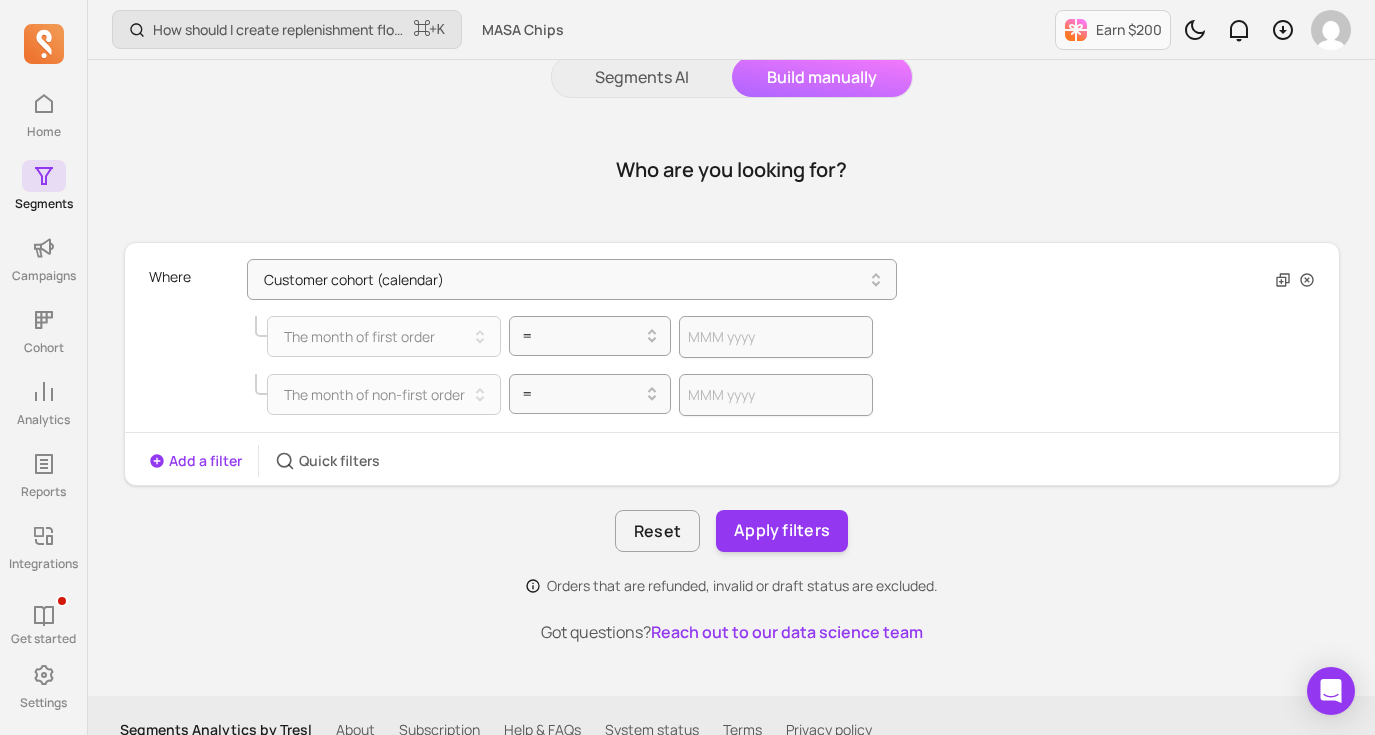 click on "Add a filter" at bounding box center [195, 461] 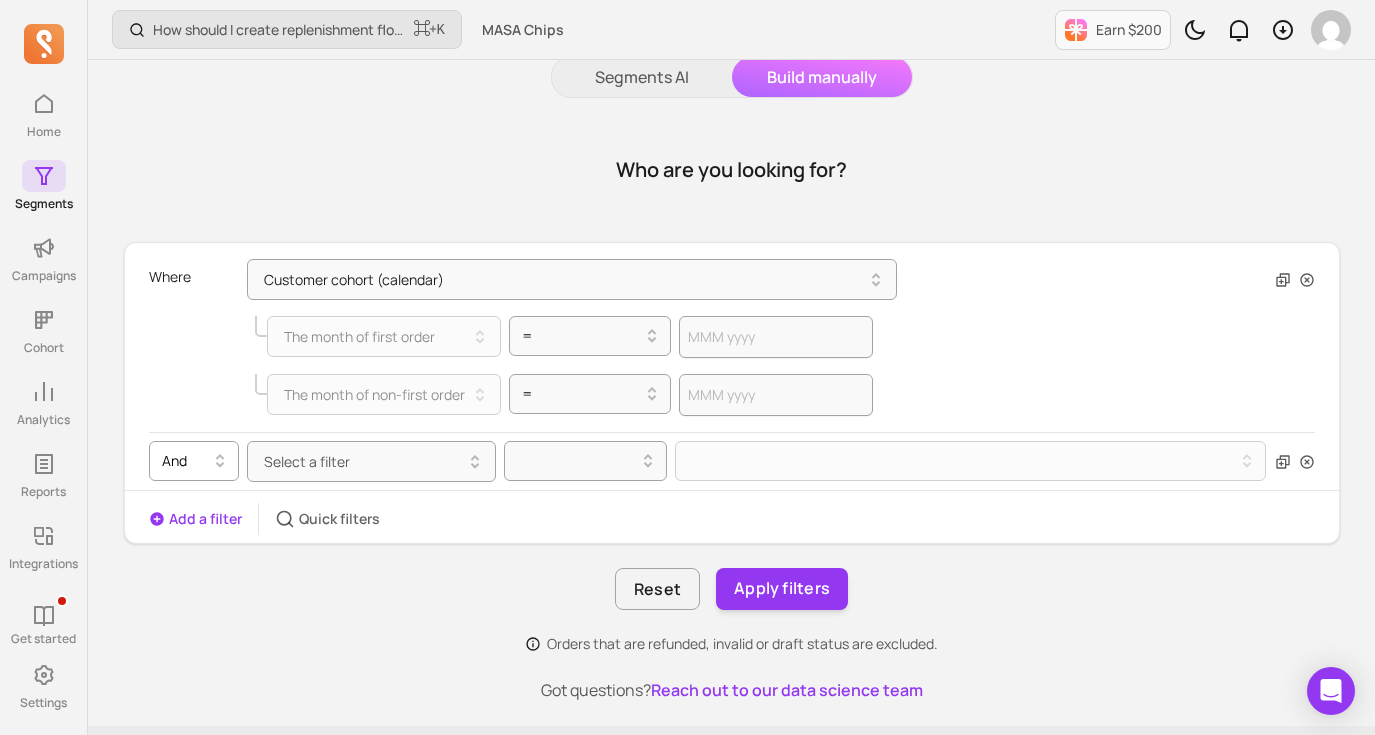 click 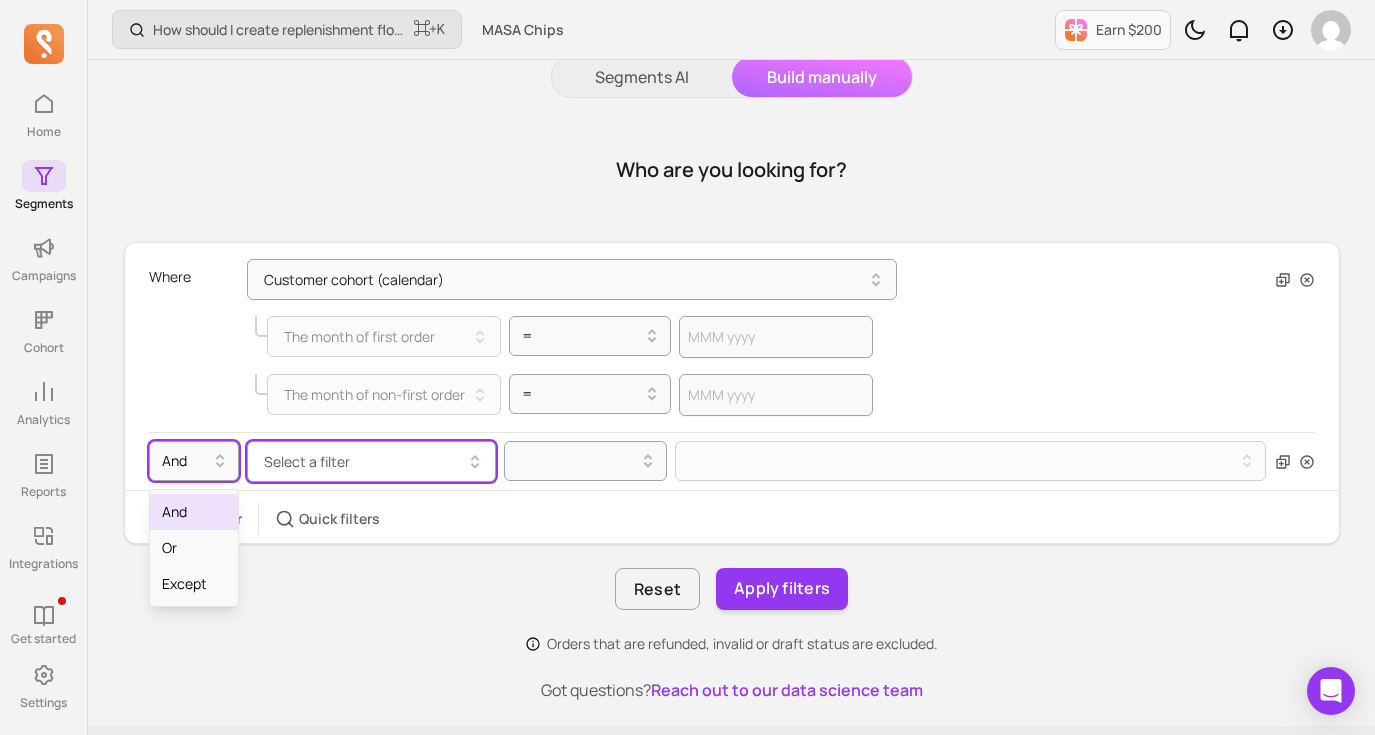 click on "Select a filter" at bounding box center (307, 461) 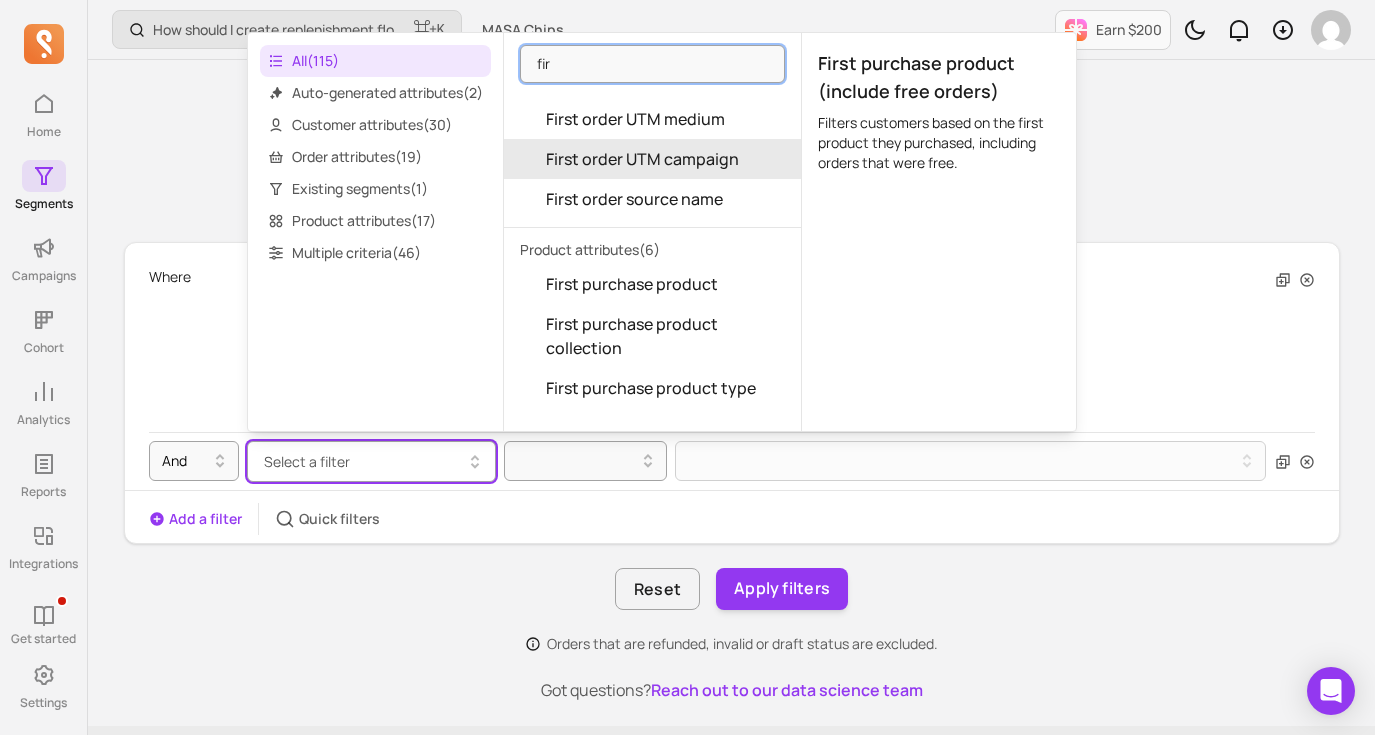 scroll, scrollTop: 179, scrollLeft: 0, axis: vertical 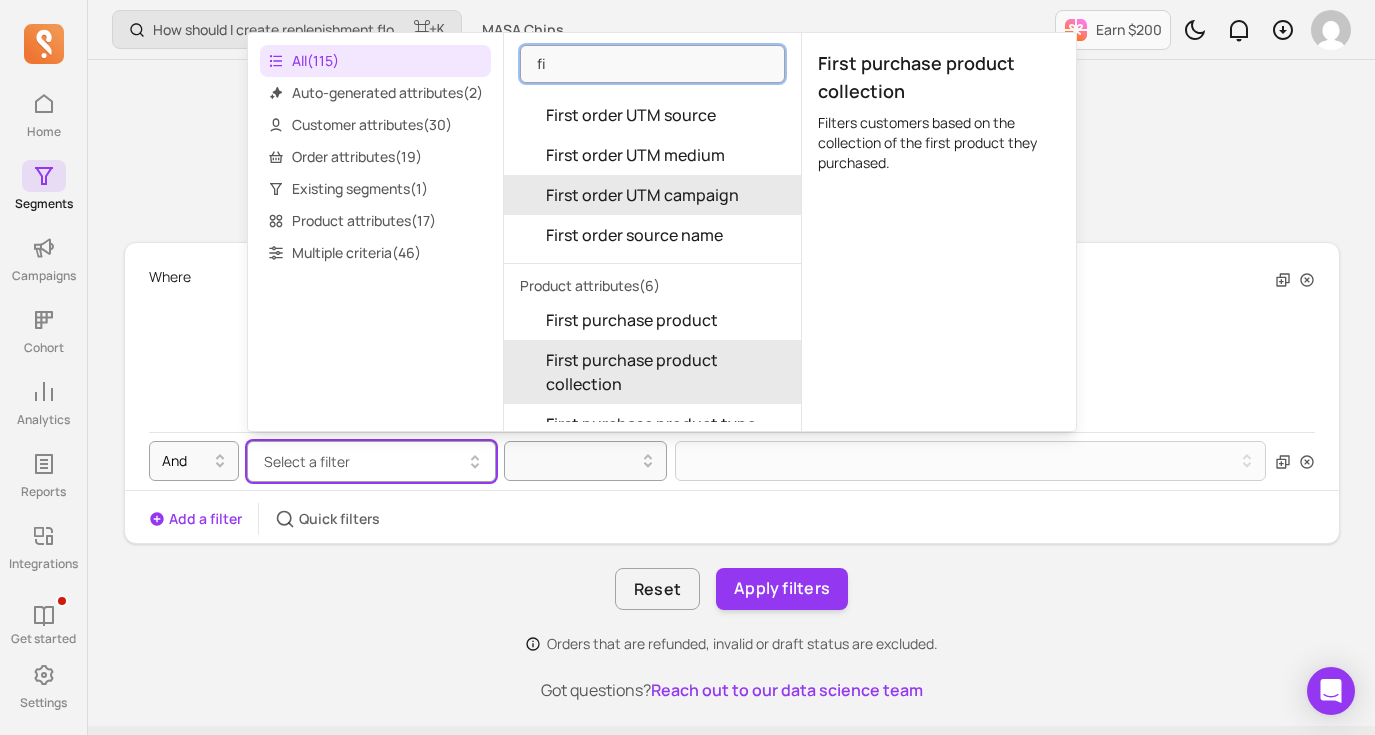 type on "f" 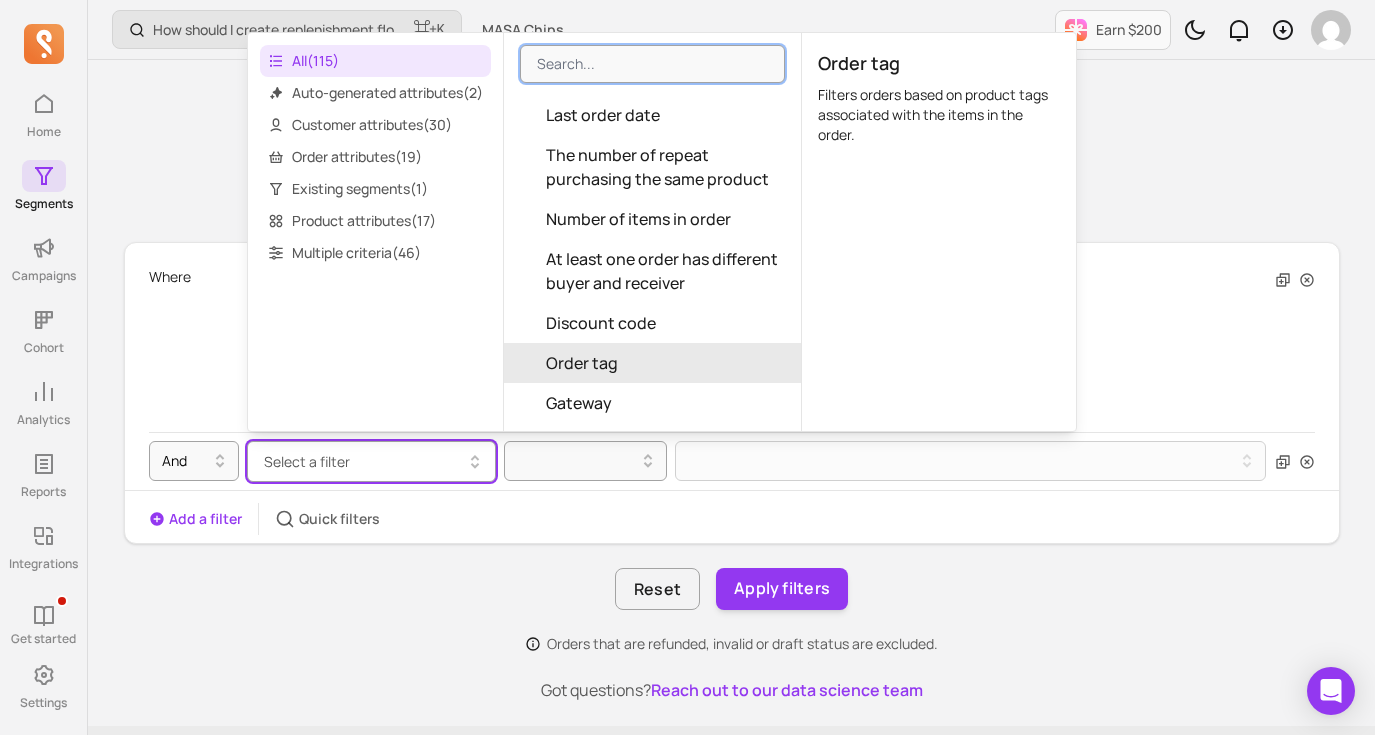 type on "f" 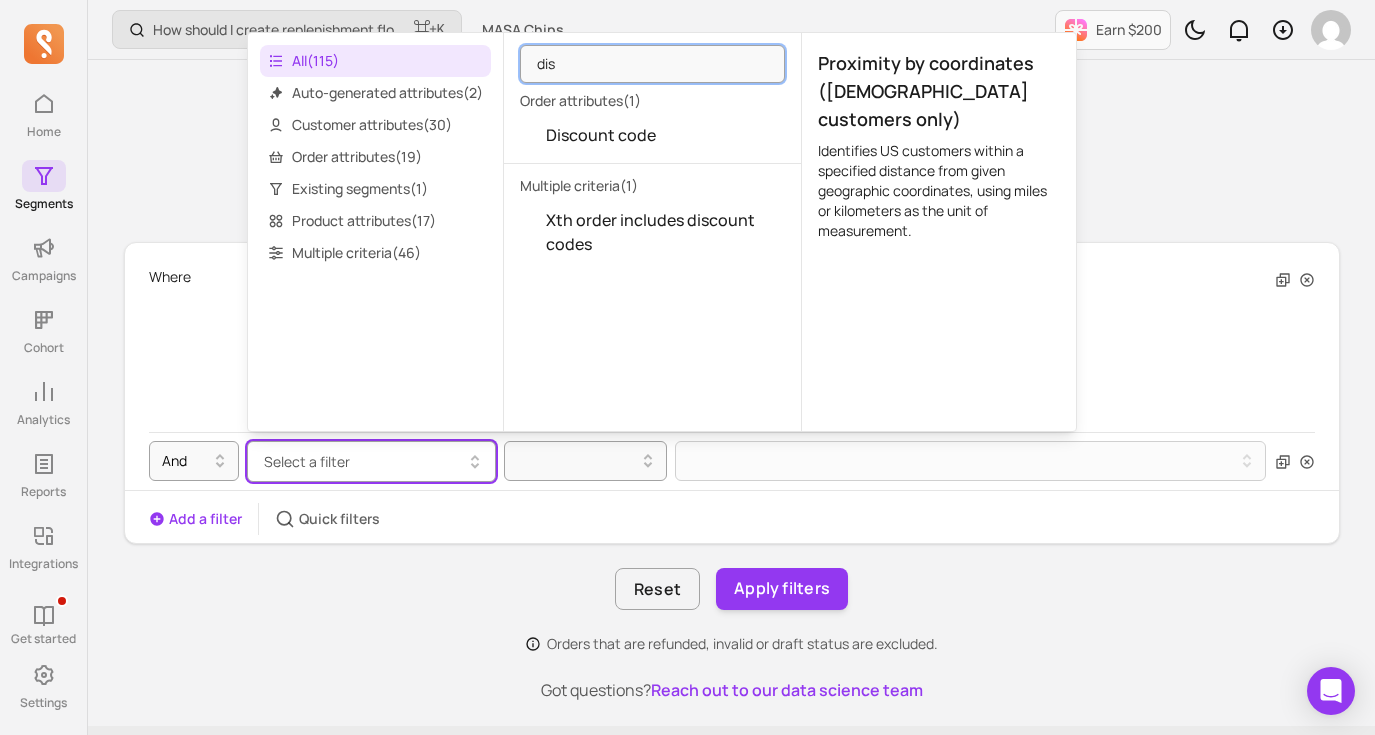 scroll, scrollTop: 0, scrollLeft: 0, axis: both 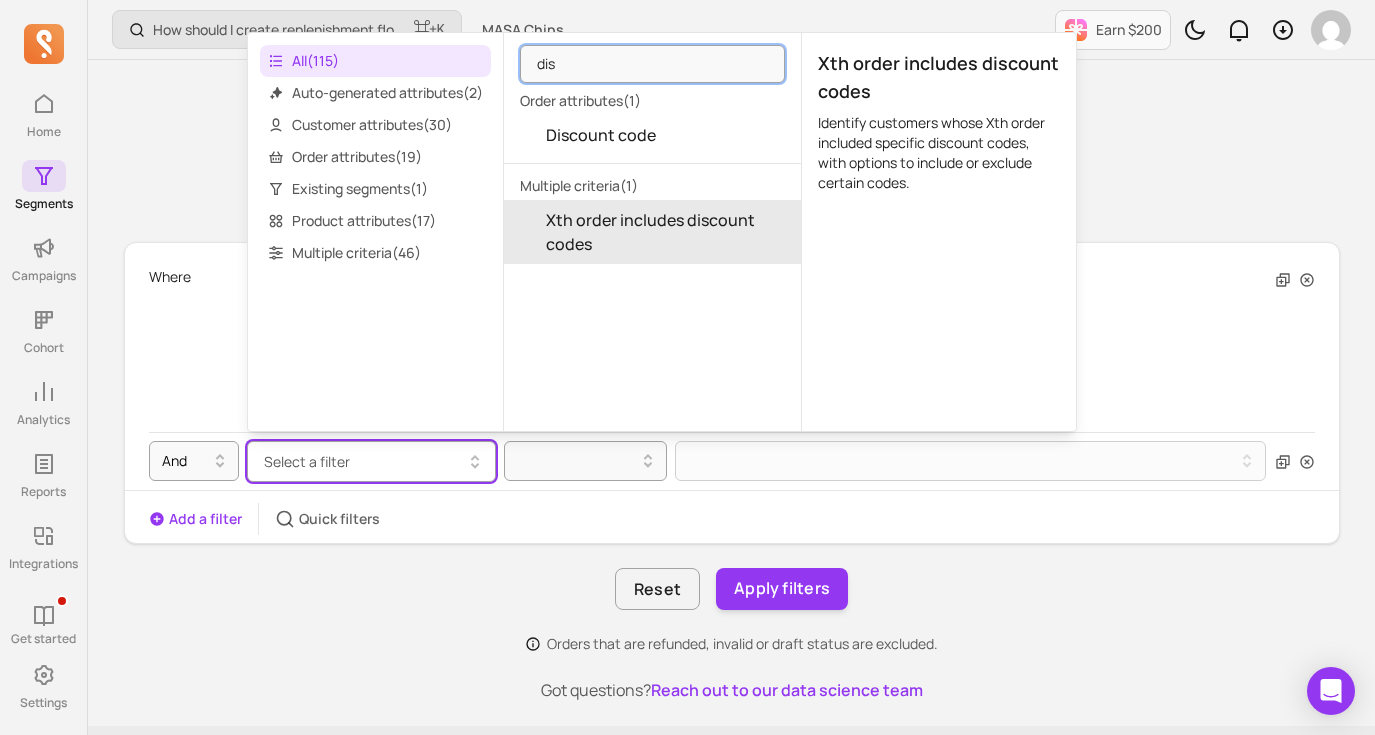 type on "dis" 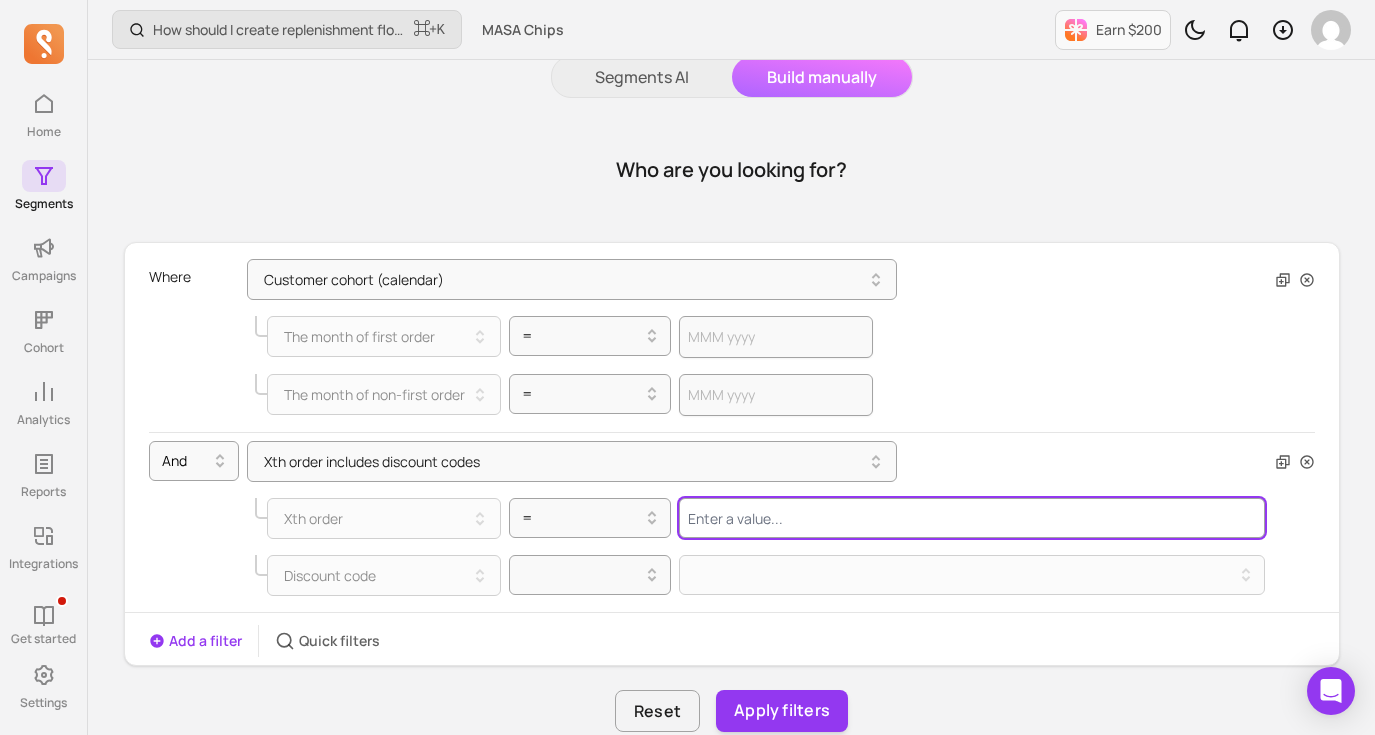 click at bounding box center [972, 518] 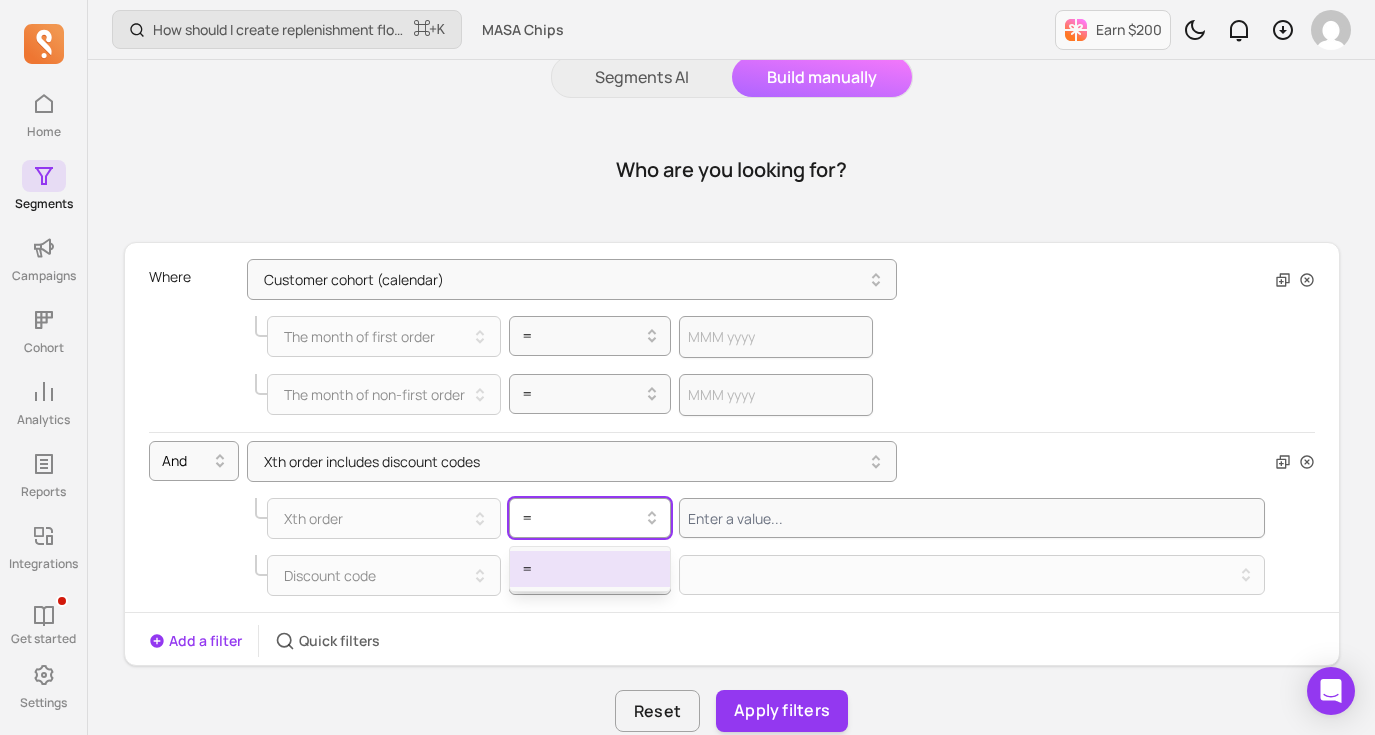 click 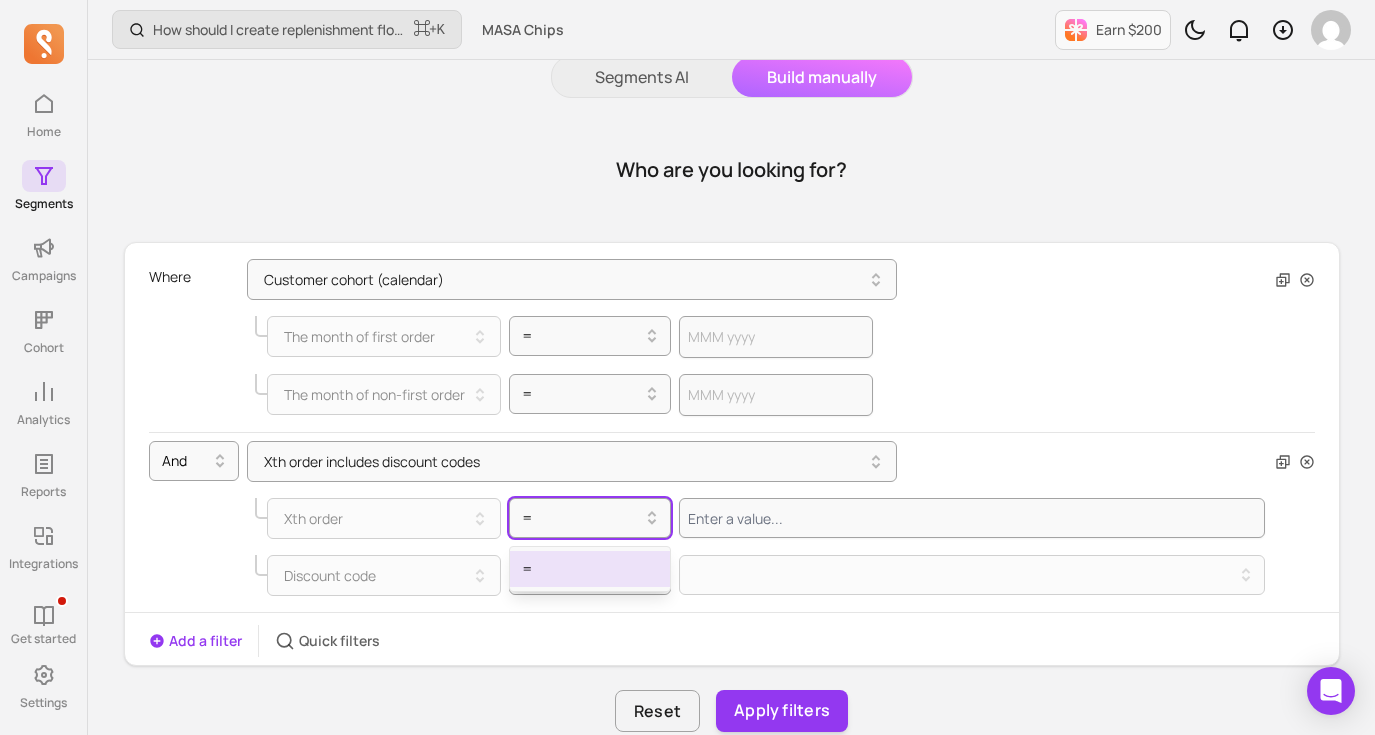 click on "=" at bounding box center (590, 569) 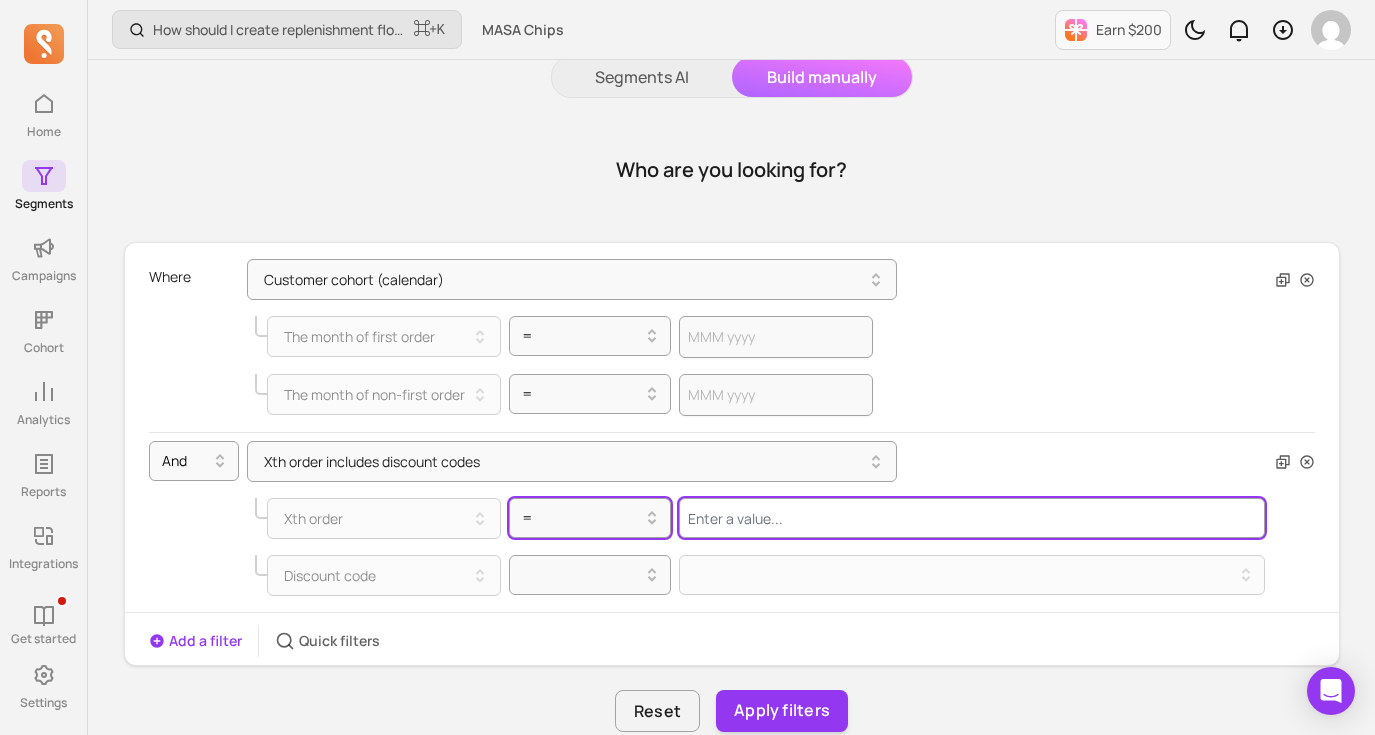 click at bounding box center [972, 518] 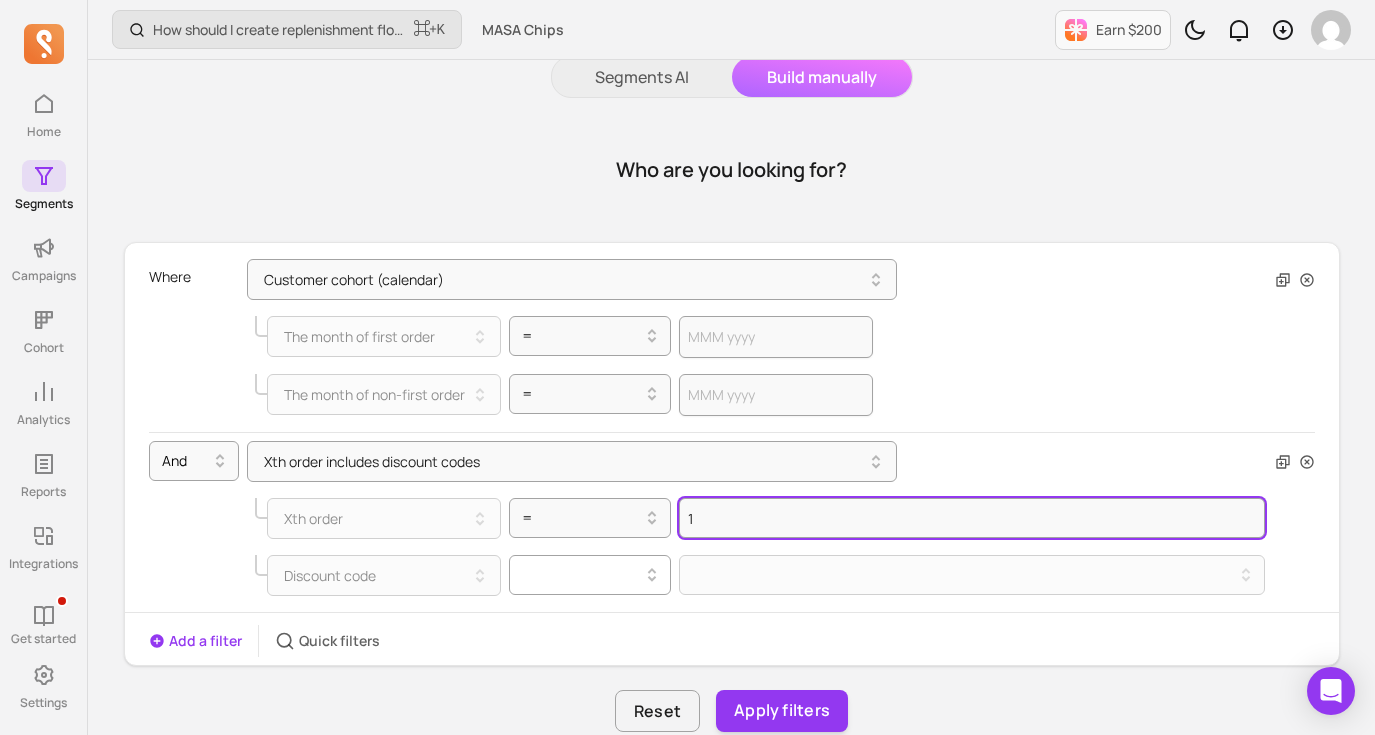 type on "1" 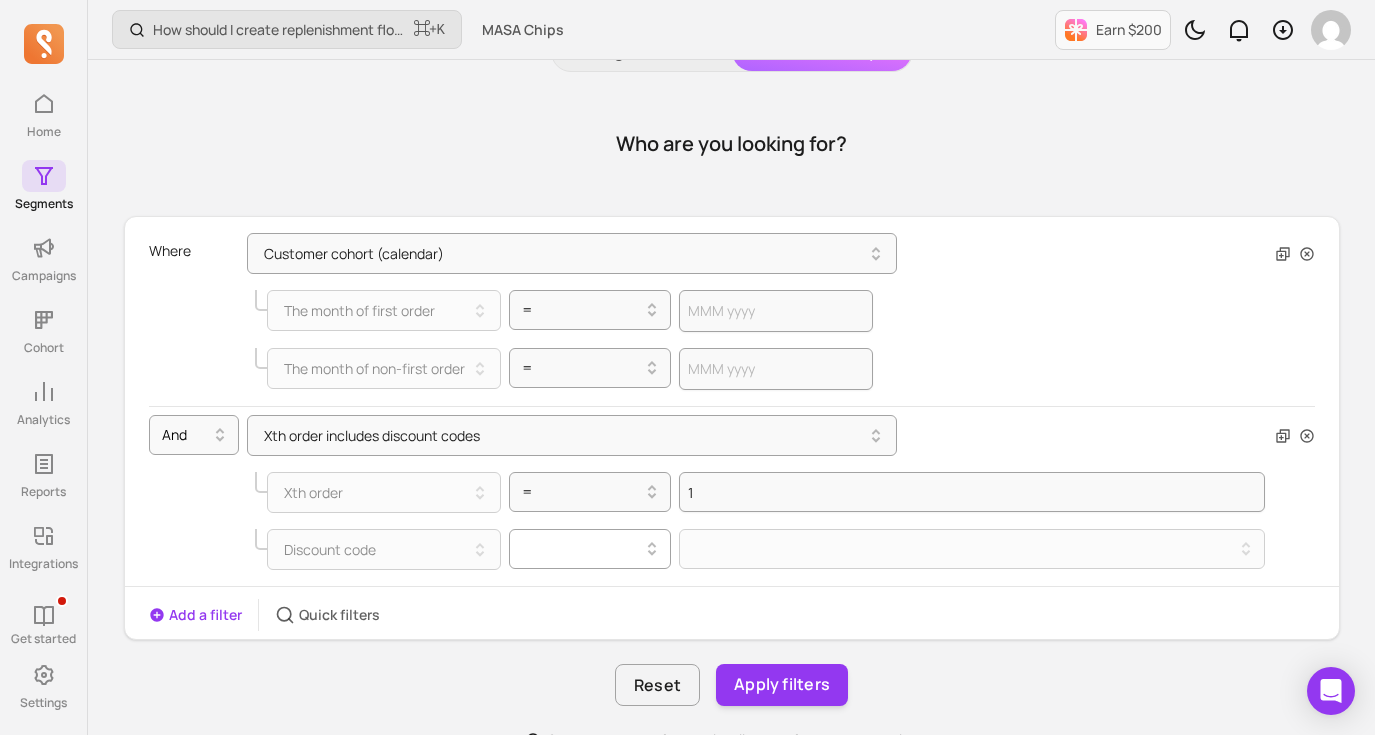click on "Discount code" at bounding box center [711, 549] 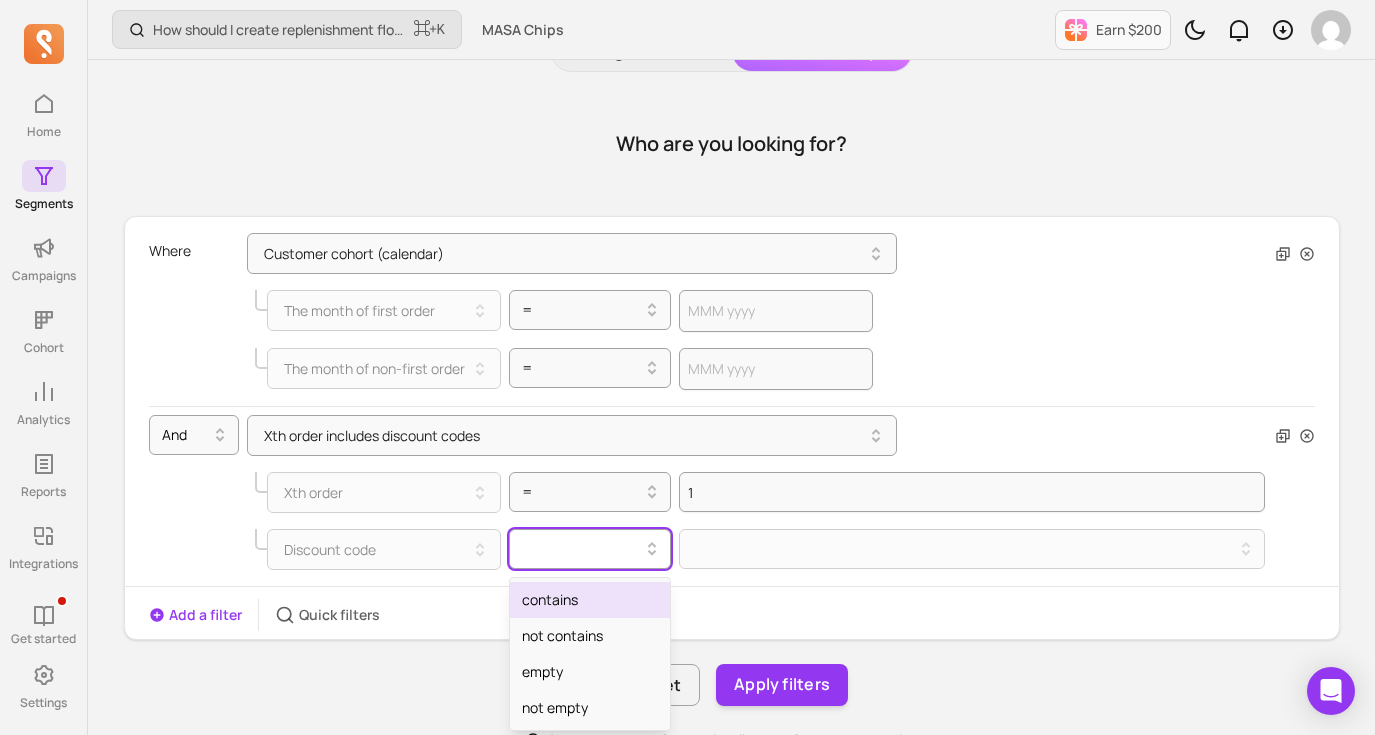 scroll, scrollTop: 114, scrollLeft: 0, axis: vertical 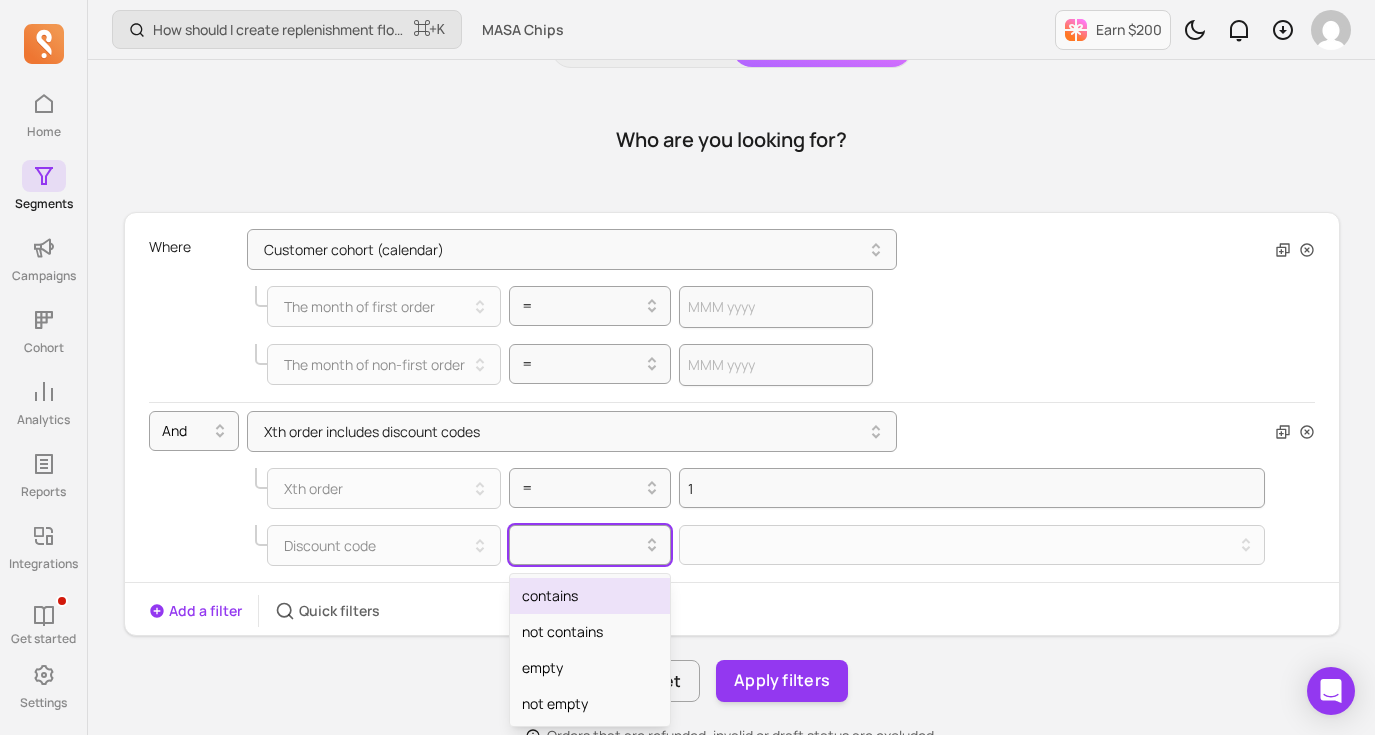 click on "contains" at bounding box center (590, 596) 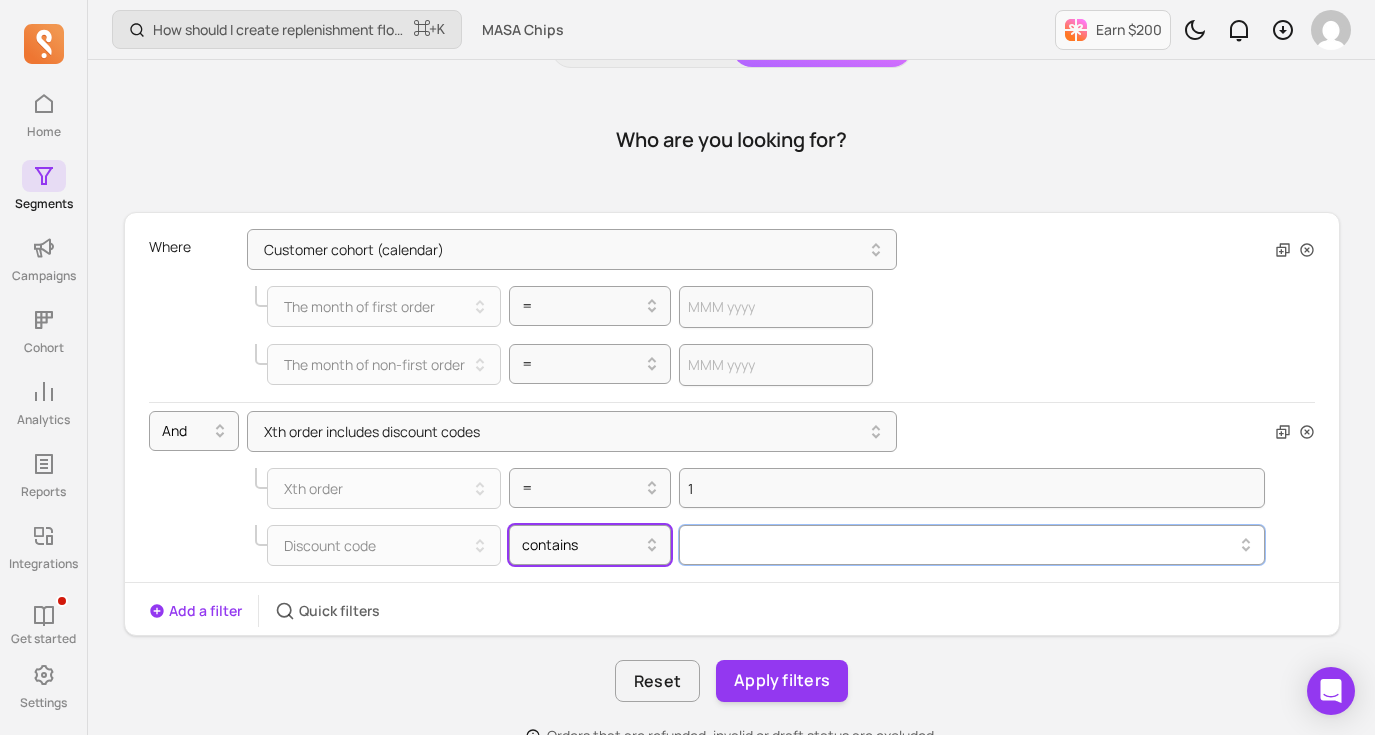 click at bounding box center (965, 545) 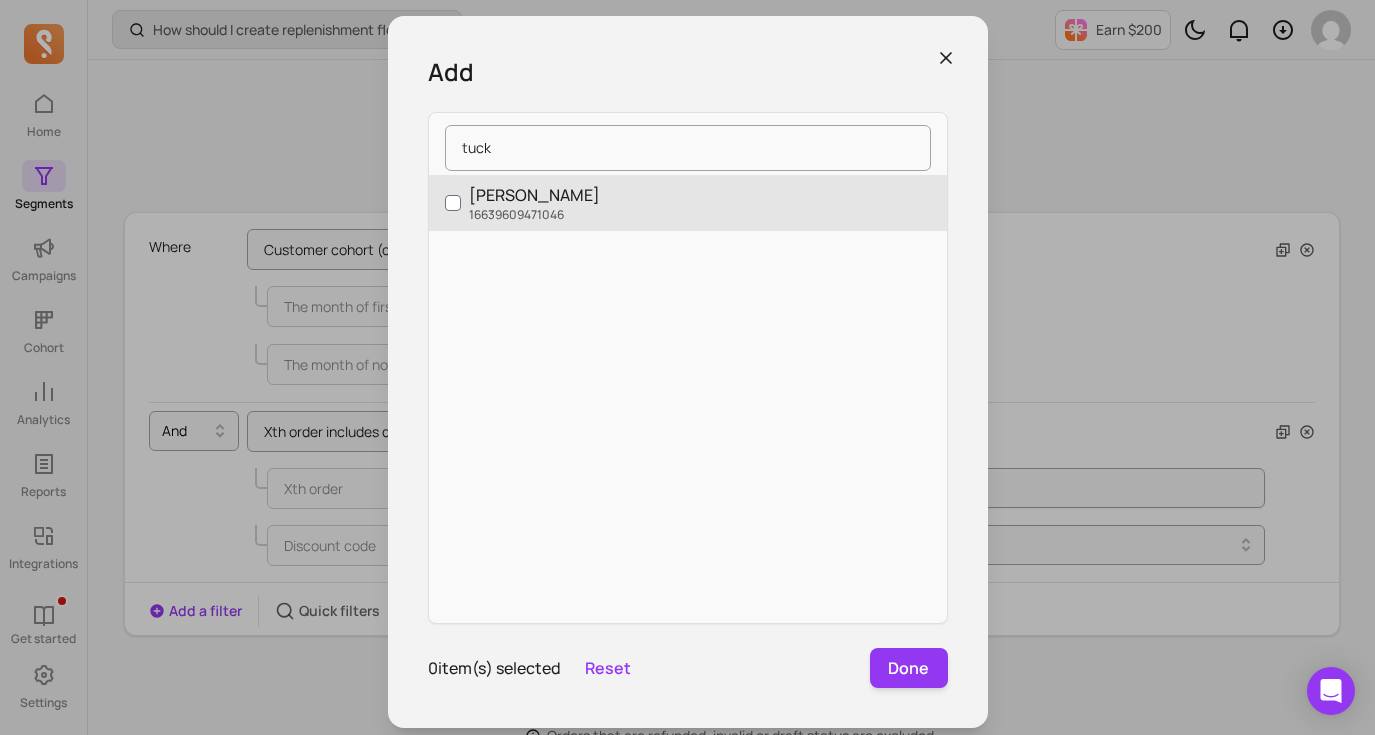 type on "tuck" 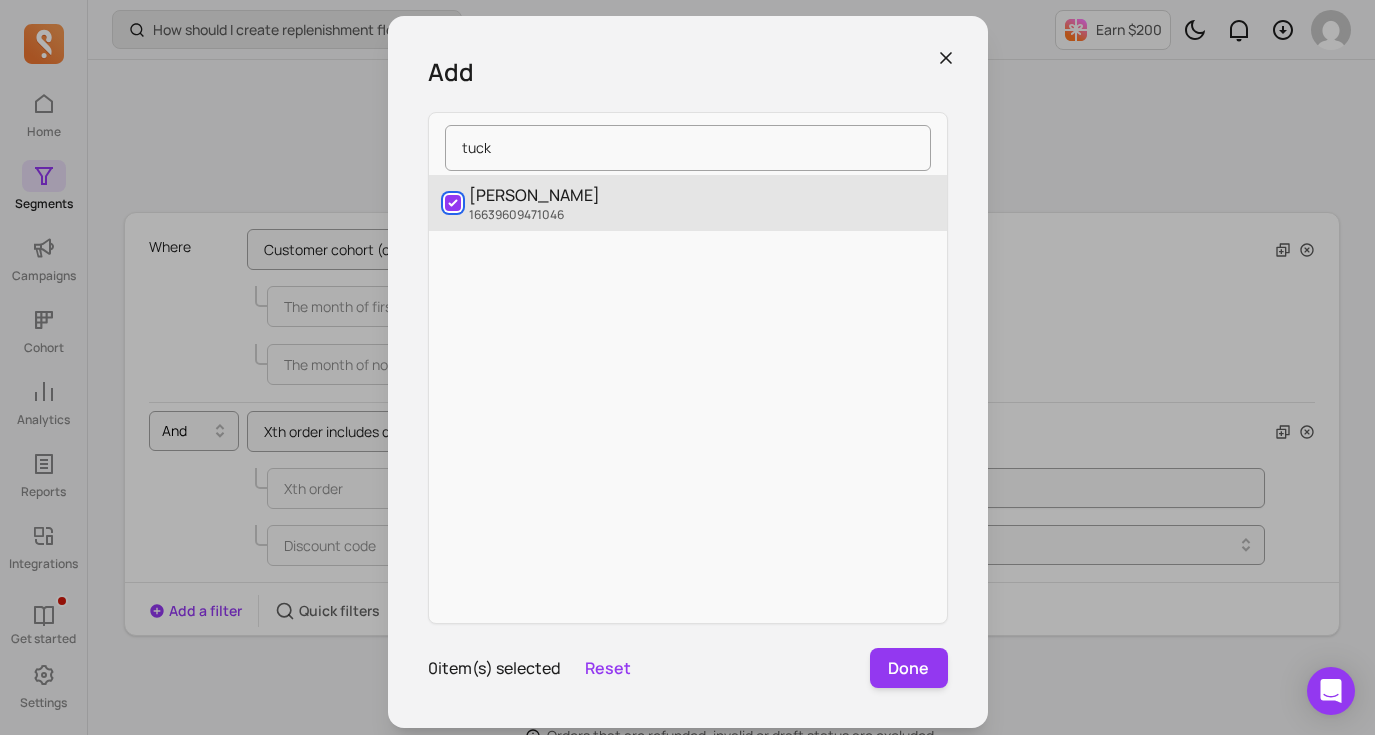 checkbox on "true" 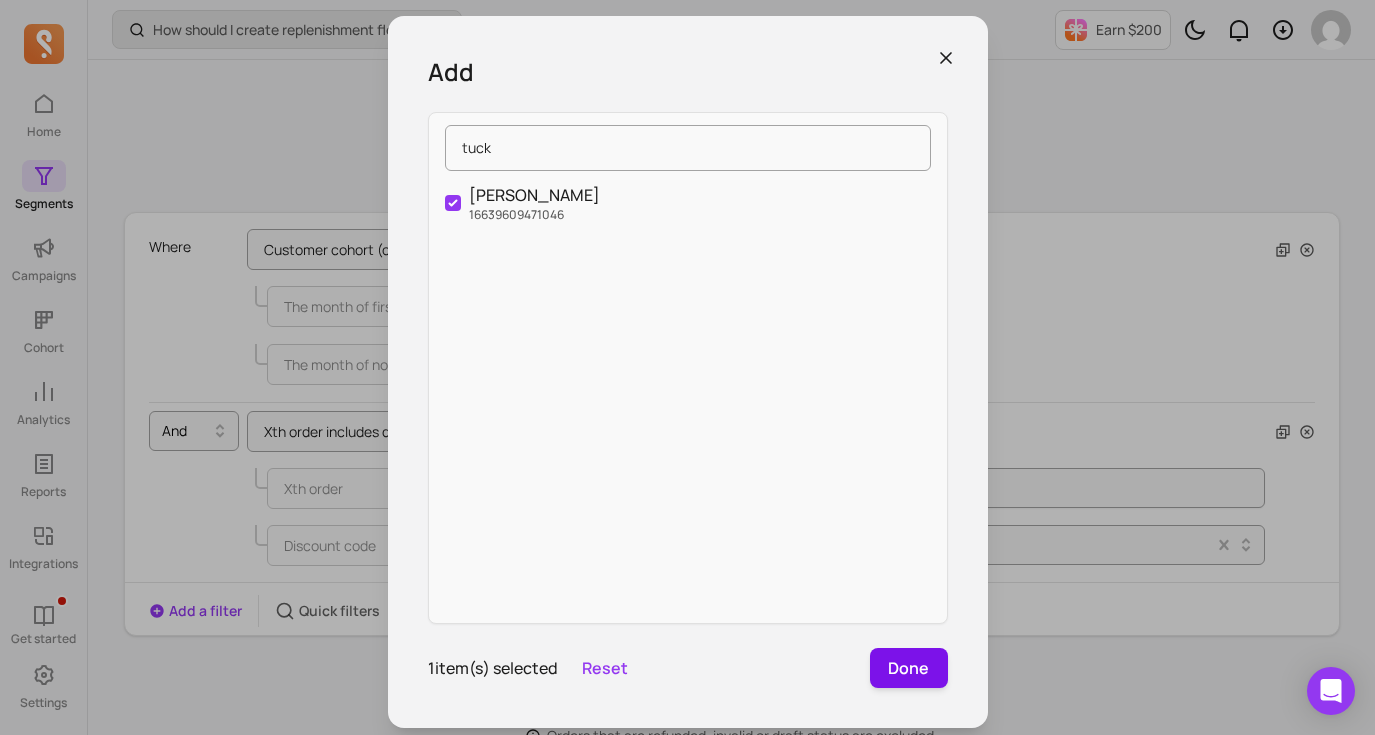click on "Done" at bounding box center [909, 668] 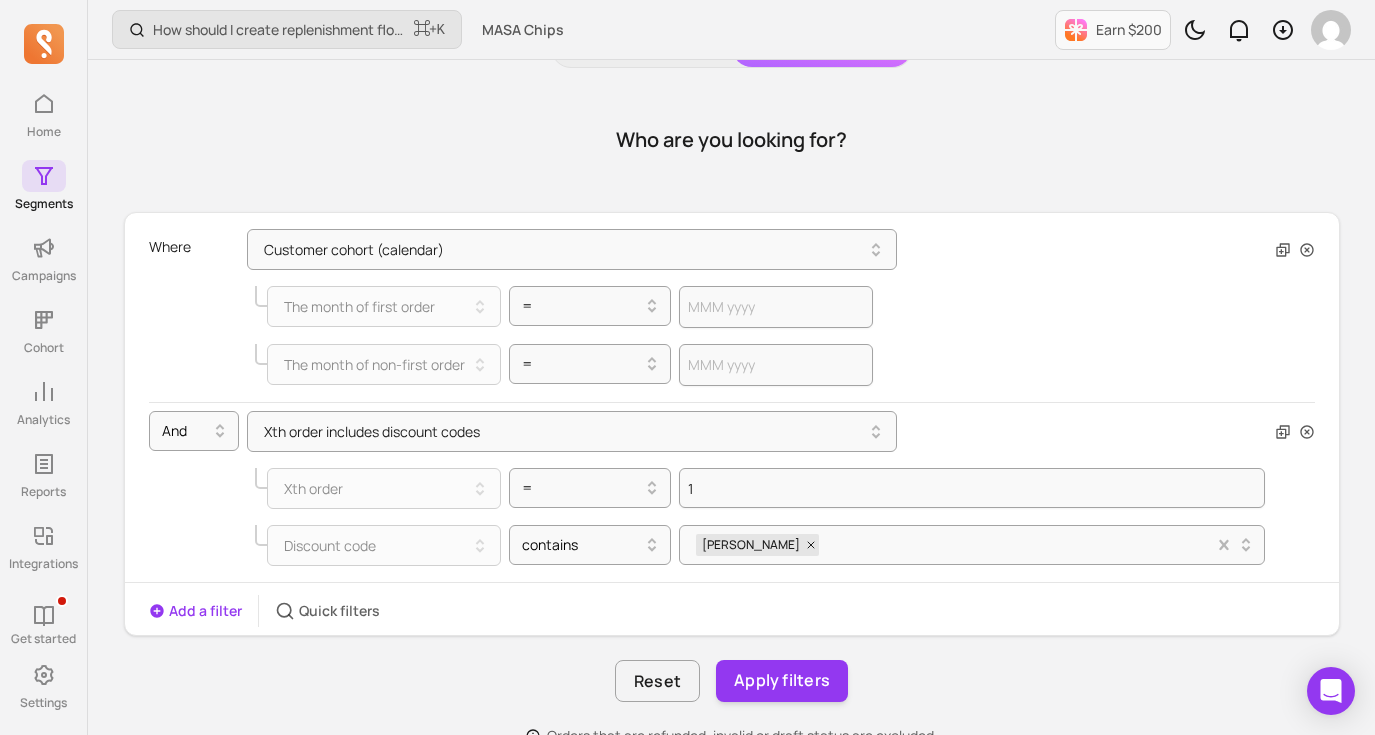 drag, startPoint x: 917, startPoint y: 352, endPoint x: 916, endPoint y: 390, distance: 38.013157 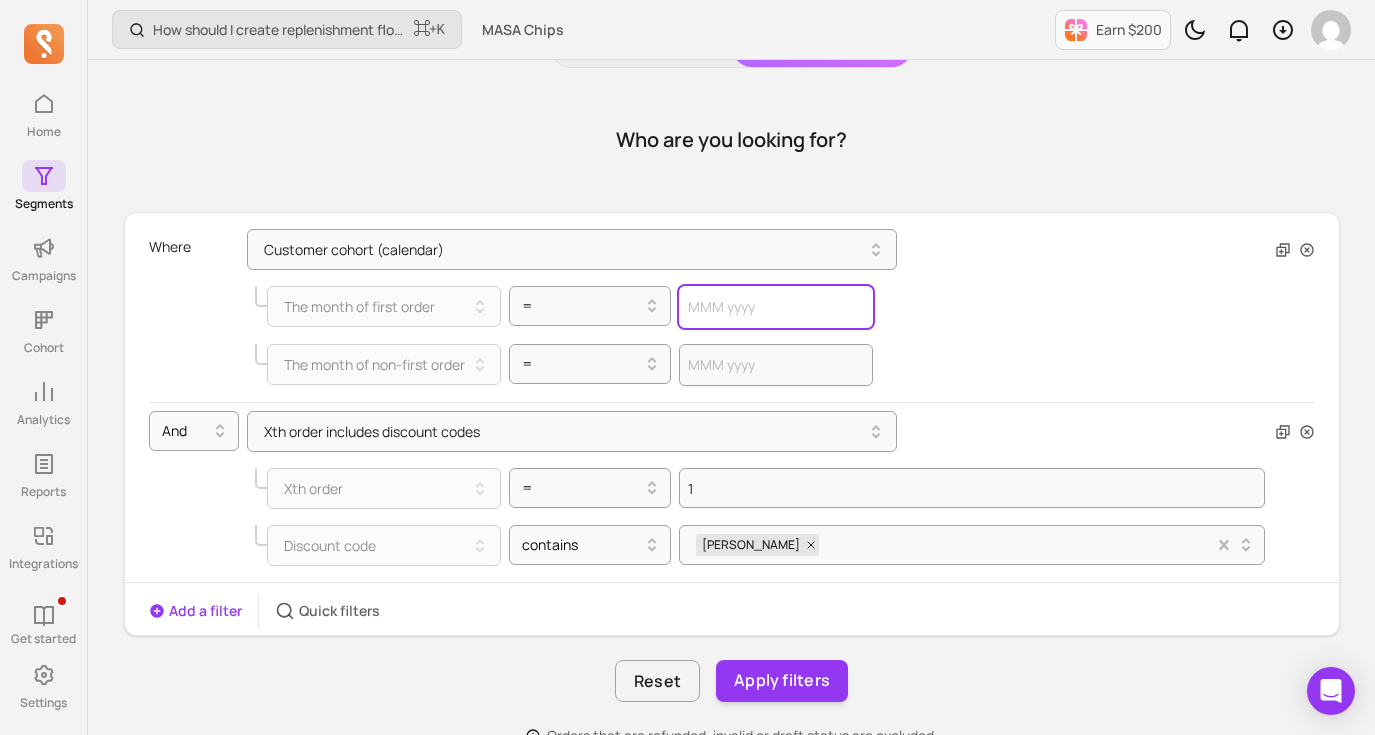 click at bounding box center [776, 307] 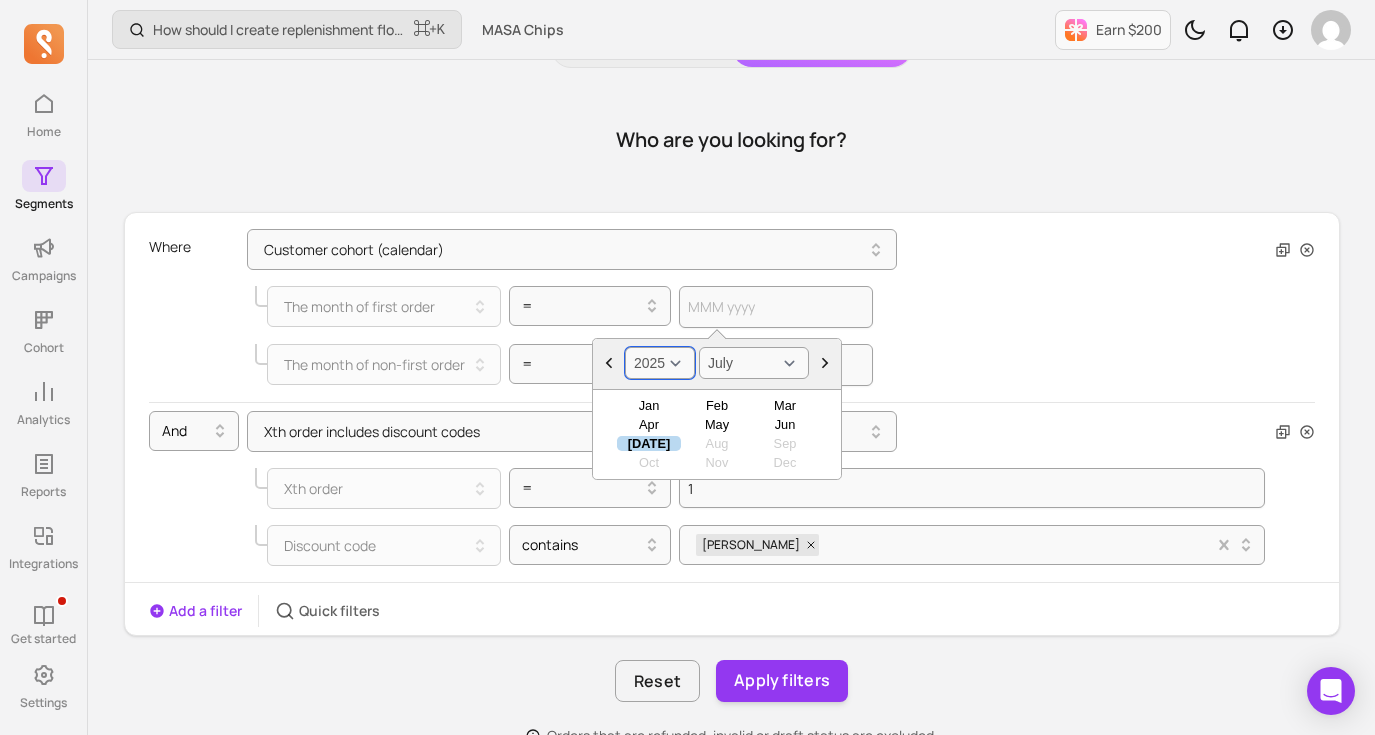 click on "2000 2001 2002 2003 2004 2005 2006 2007 2008 2009 2010 2011 2012 2013 2014 2015 2016 2017 2018 2019 2020 2021 2022 2023 2024 2025" at bounding box center [660, 363] 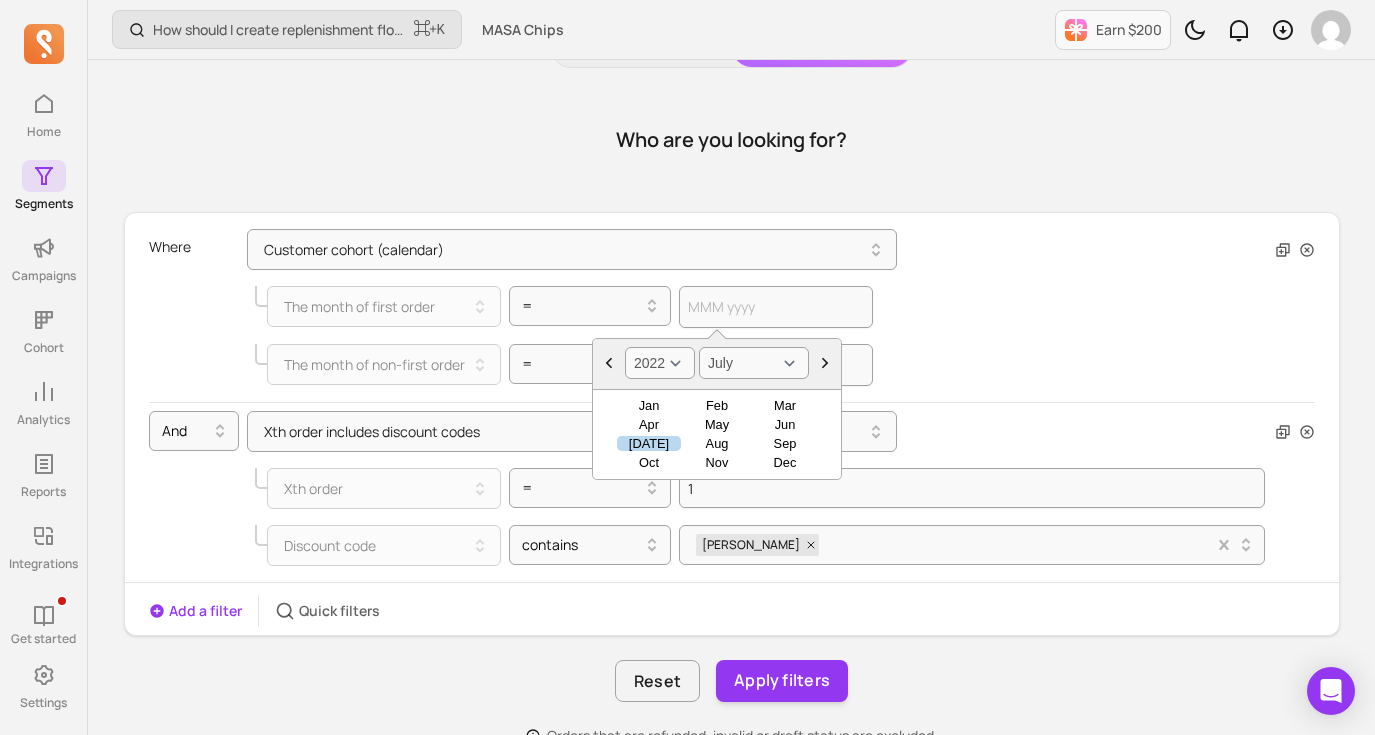 click on "The month of non-first order =" at bounding box center [760, 365] 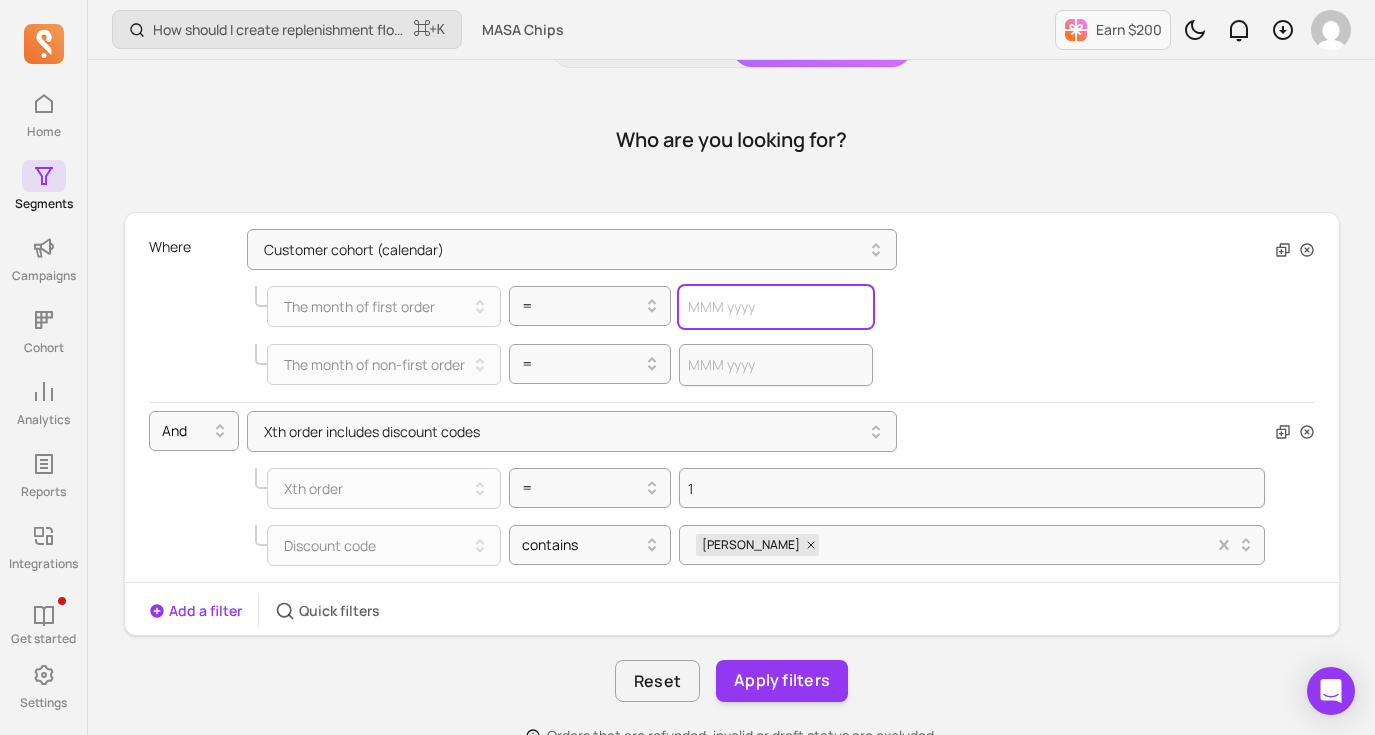 select on "2025" 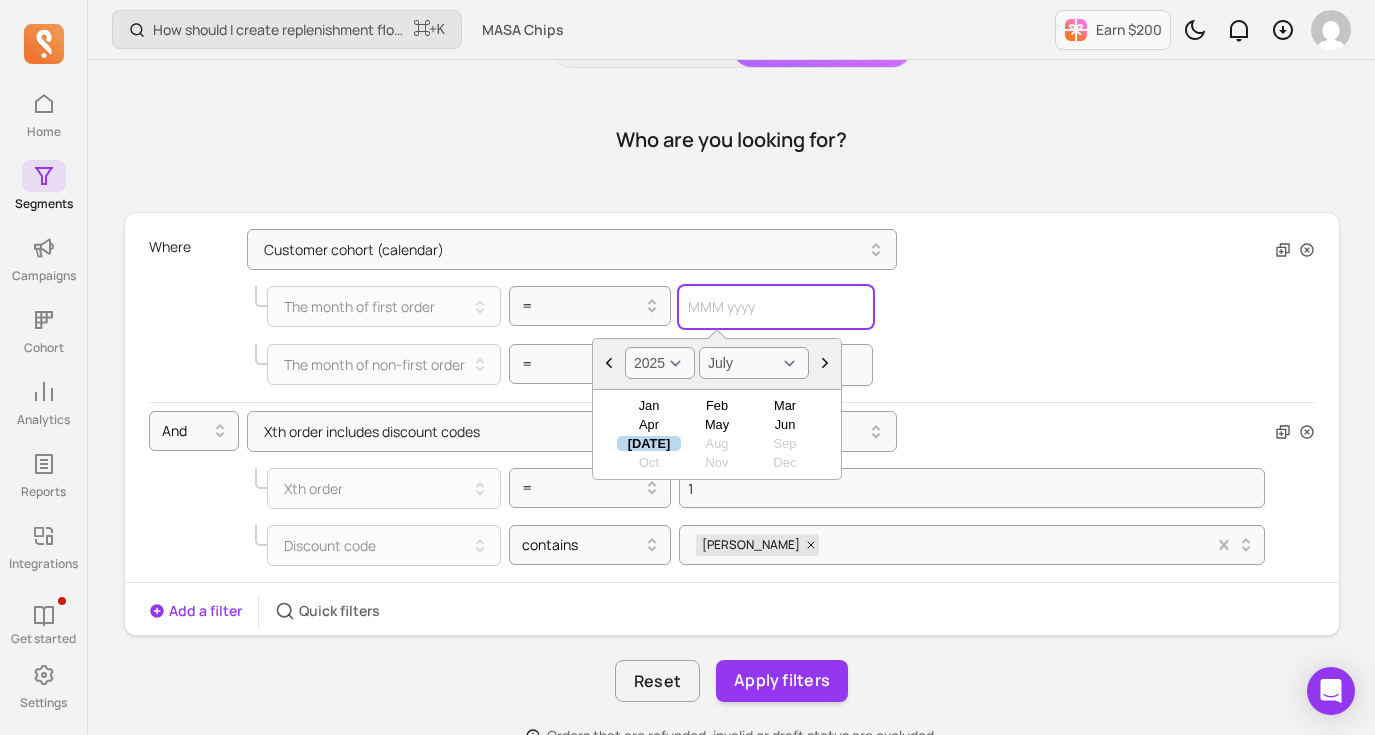 click at bounding box center [776, 307] 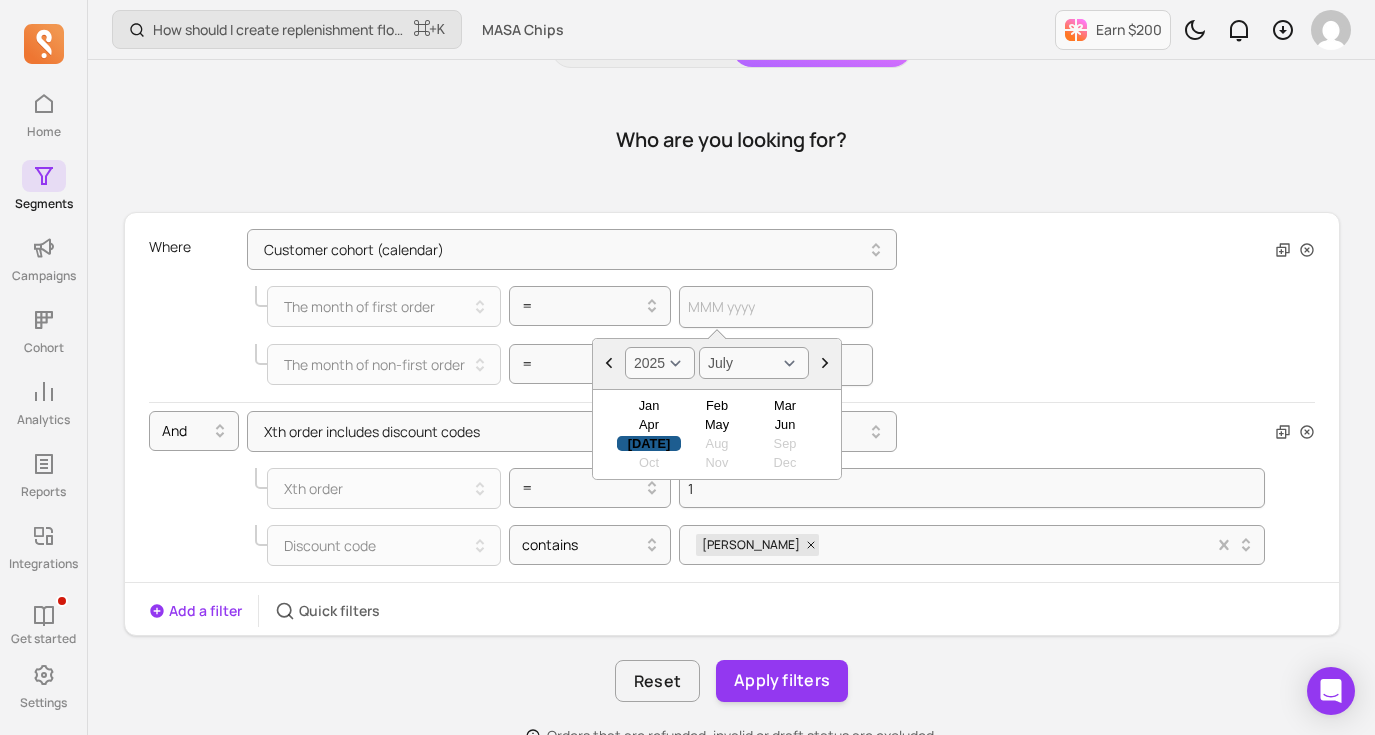 click on "Jul" at bounding box center [649, 443] 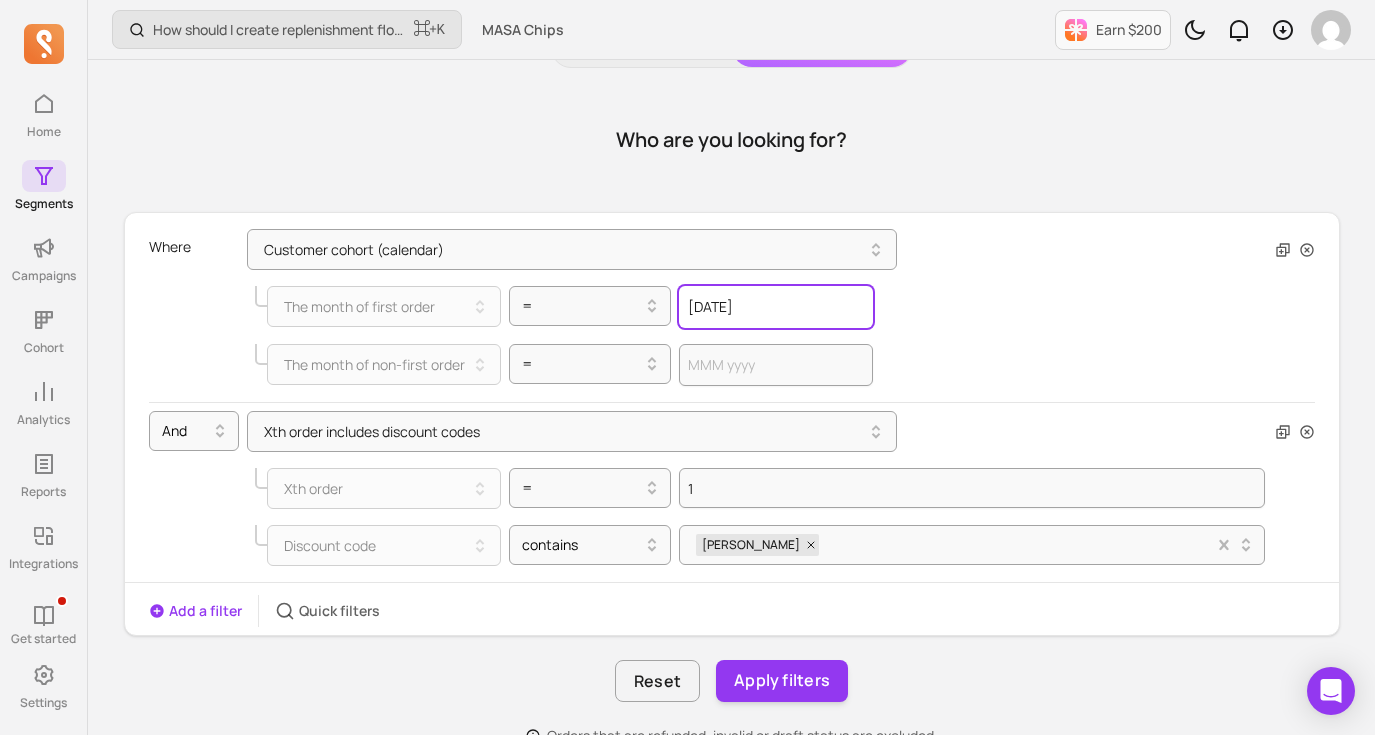 type on "Jul 202" 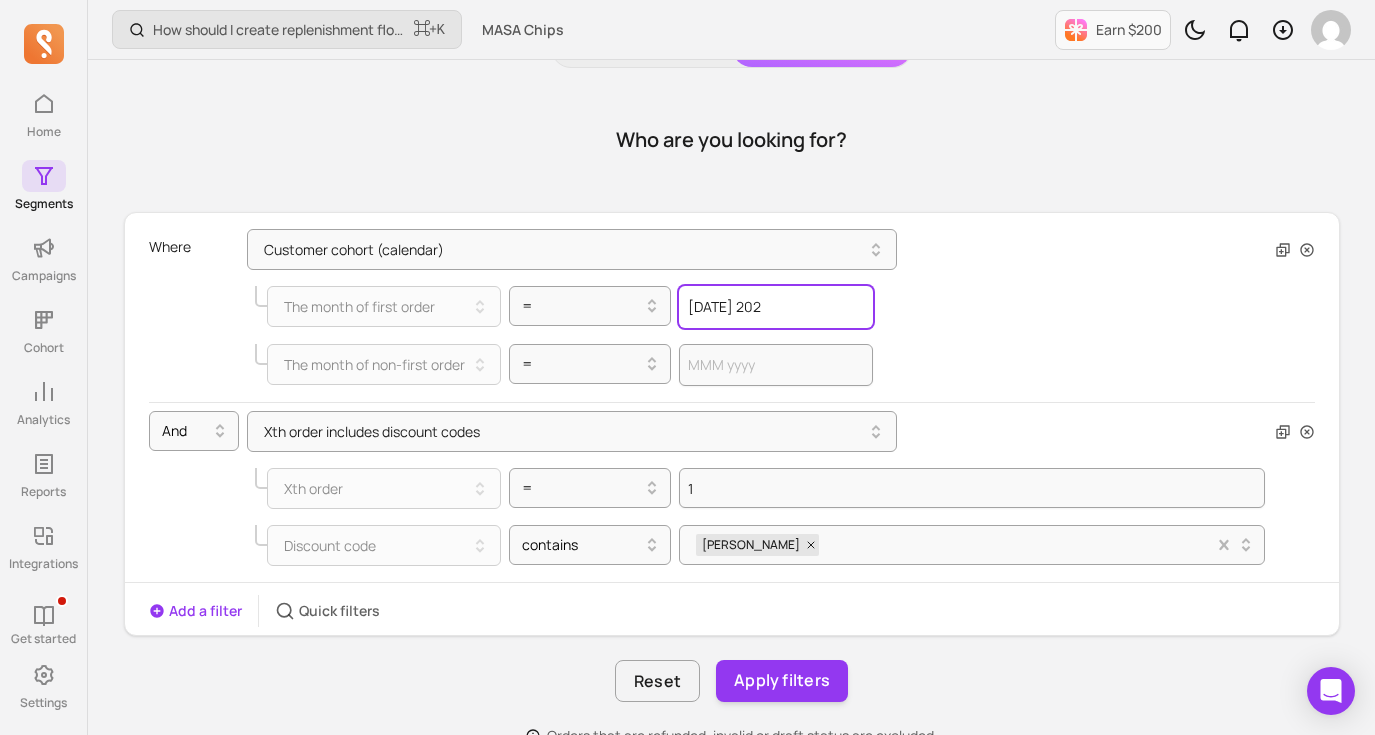 click on "Jul 202" at bounding box center (776, 307) 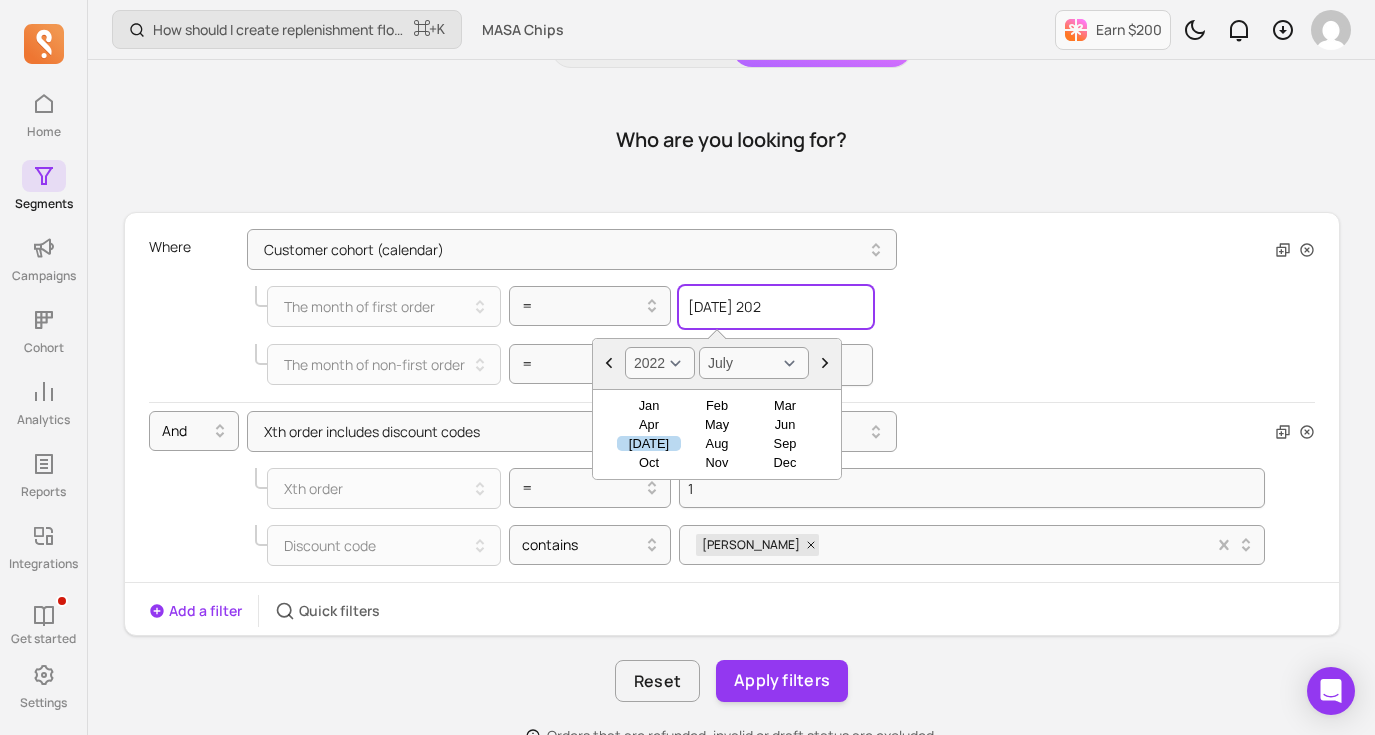 click on "Jul 202" at bounding box center [776, 307] 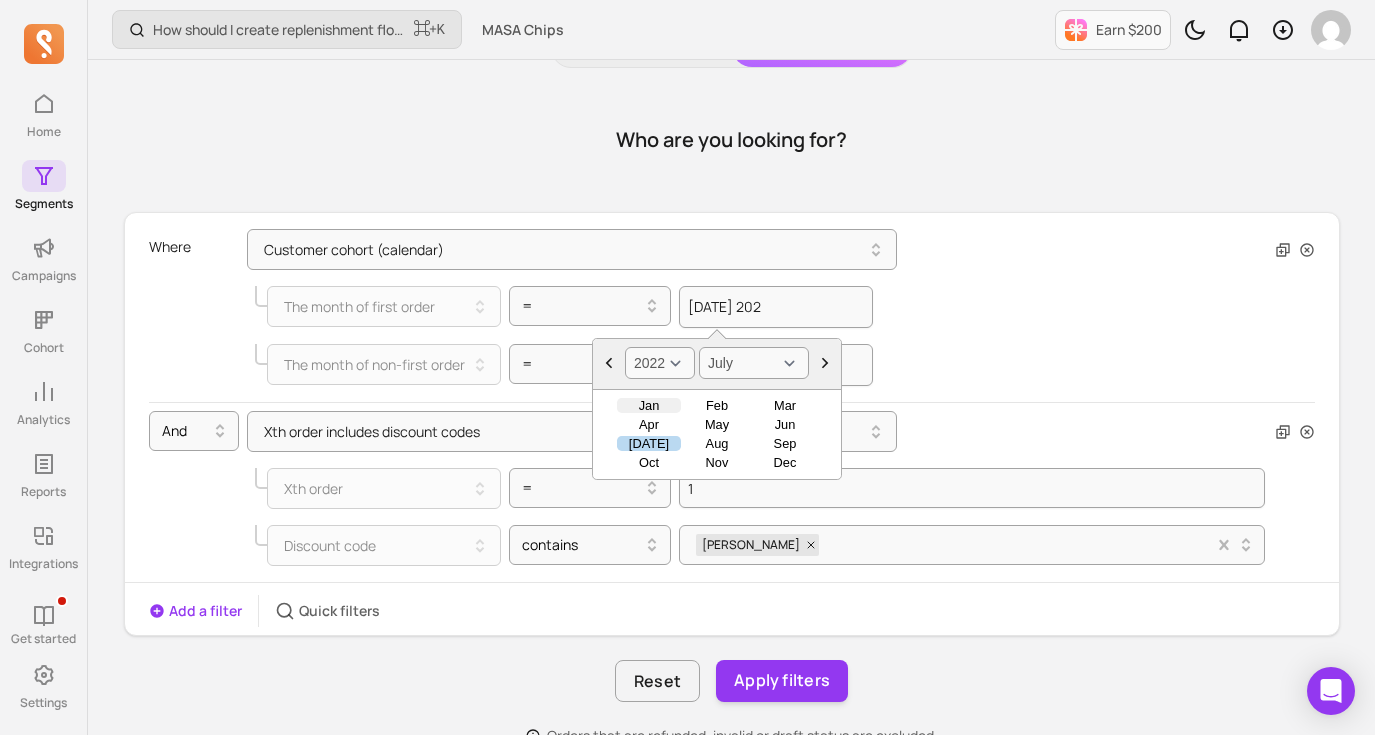 click on "Jan" at bounding box center (649, 405) 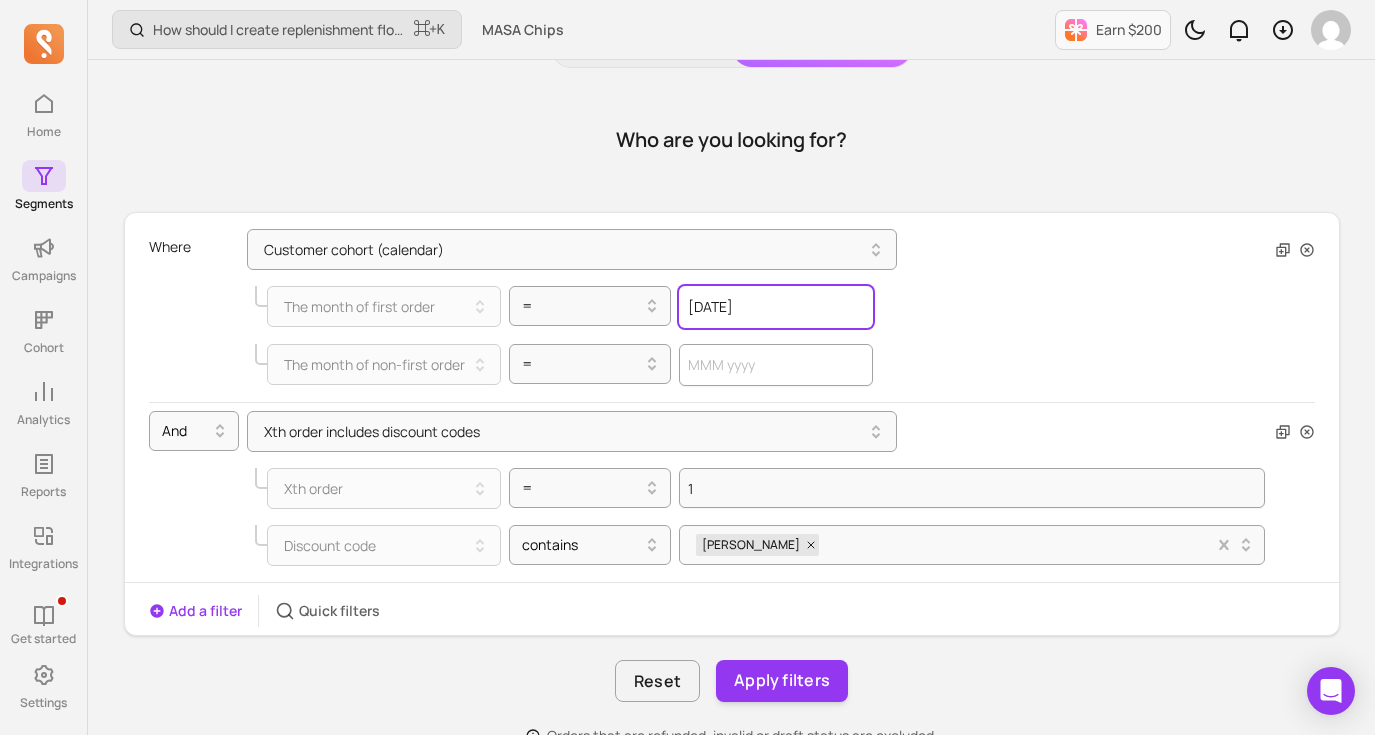 type on "Jan 2025" 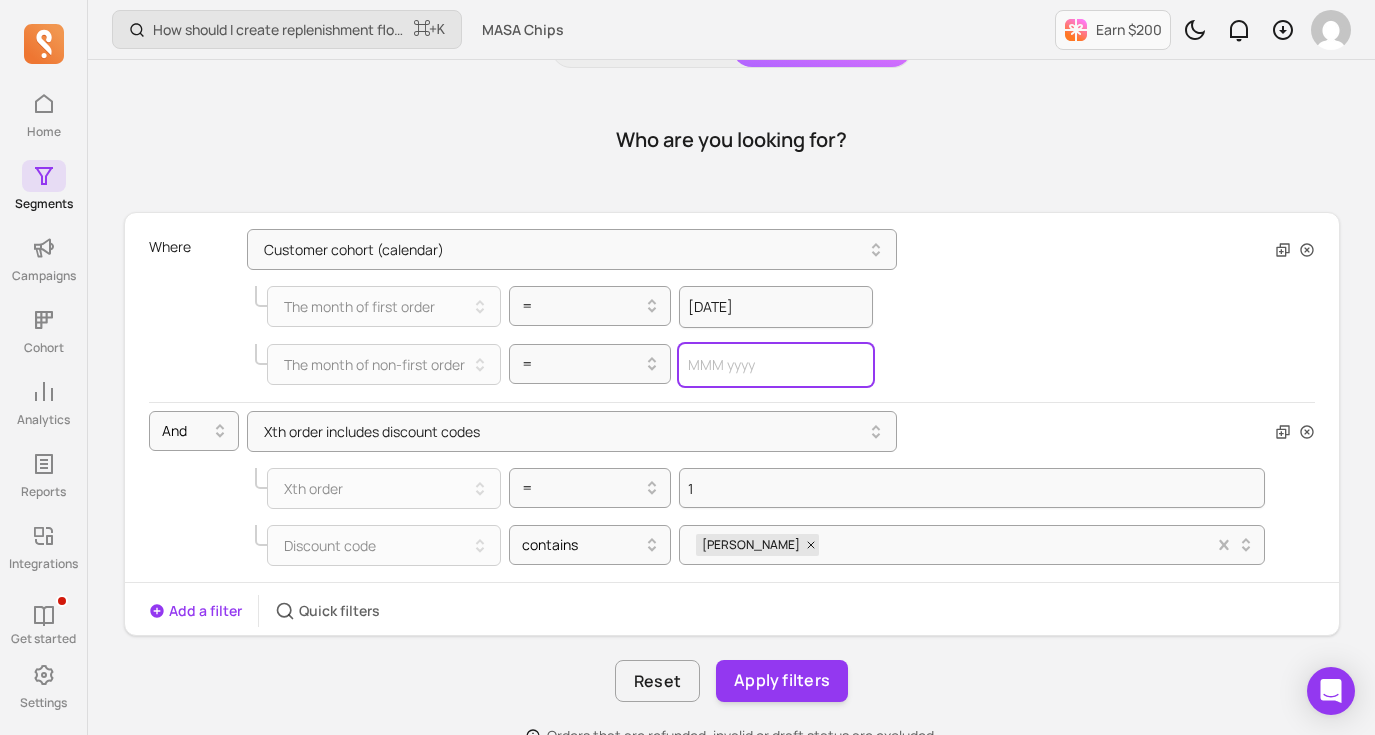 select on "2025" 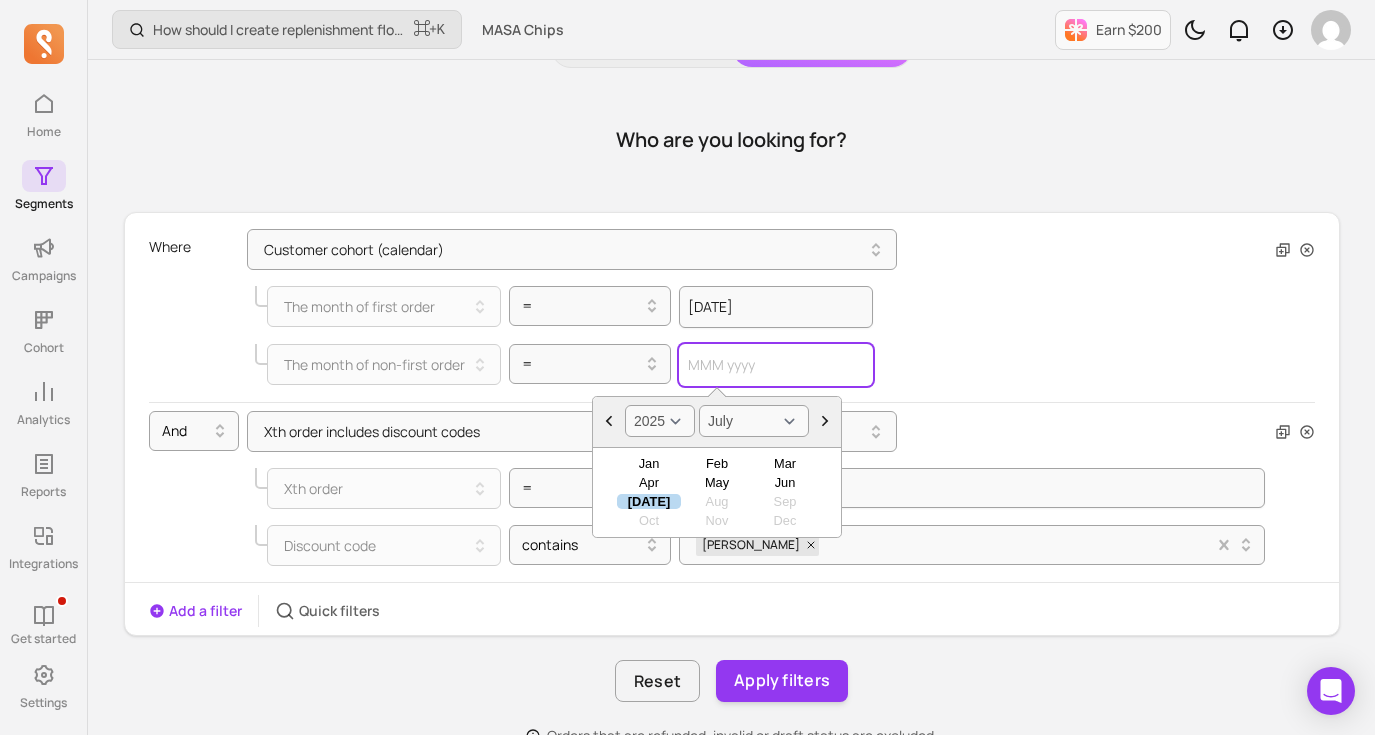 click at bounding box center (776, 365) 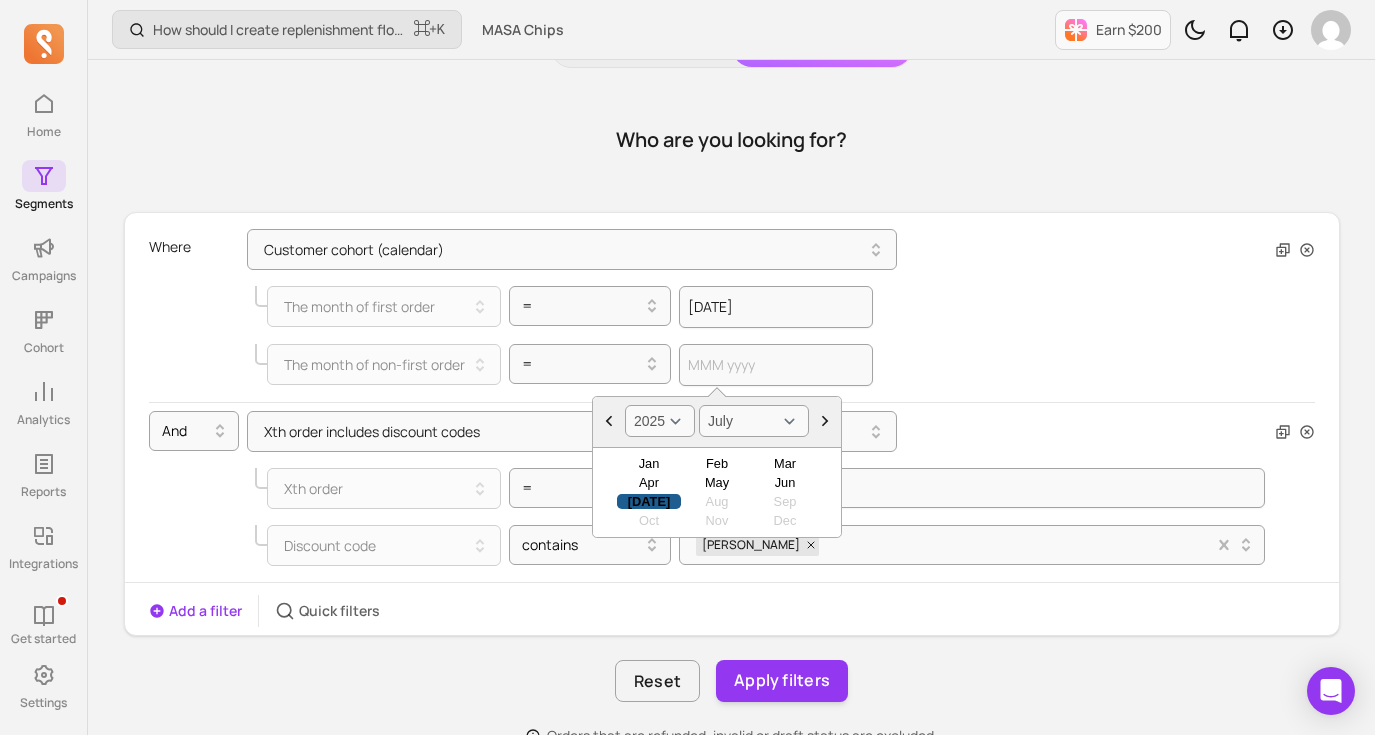 click on "Jul" at bounding box center [649, 501] 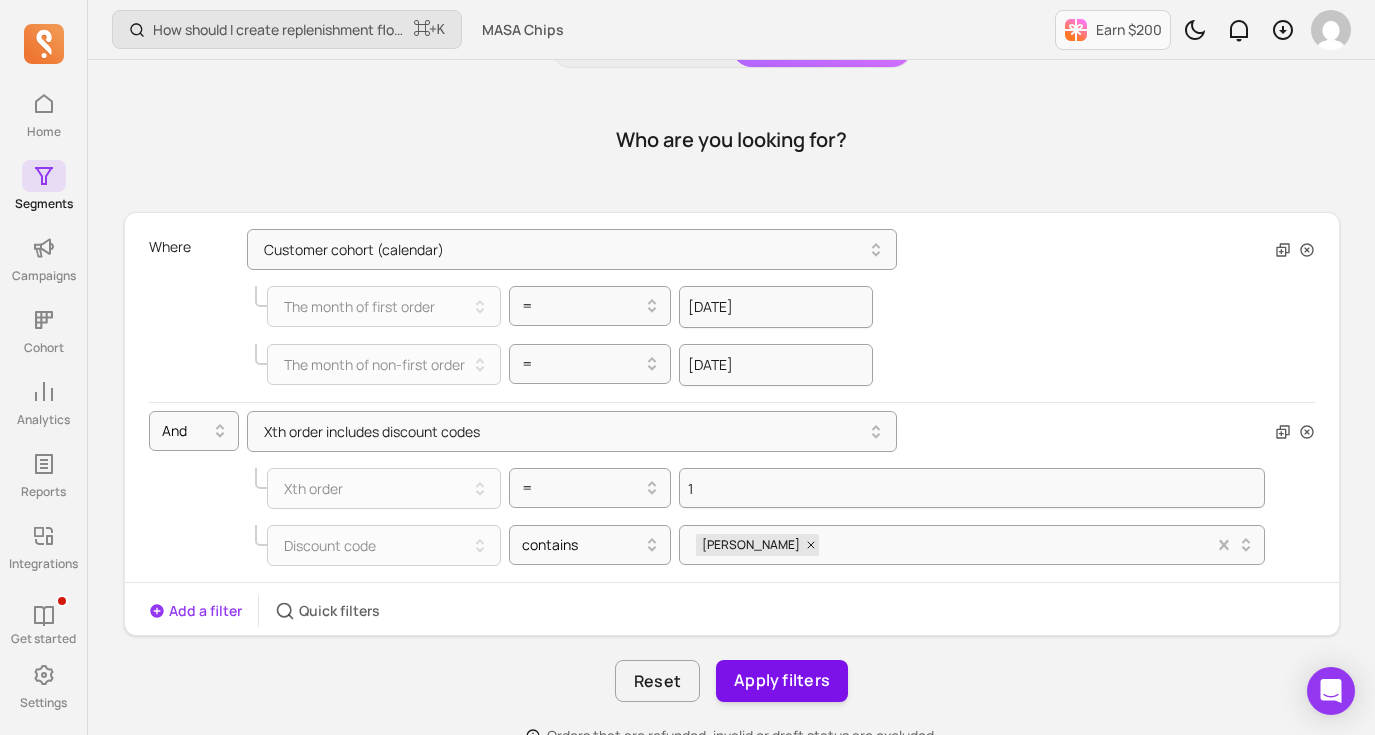 click on "Apply filters" at bounding box center [782, 681] 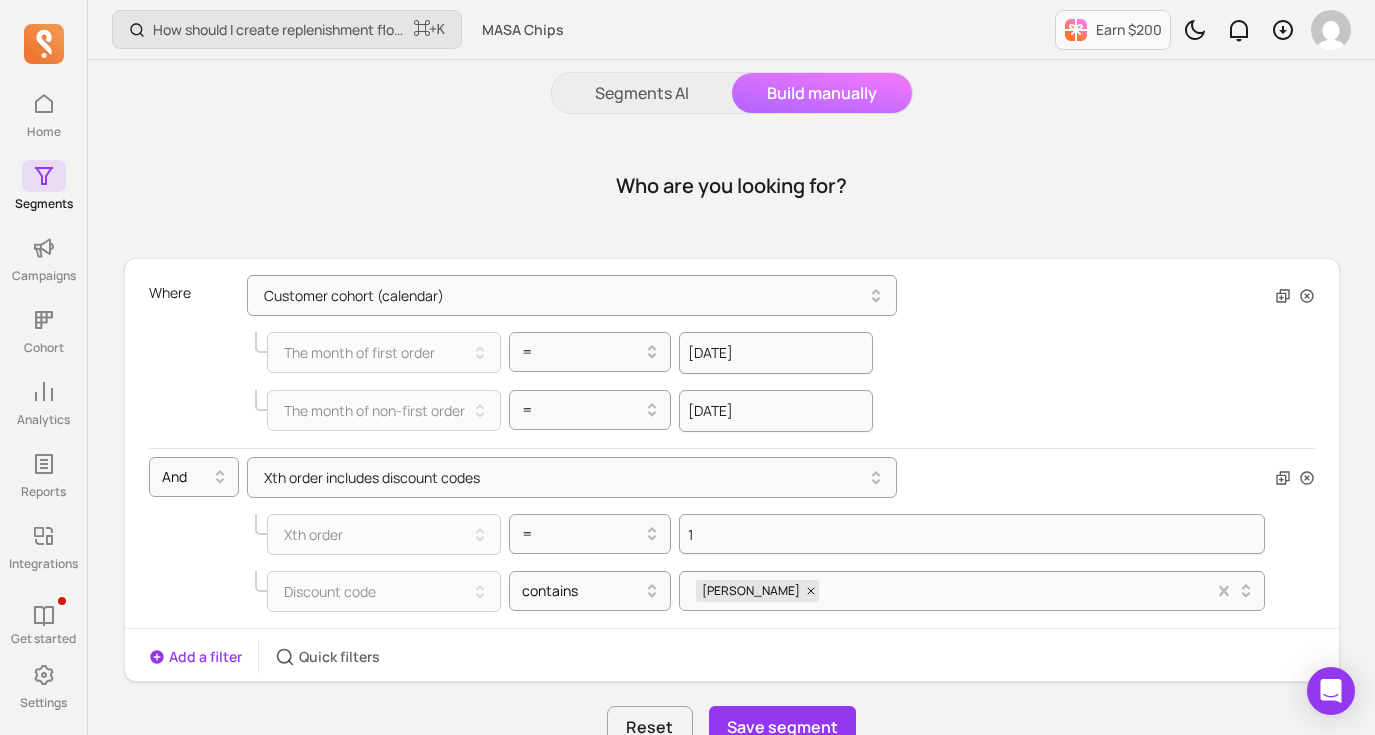 scroll, scrollTop: 0, scrollLeft: 0, axis: both 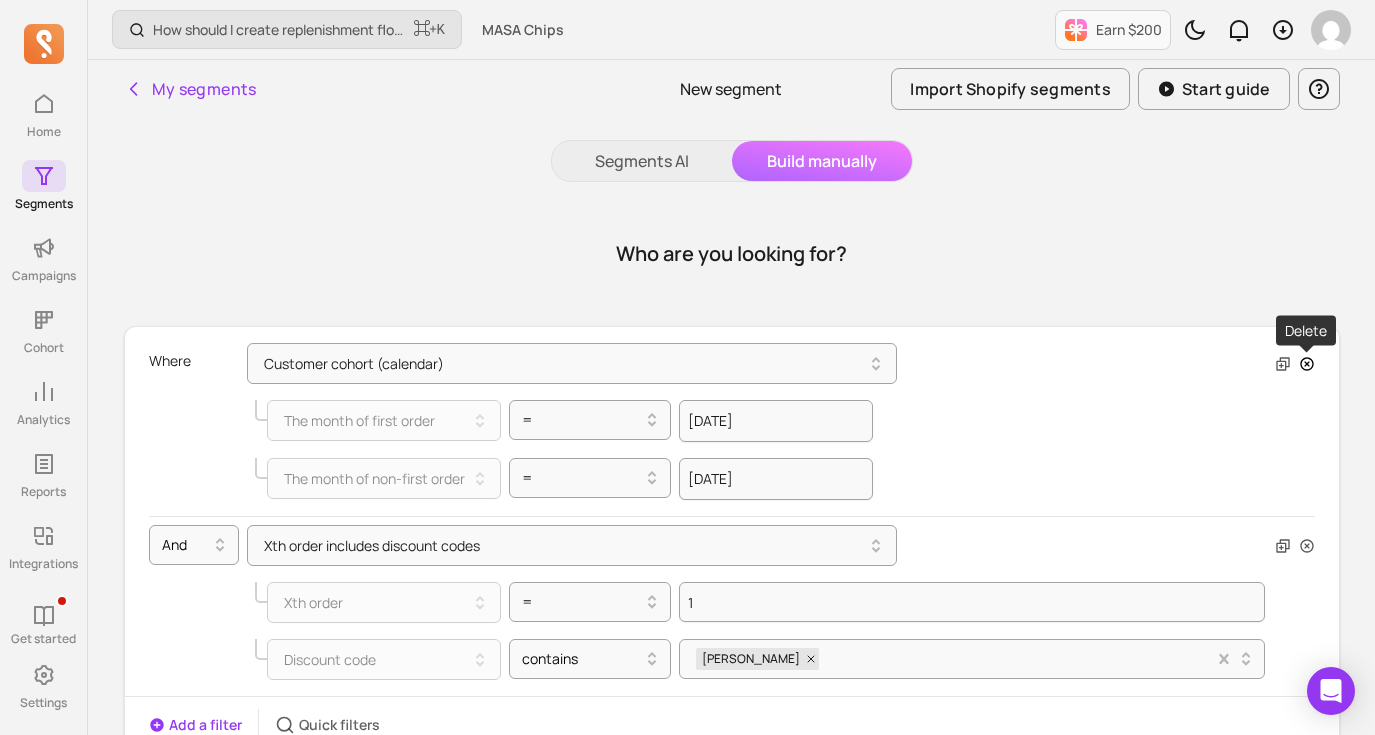 click 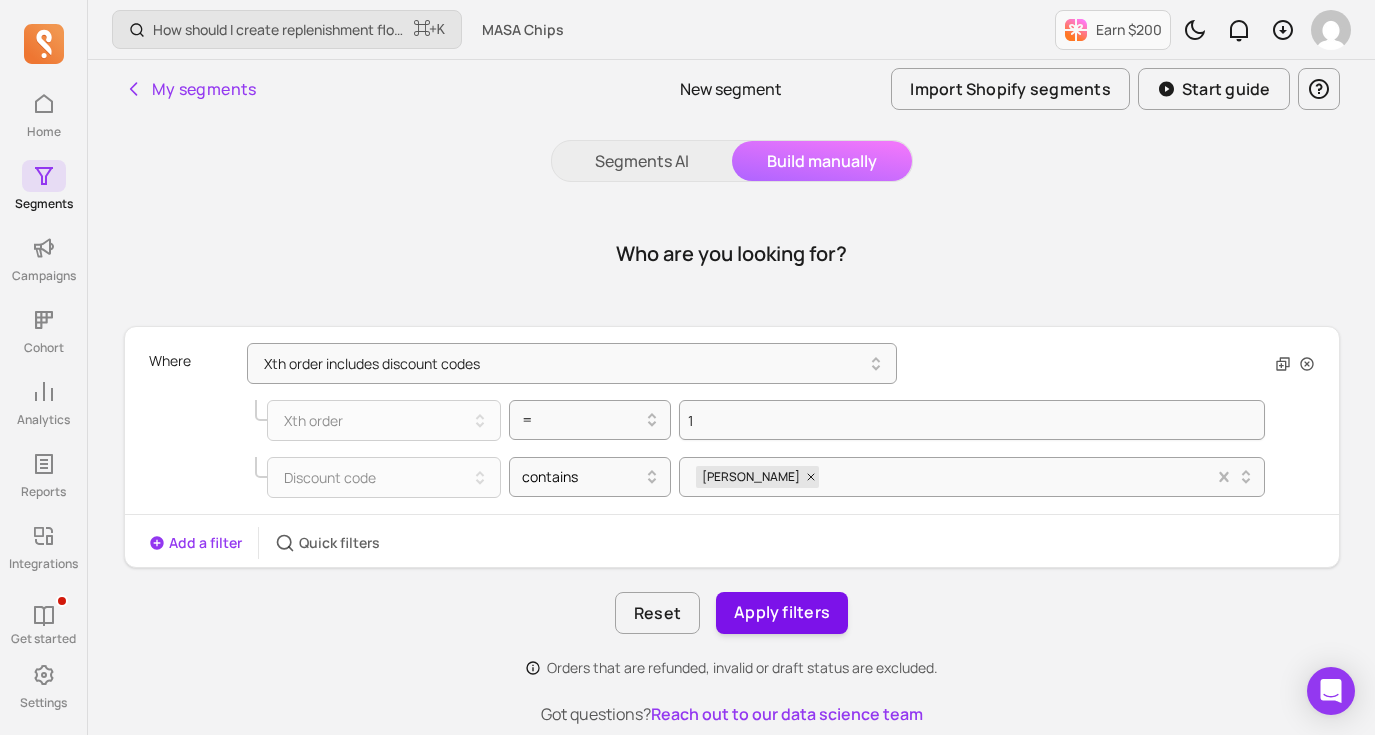 click on "Apply filters" at bounding box center [782, 613] 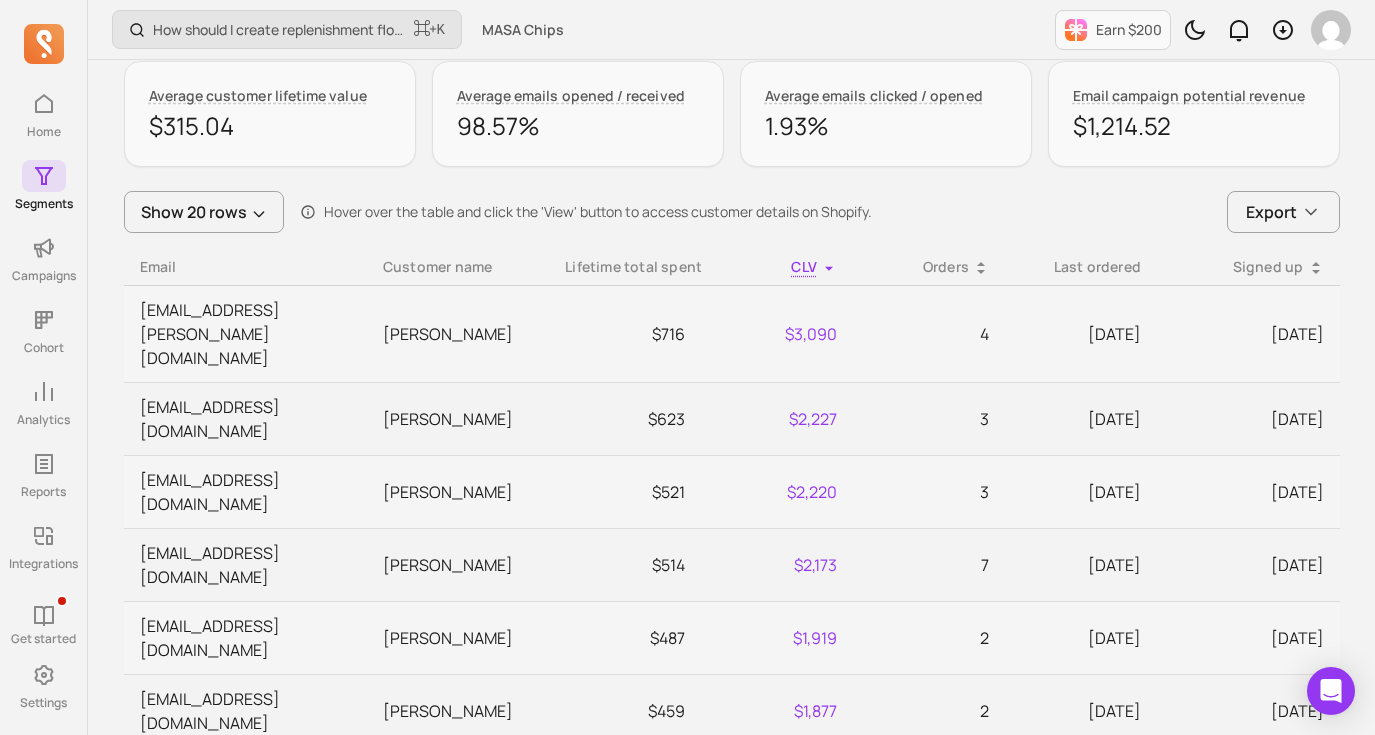 scroll, scrollTop: 435, scrollLeft: 0, axis: vertical 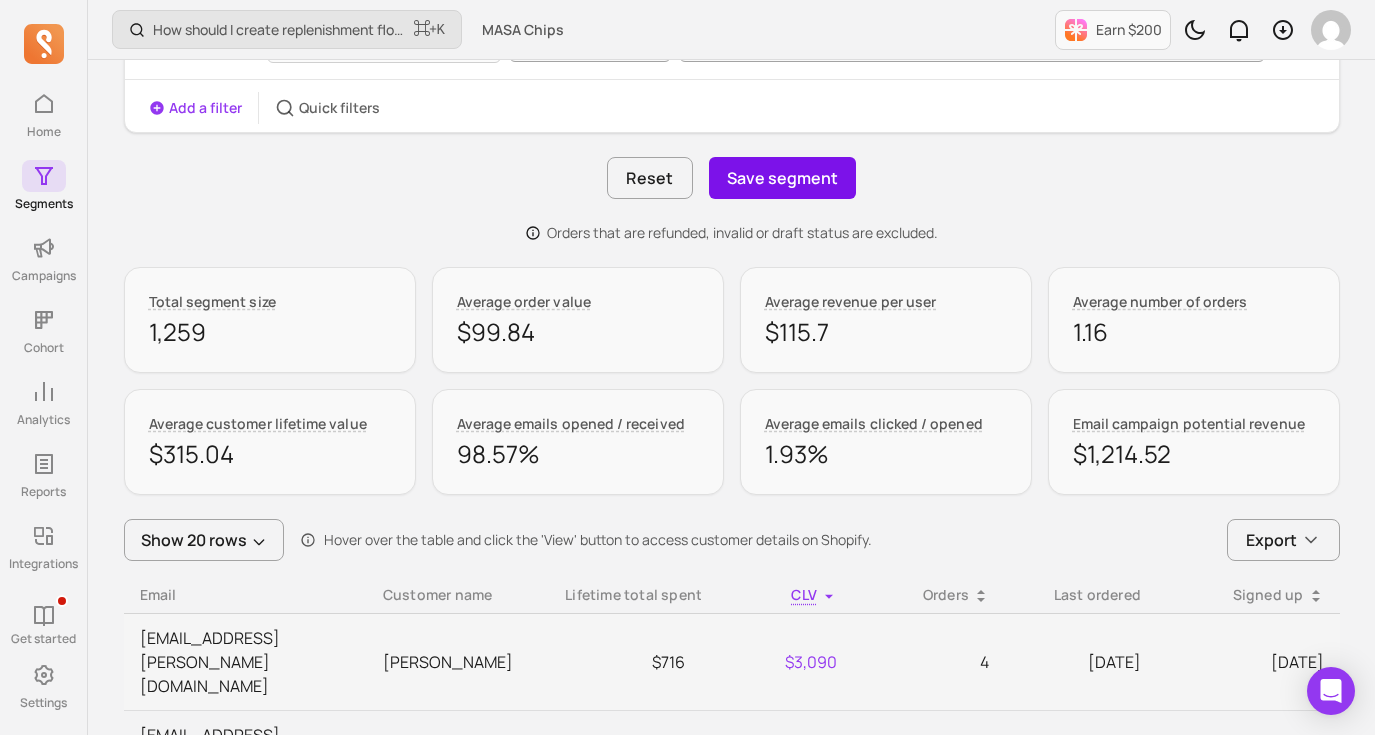 click on "Save segment" at bounding box center (782, 178) 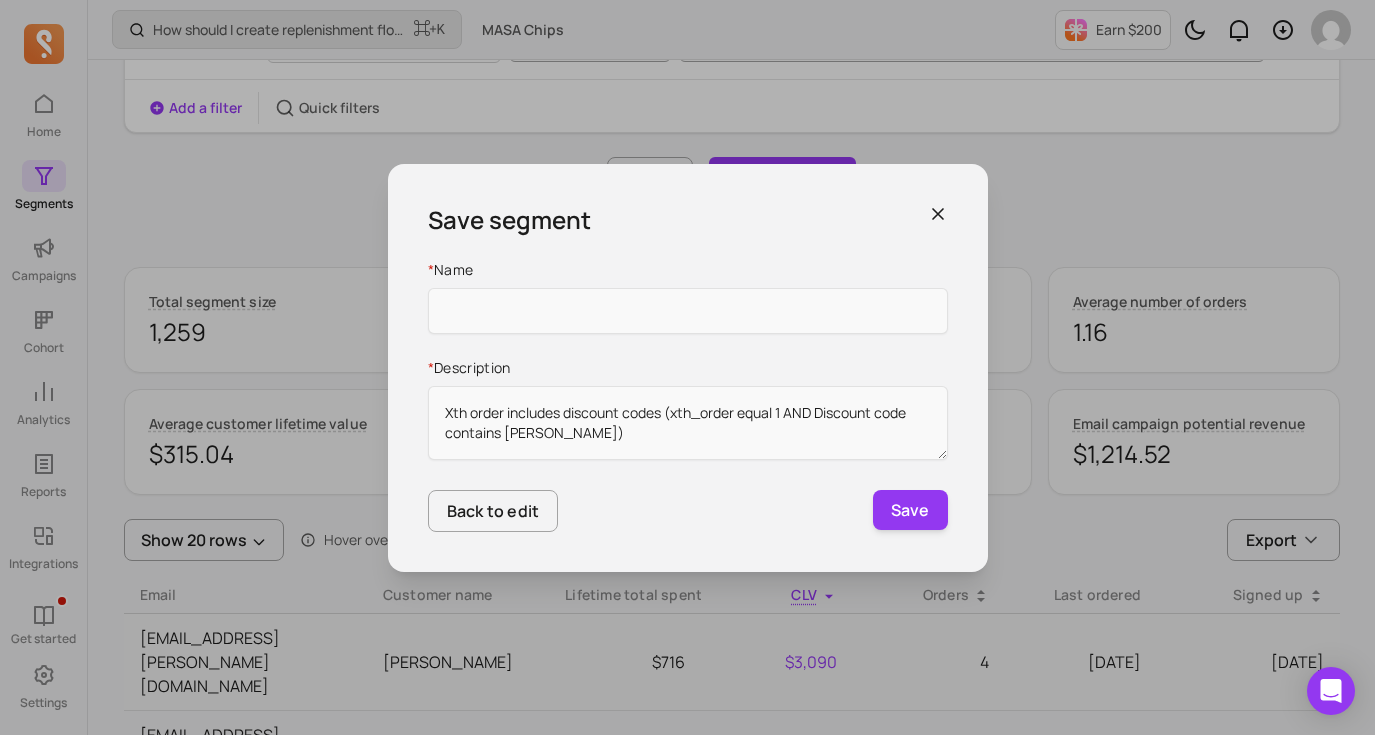 click 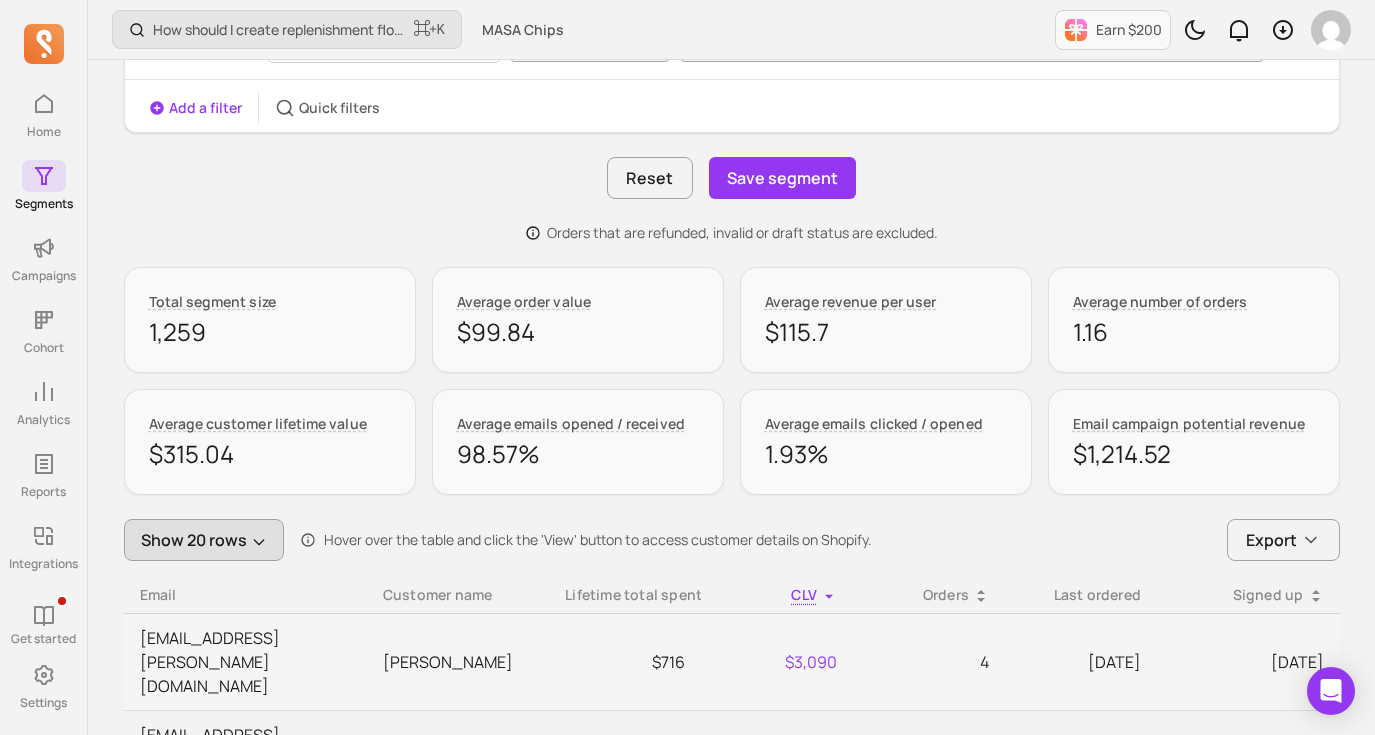click on "Show 20 rows" at bounding box center (204, 540) 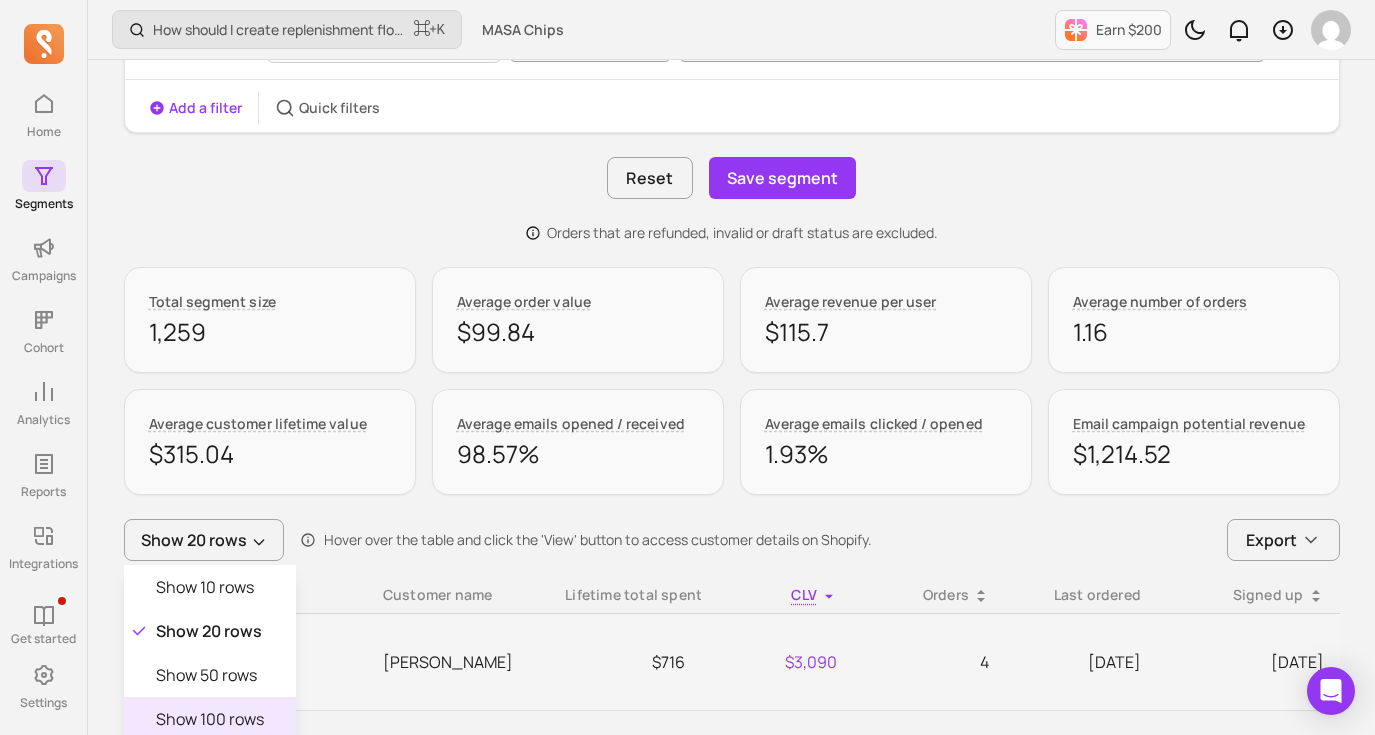 scroll, scrollTop: 441, scrollLeft: 0, axis: vertical 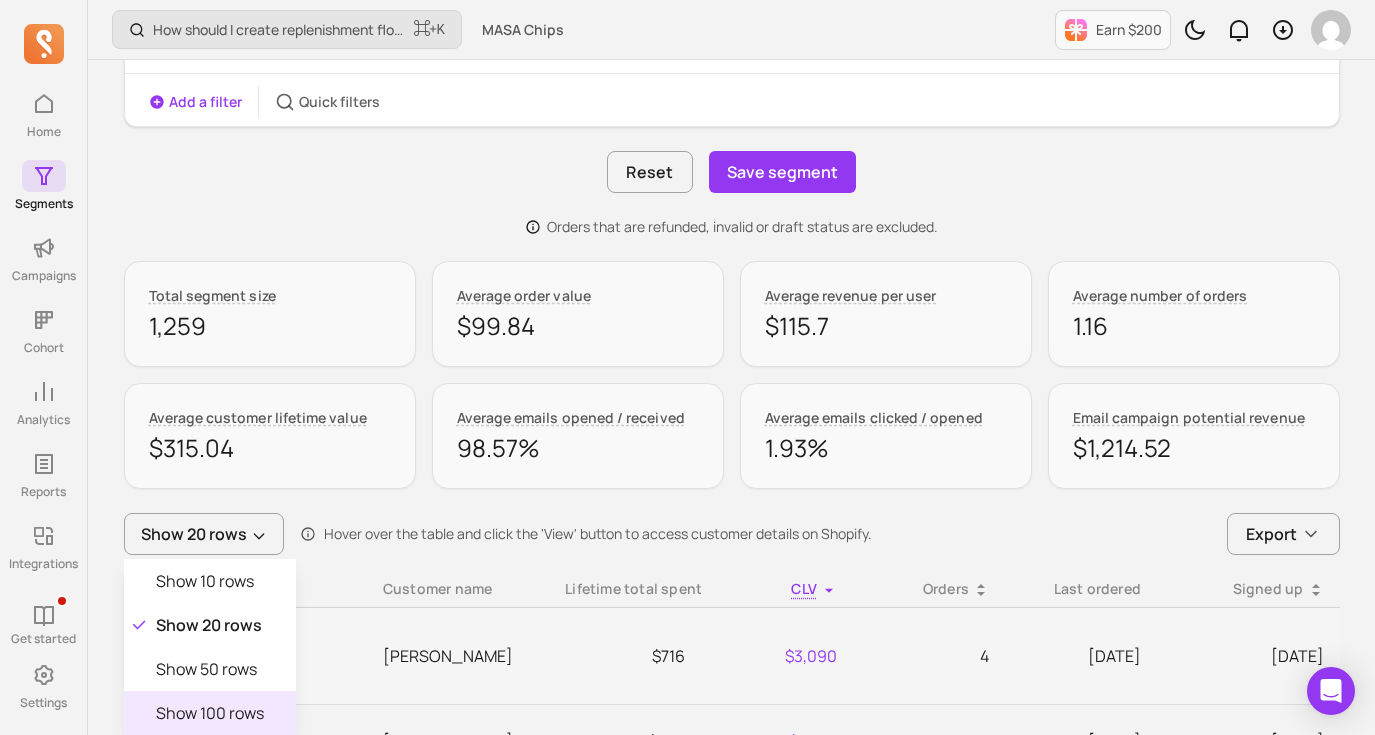 click on "Show 100 rows" at bounding box center [210, 713] 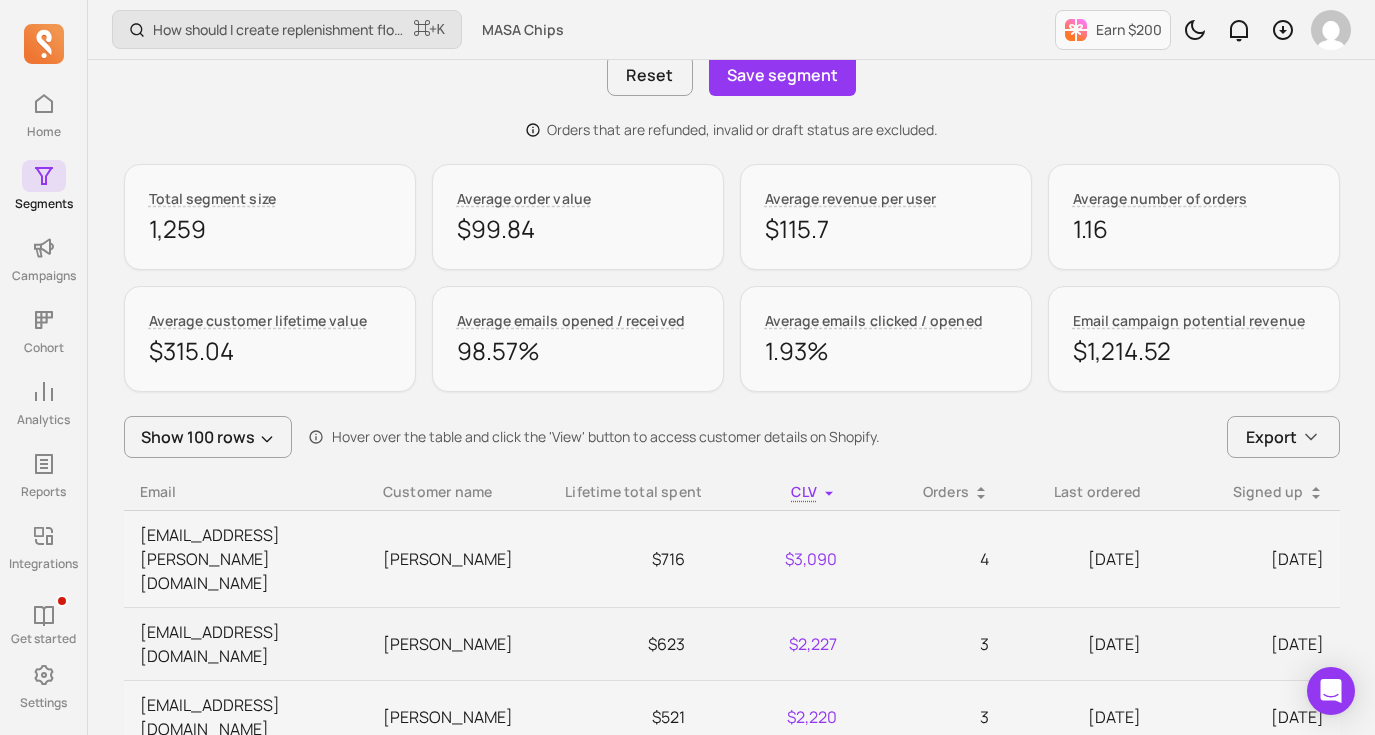 scroll, scrollTop: 563, scrollLeft: 0, axis: vertical 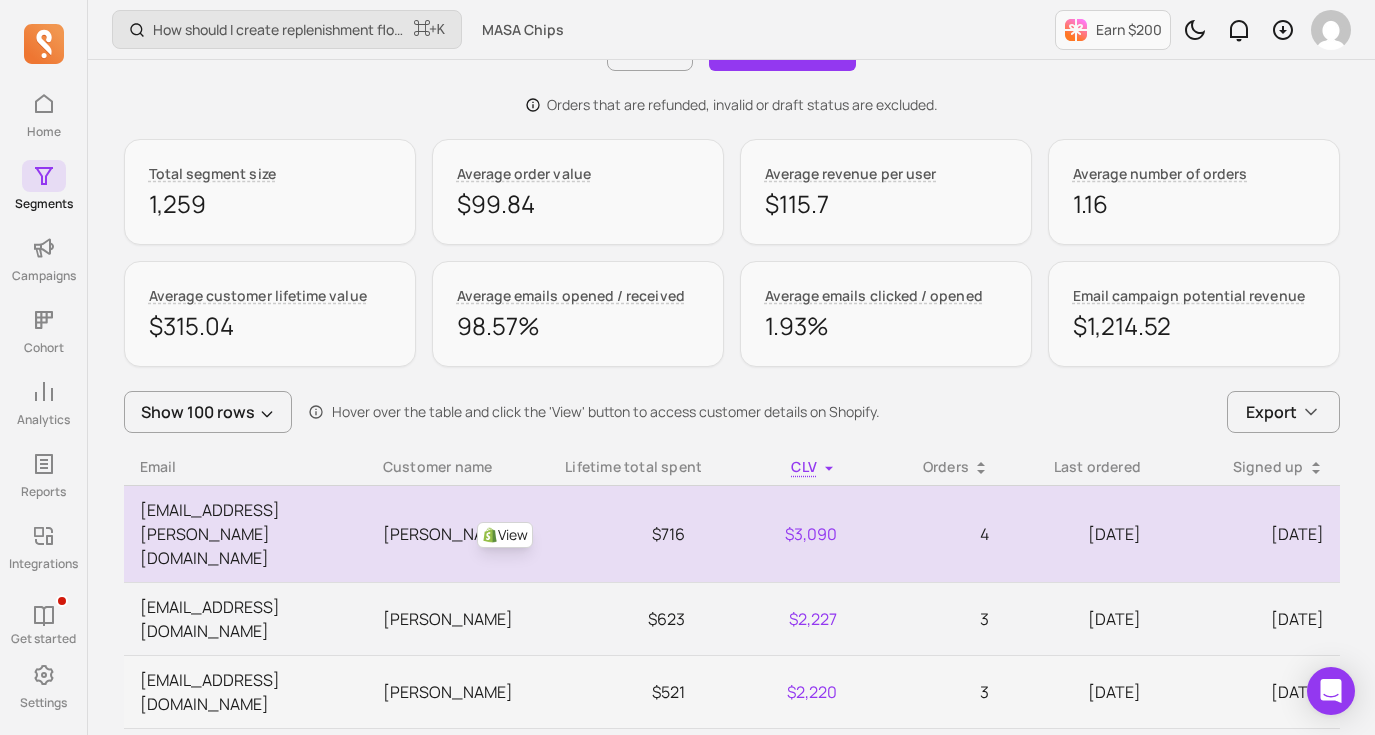click on "View" at bounding box center (505, 535) 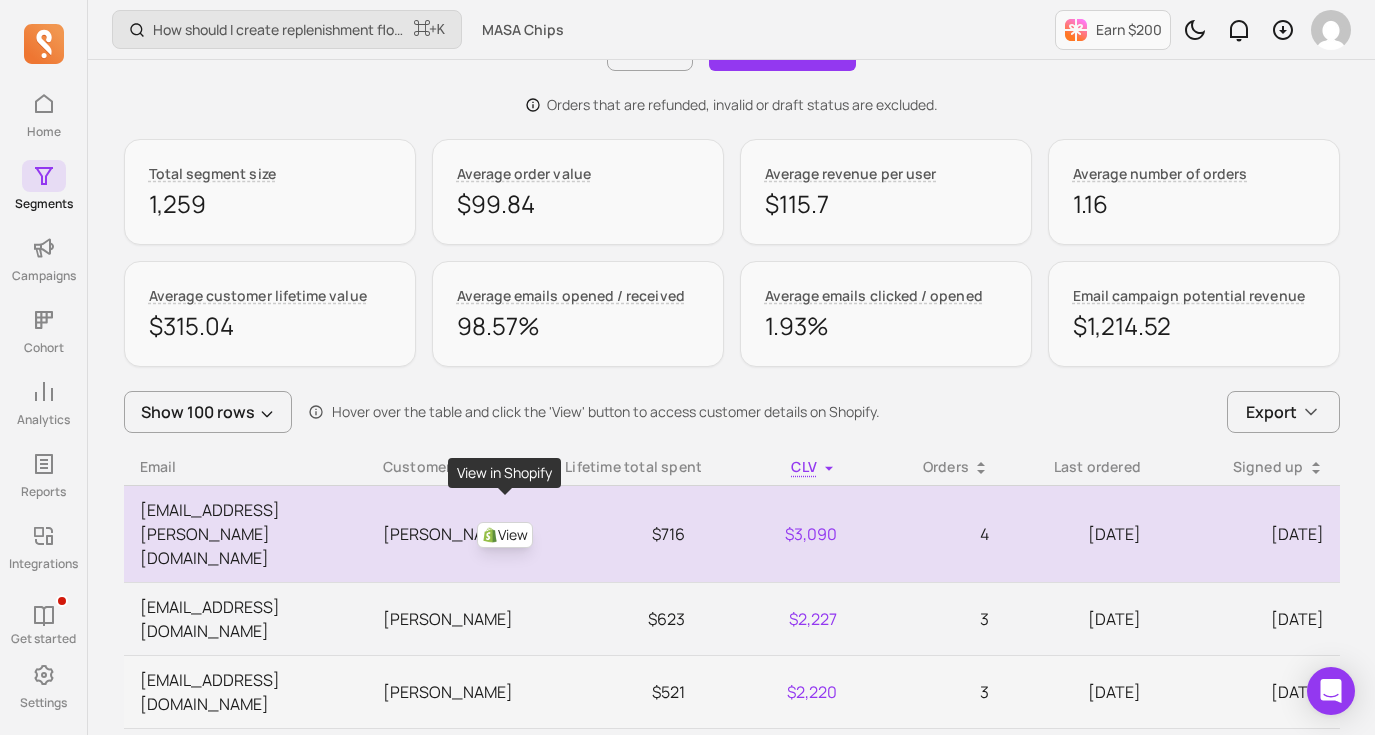 click on "View" at bounding box center [505, 535] 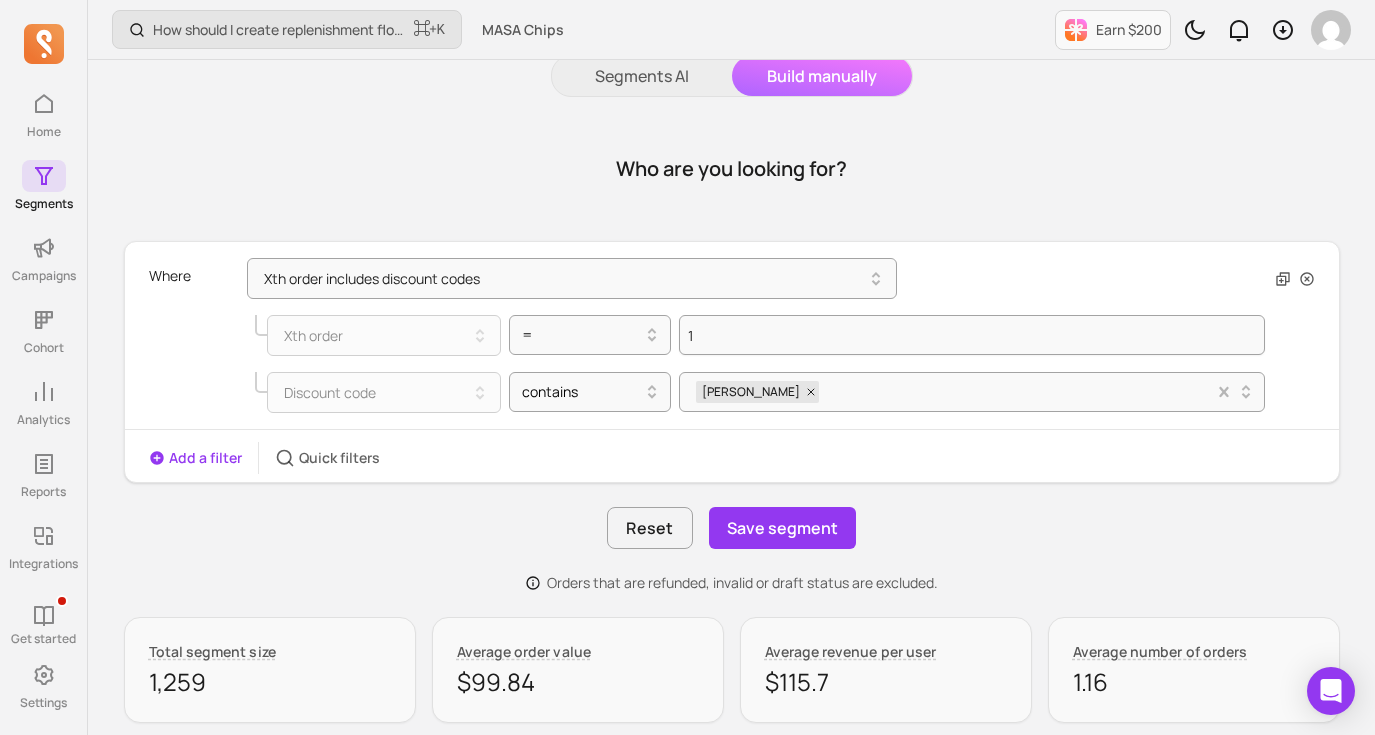 scroll, scrollTop: 0, scrollLeft: 0, axis: both 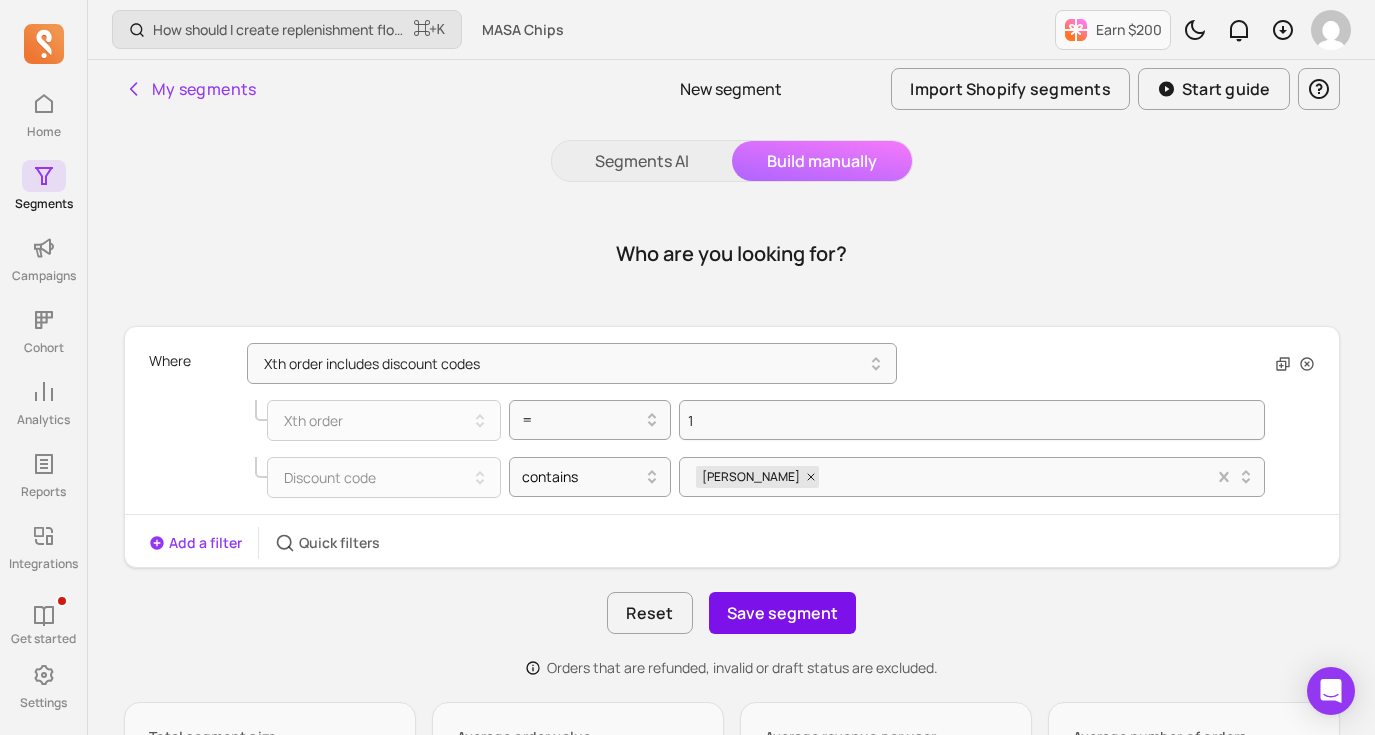 click on "Save segment" at bounding box center [782, 613] 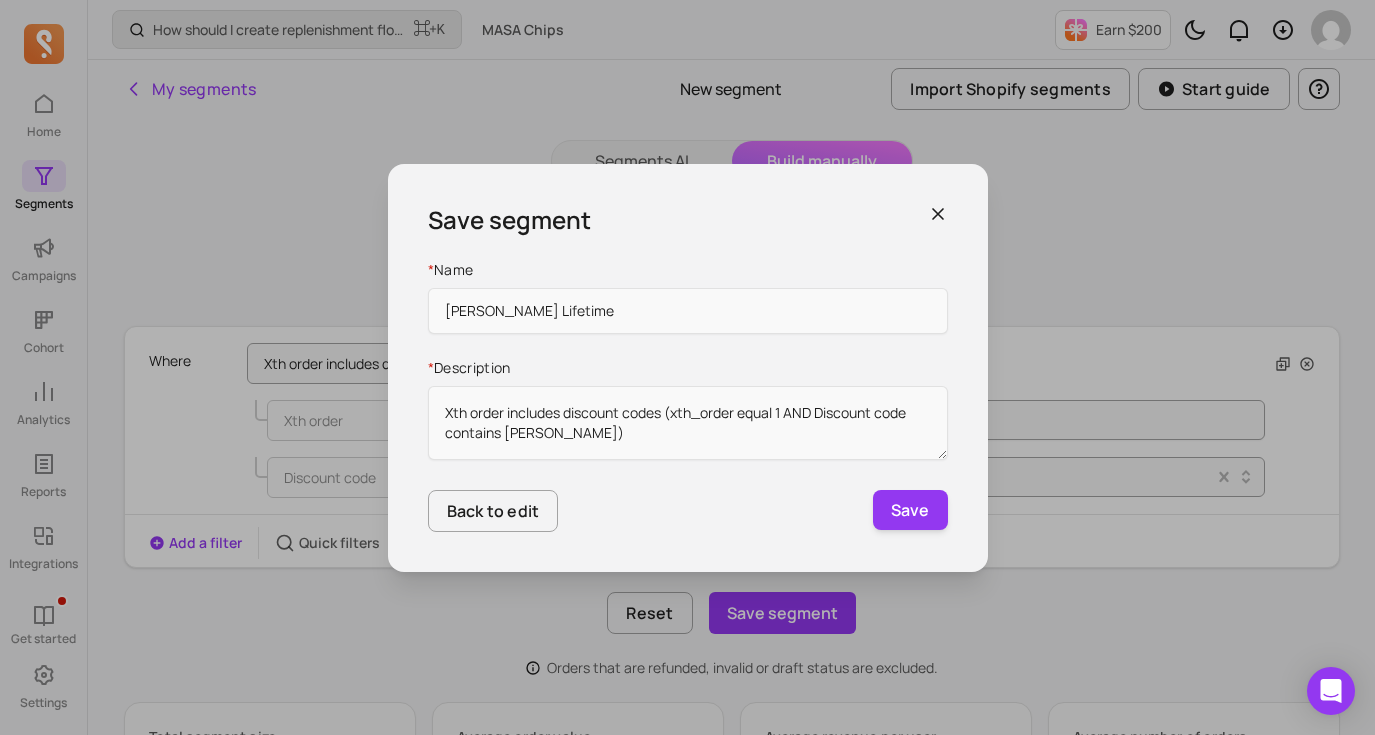 drag, startPoint x: 491, startPoint y: 315, endPoint x: 420, endPoint y: 308, distance: 71.34424 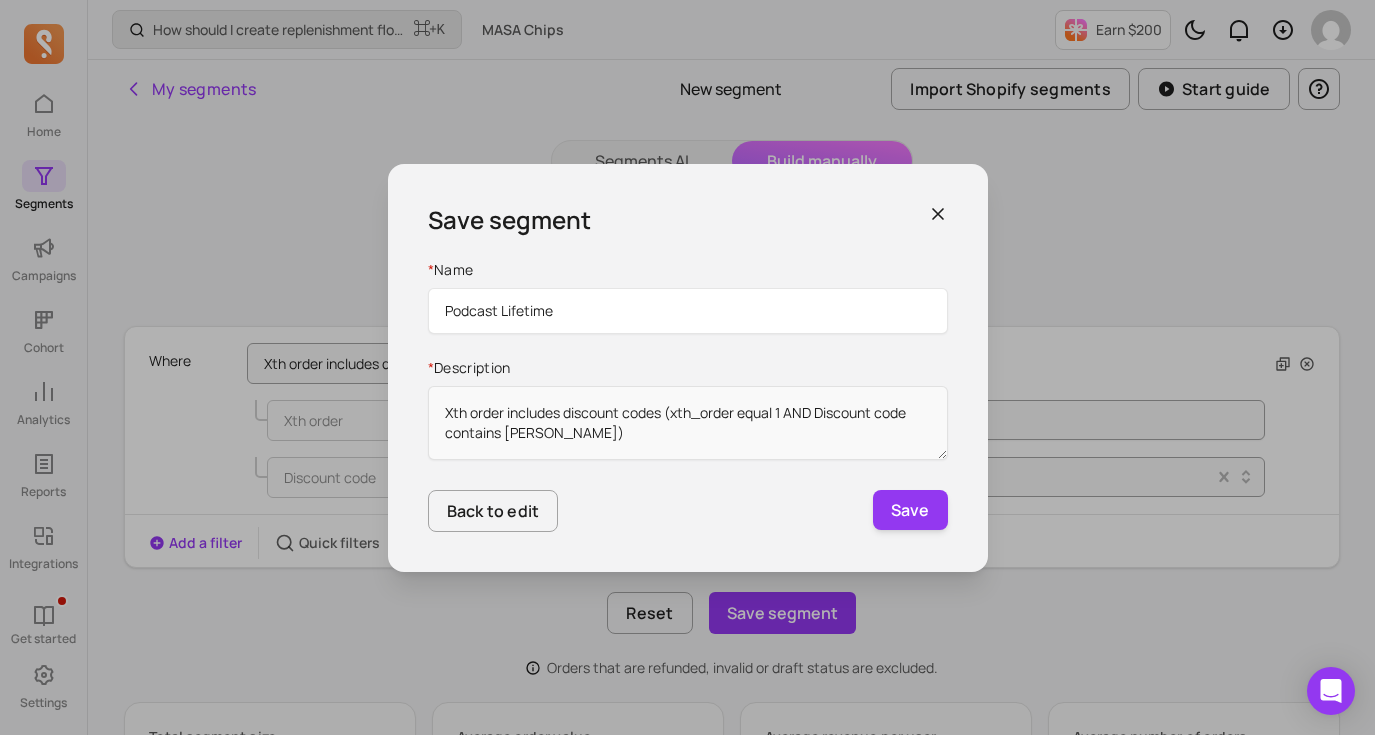 click on "Podcast Lifetime" at bounding box center [688, 311] 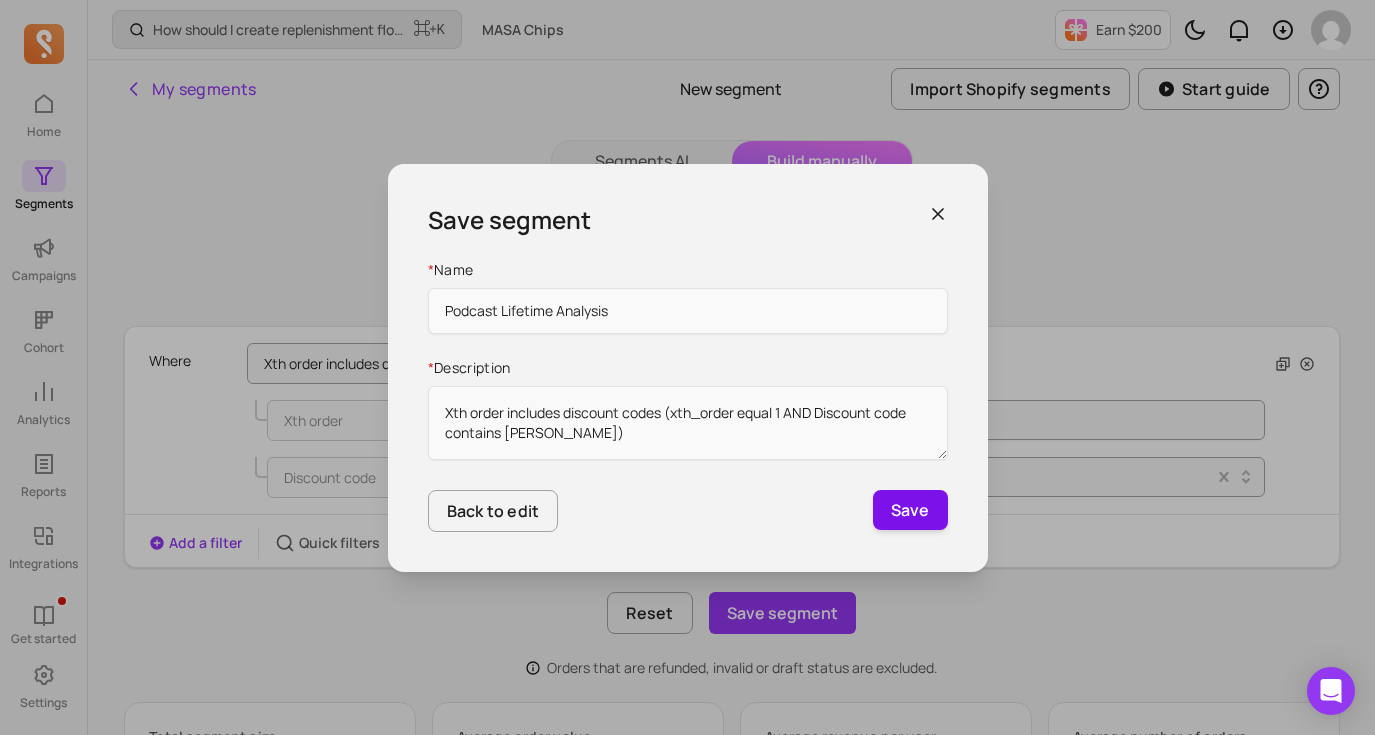type on "Podcast Lifetime Analysis" 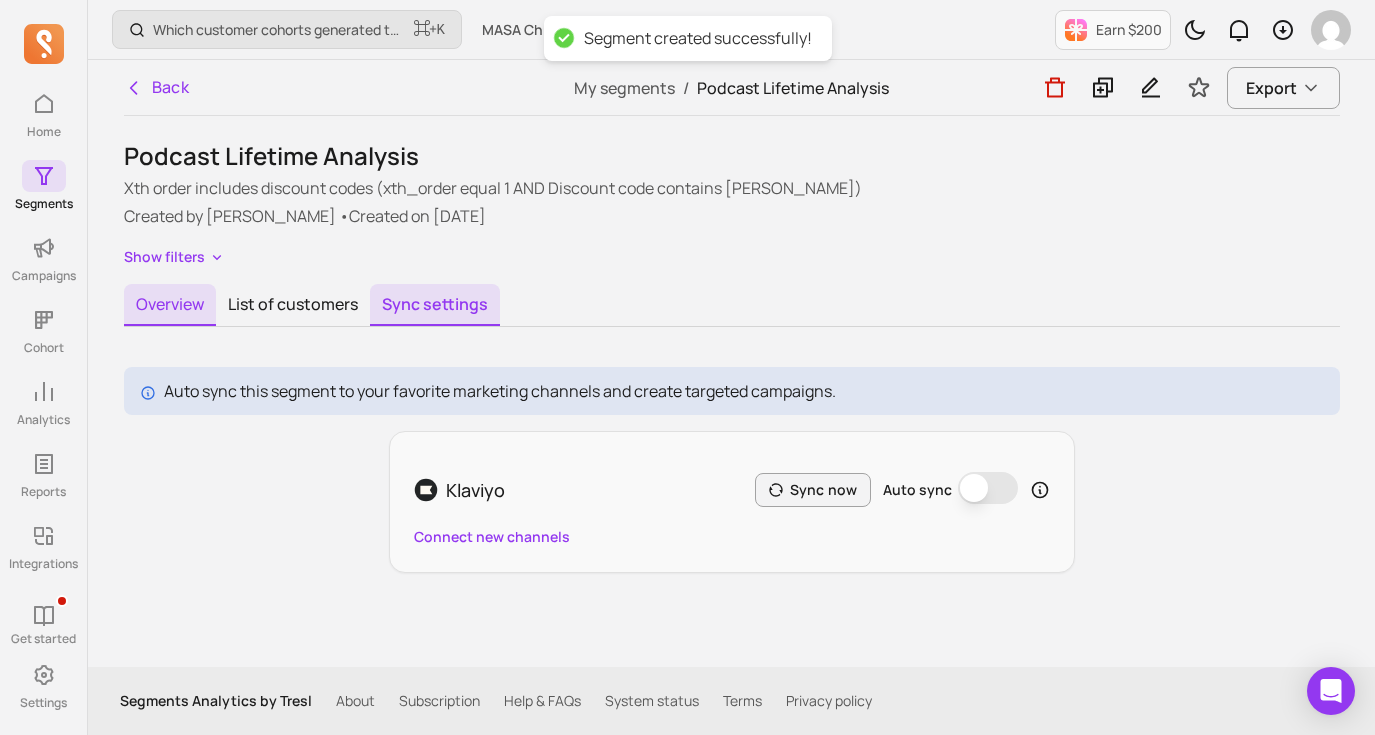 click on "Overview" at bounding box center [170, 305] 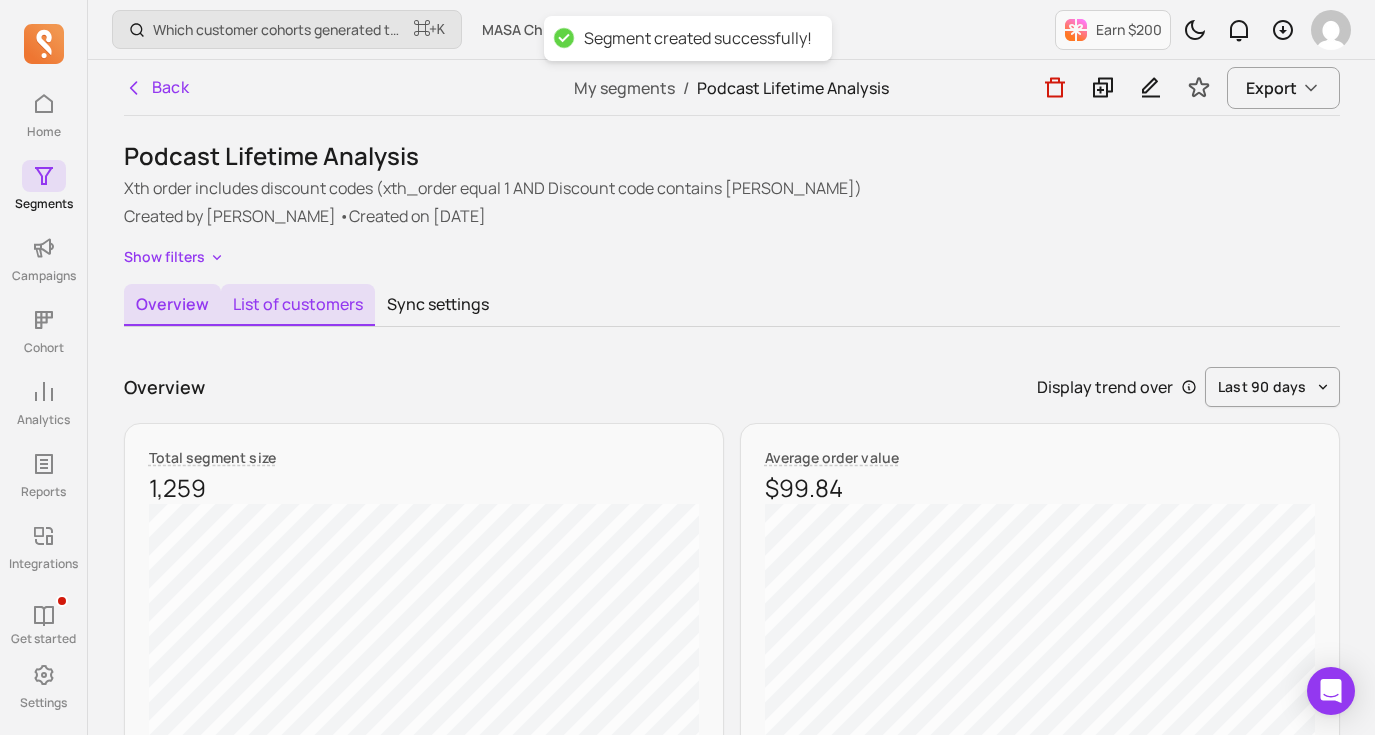 click on "List of customers" at bounding box center (298, 305) 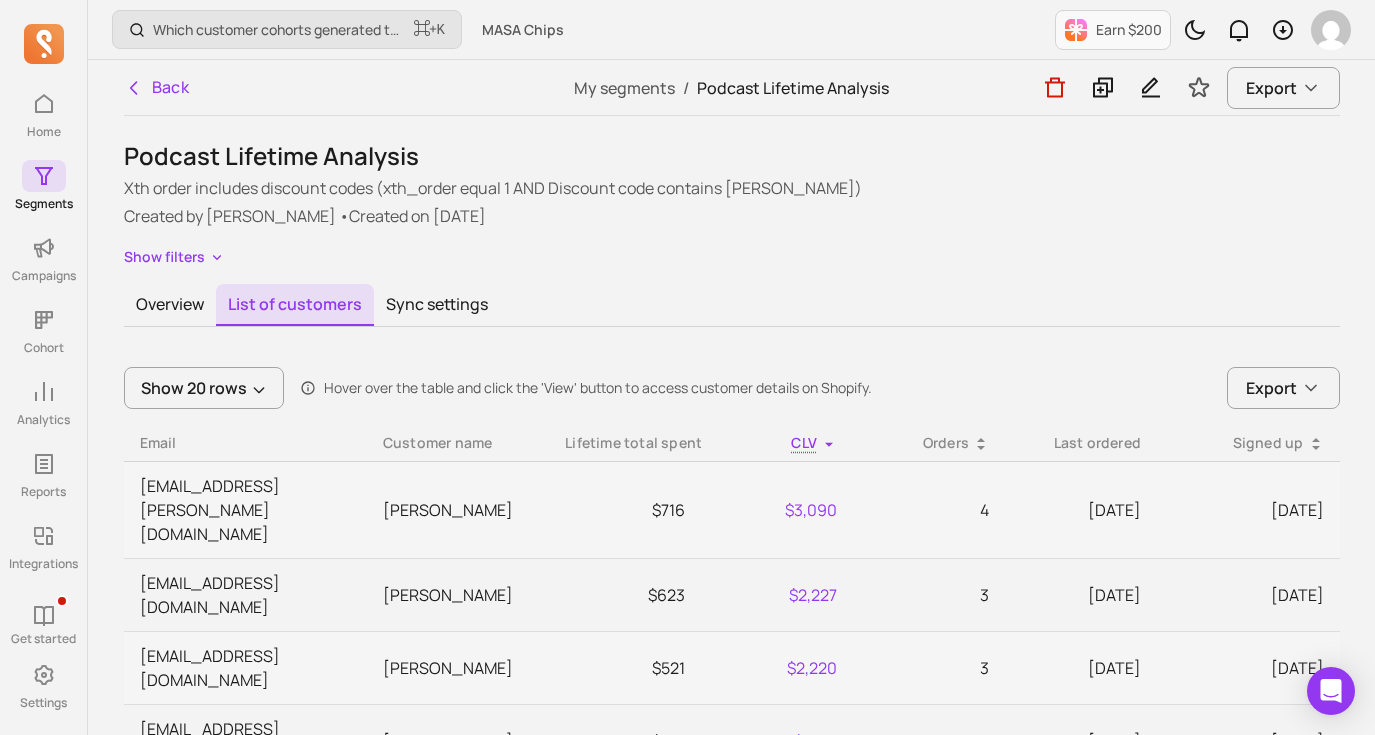 click on "Back" at bounding box center [157, 87] 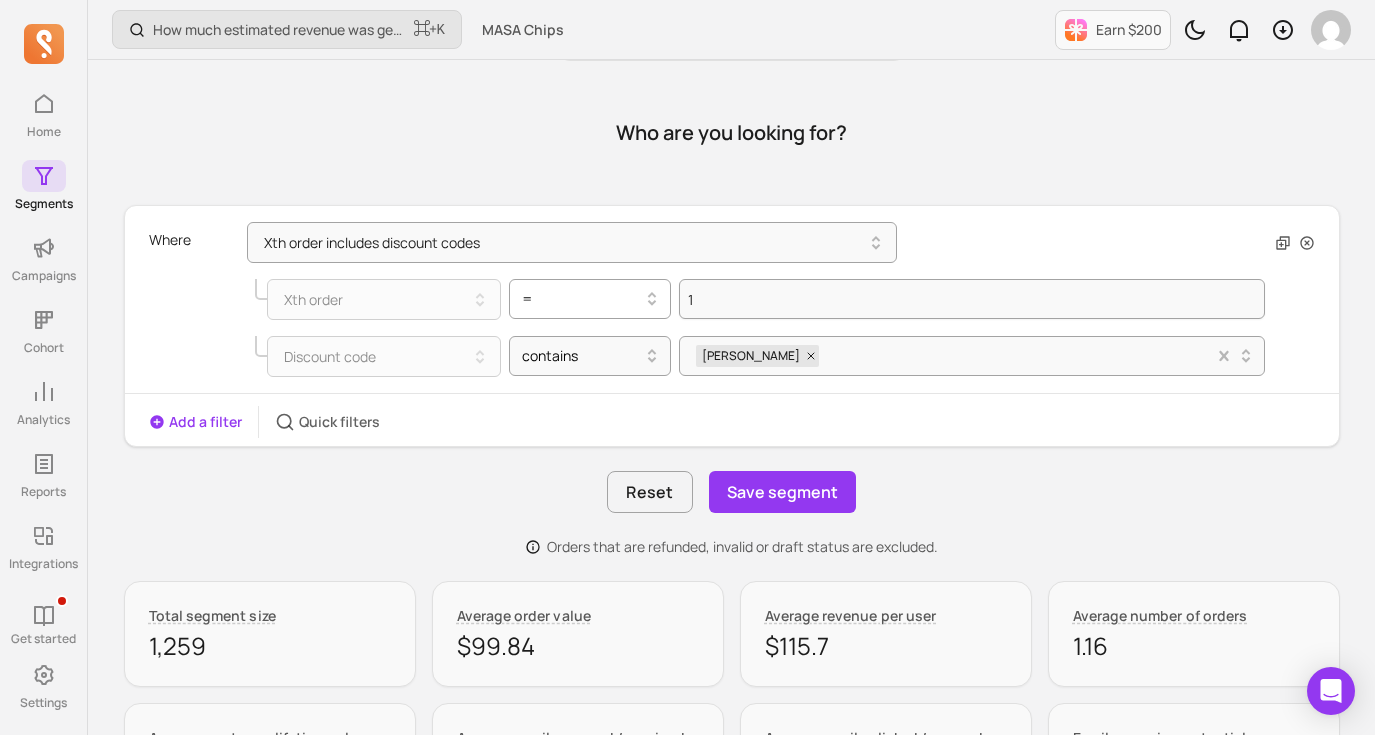 scroll, scrollTop: 151, scrollLeft: 0, axis: vertical 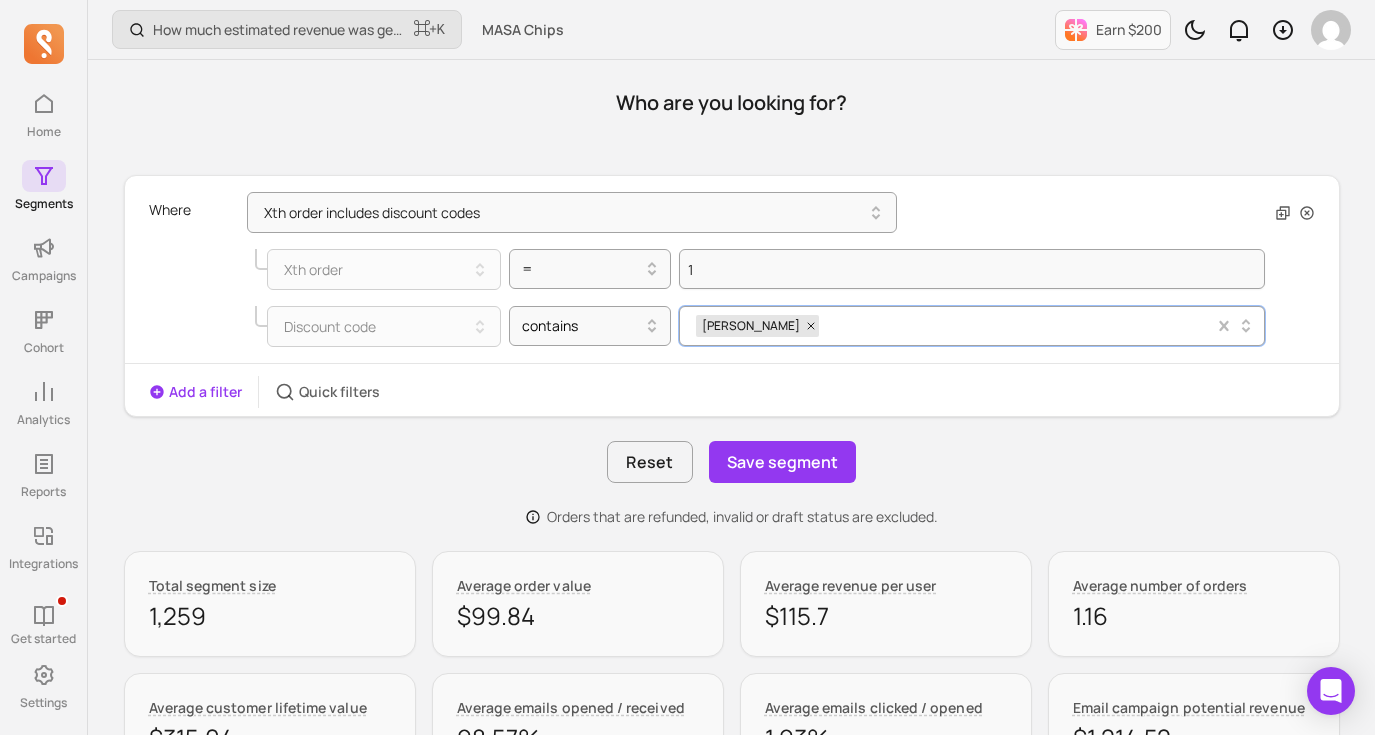 click on "TUCKER" at bounding box center (955, 326) 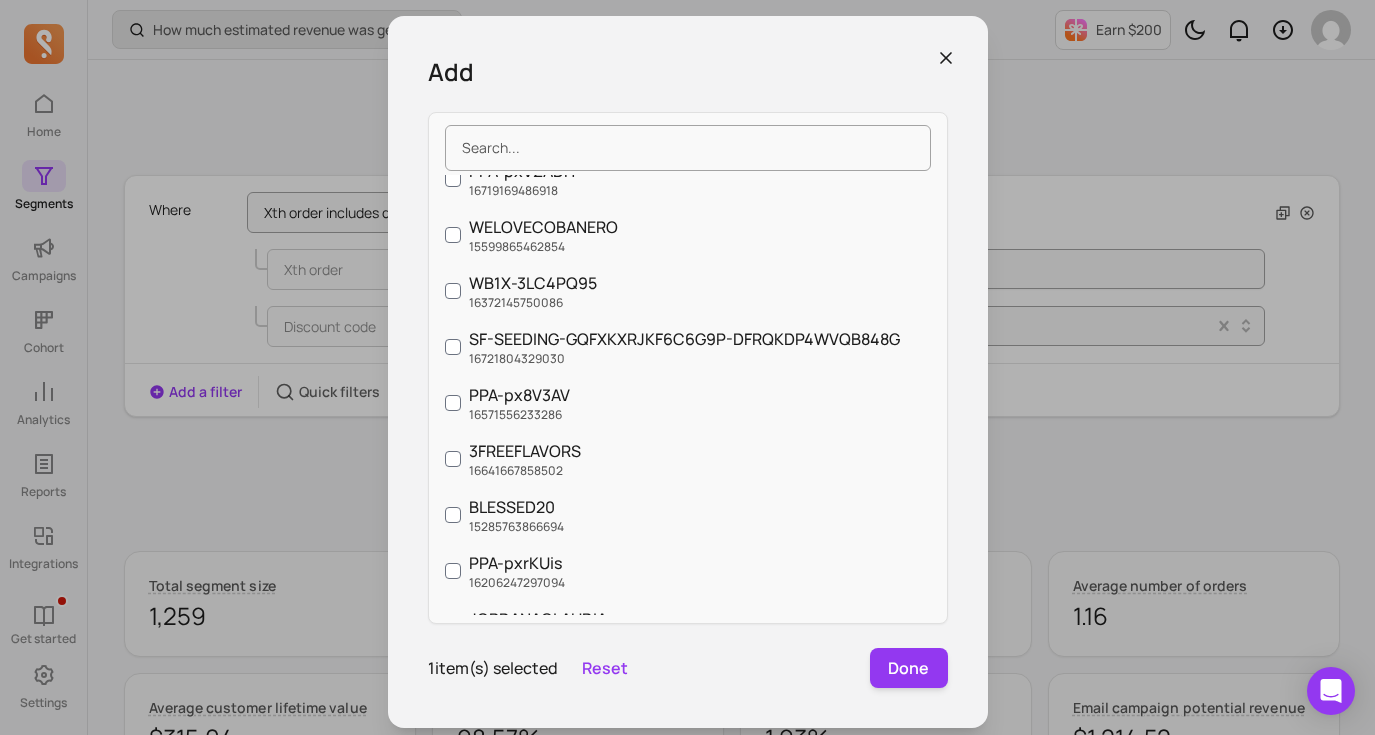 scroll, scrollTop: 5160, scrollLeft: 0, axis: vertical 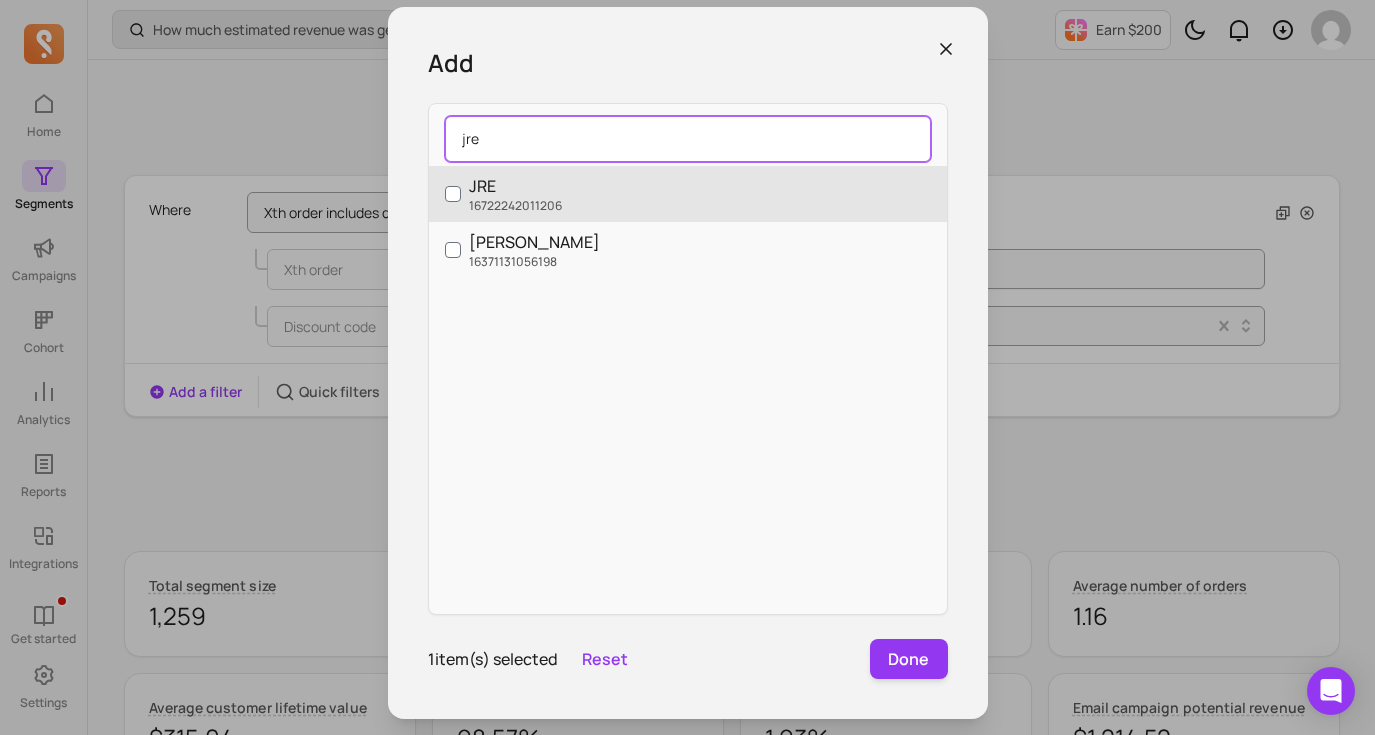 type on "jre" 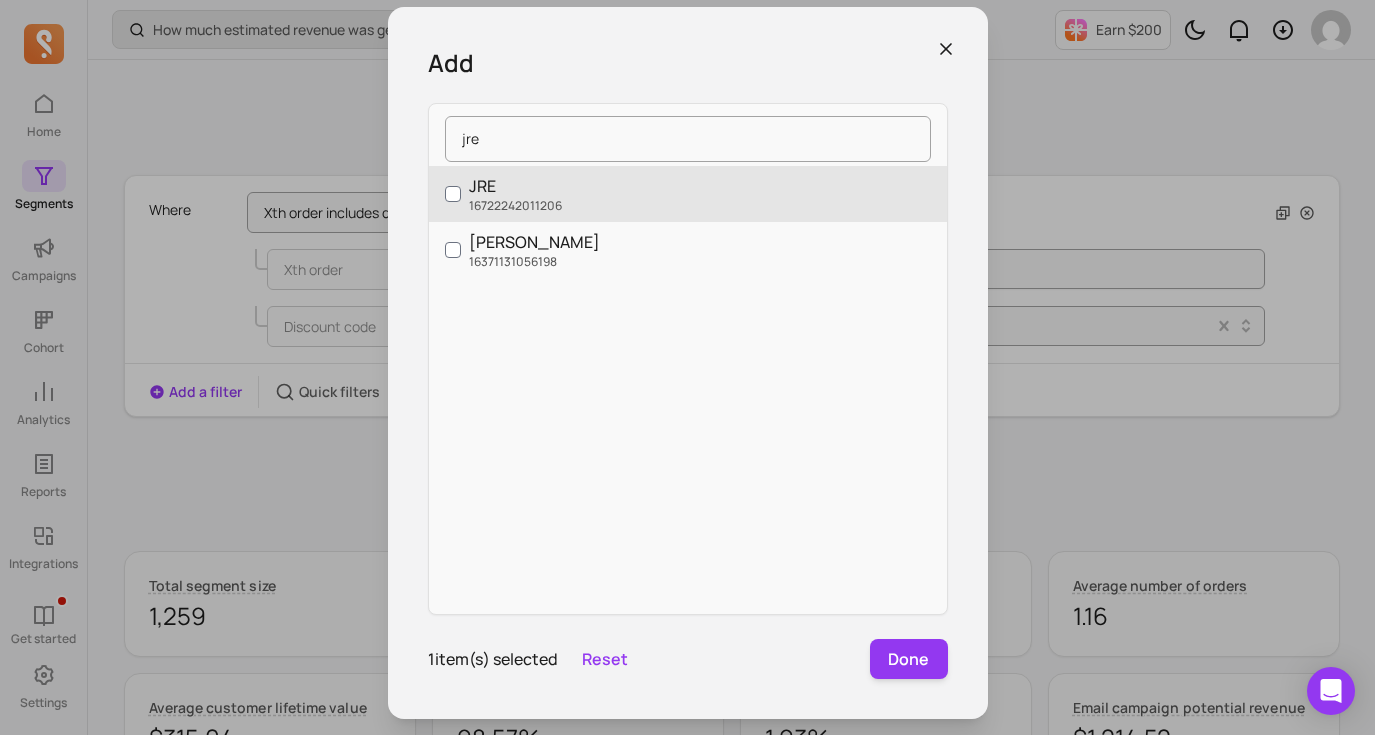 click on "JRE" at bounding box center [515, 186] 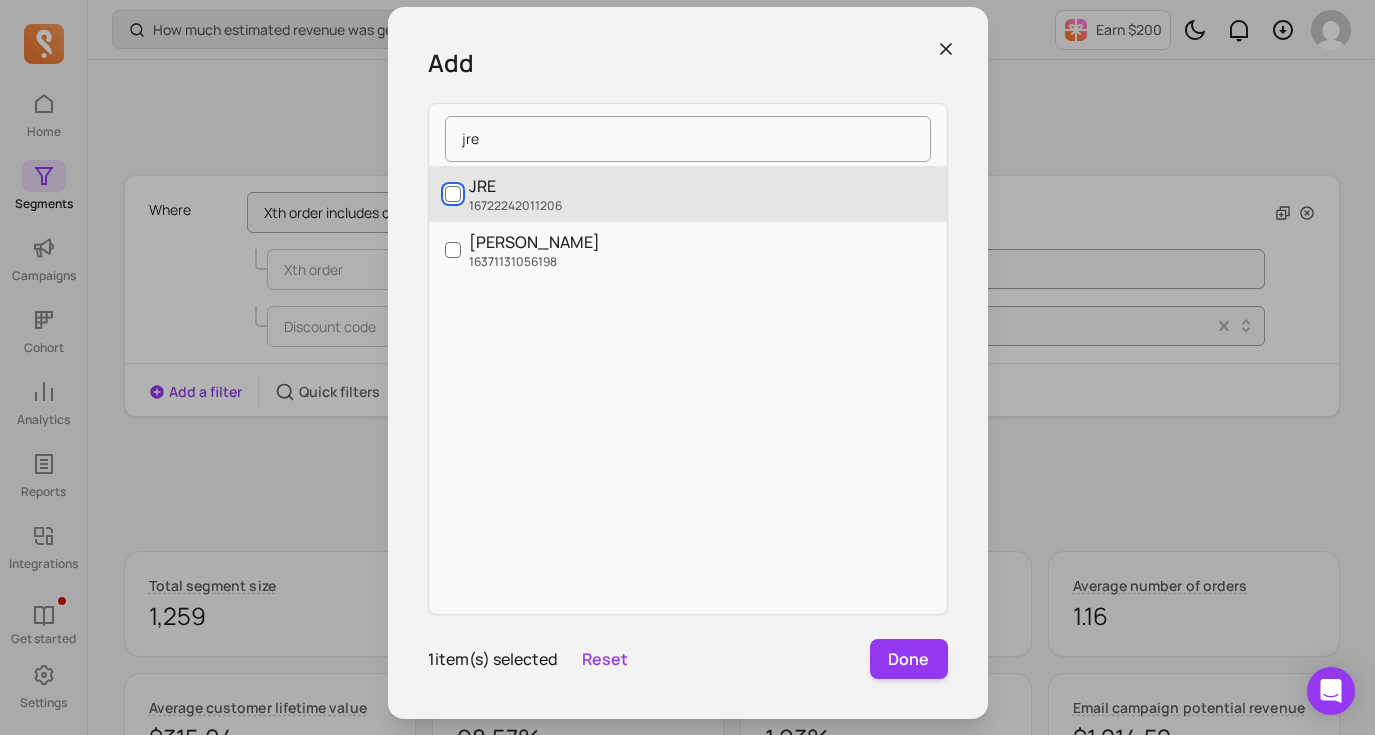 click on "JRE 16722242011206" at bounding box center (453, 194) 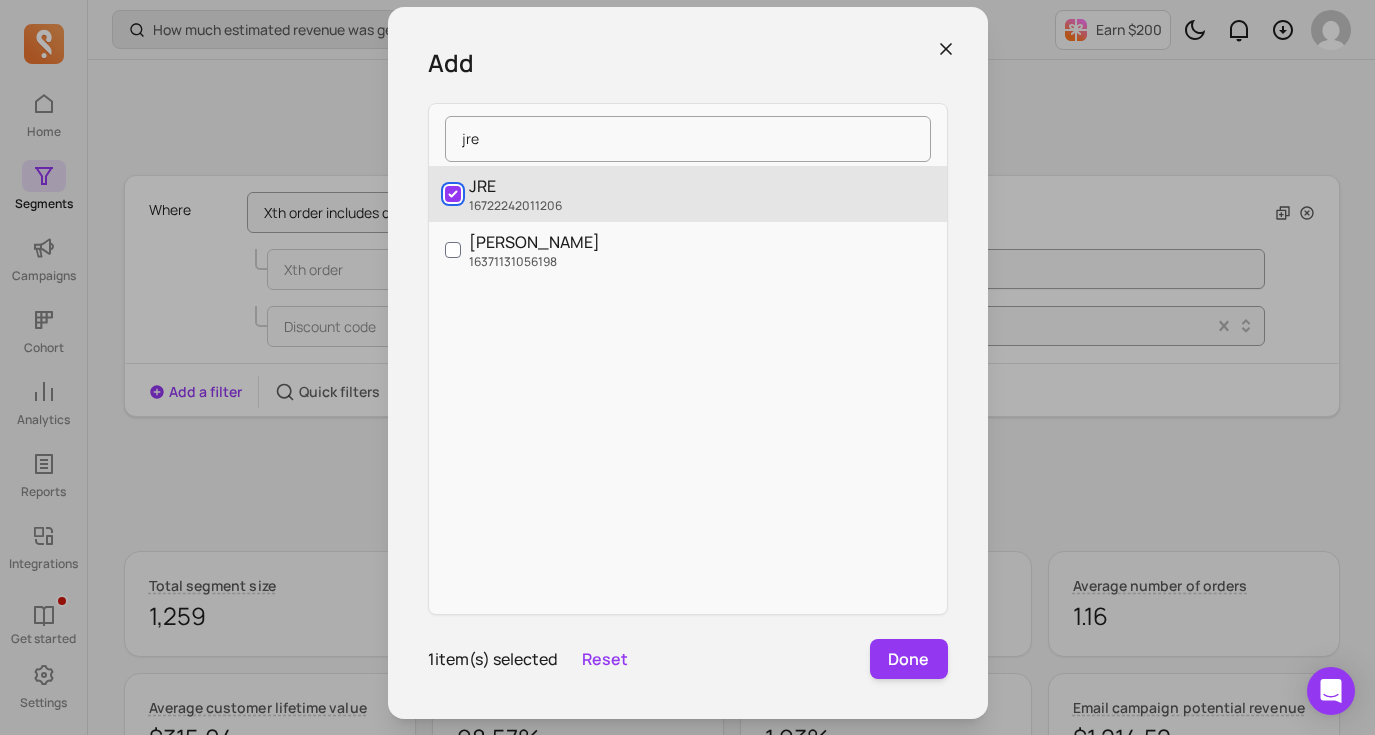 checkbox on "true" 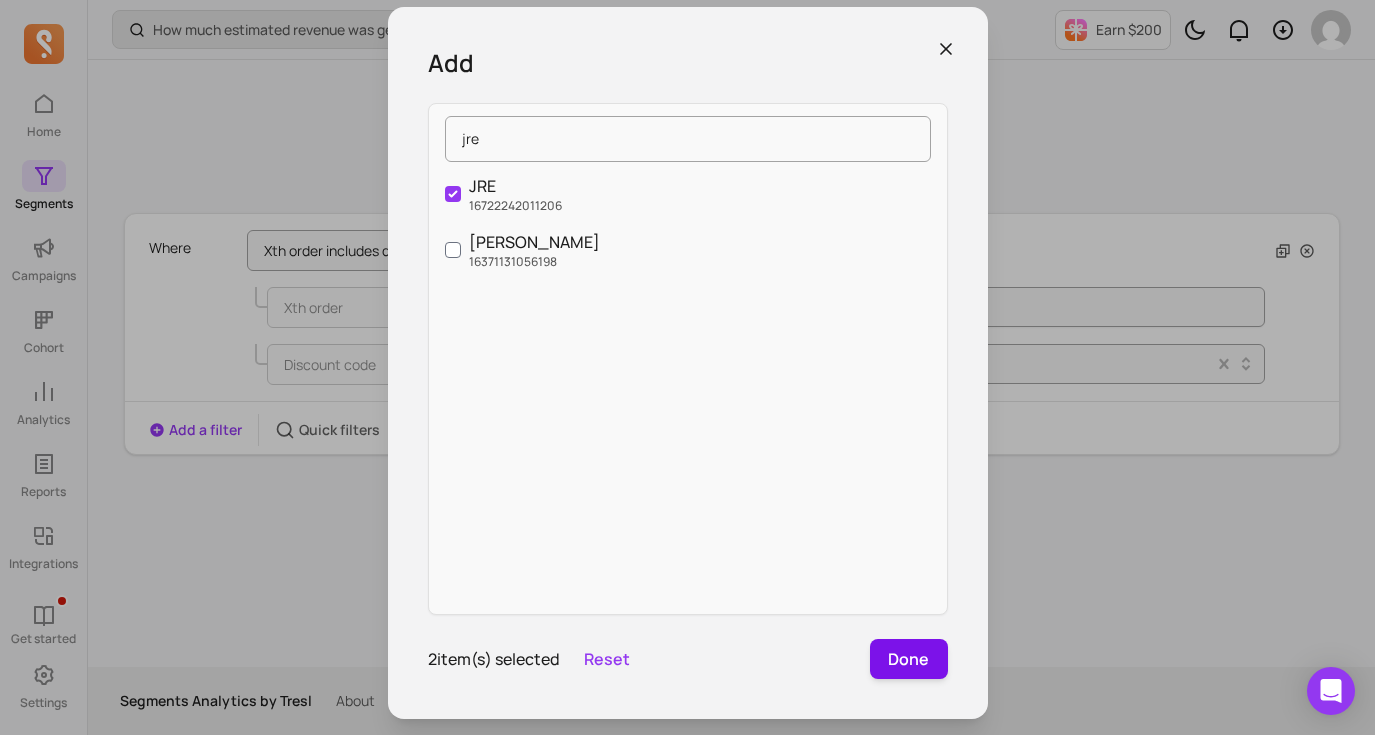 click on "Done" at bounding box center (909, 659) 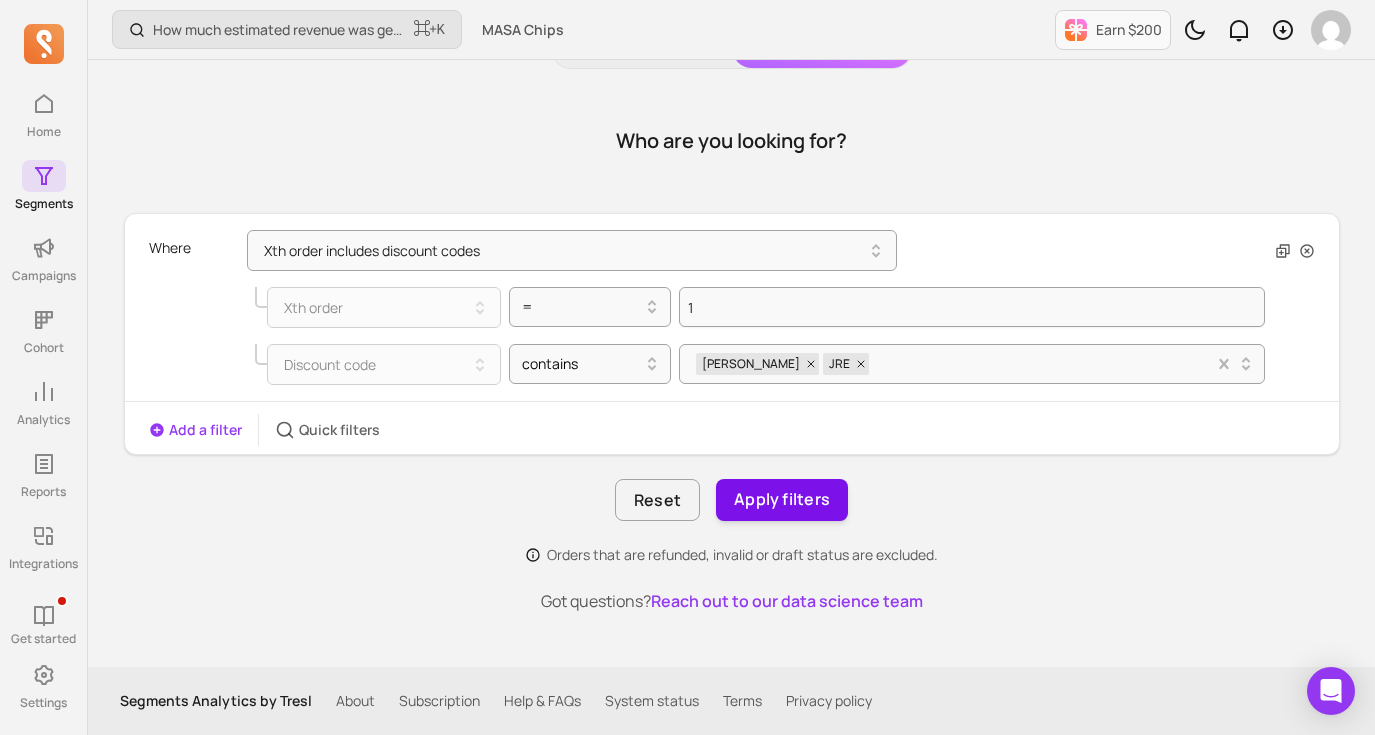 click on "Apply filters" at bounding box center (782, 500) 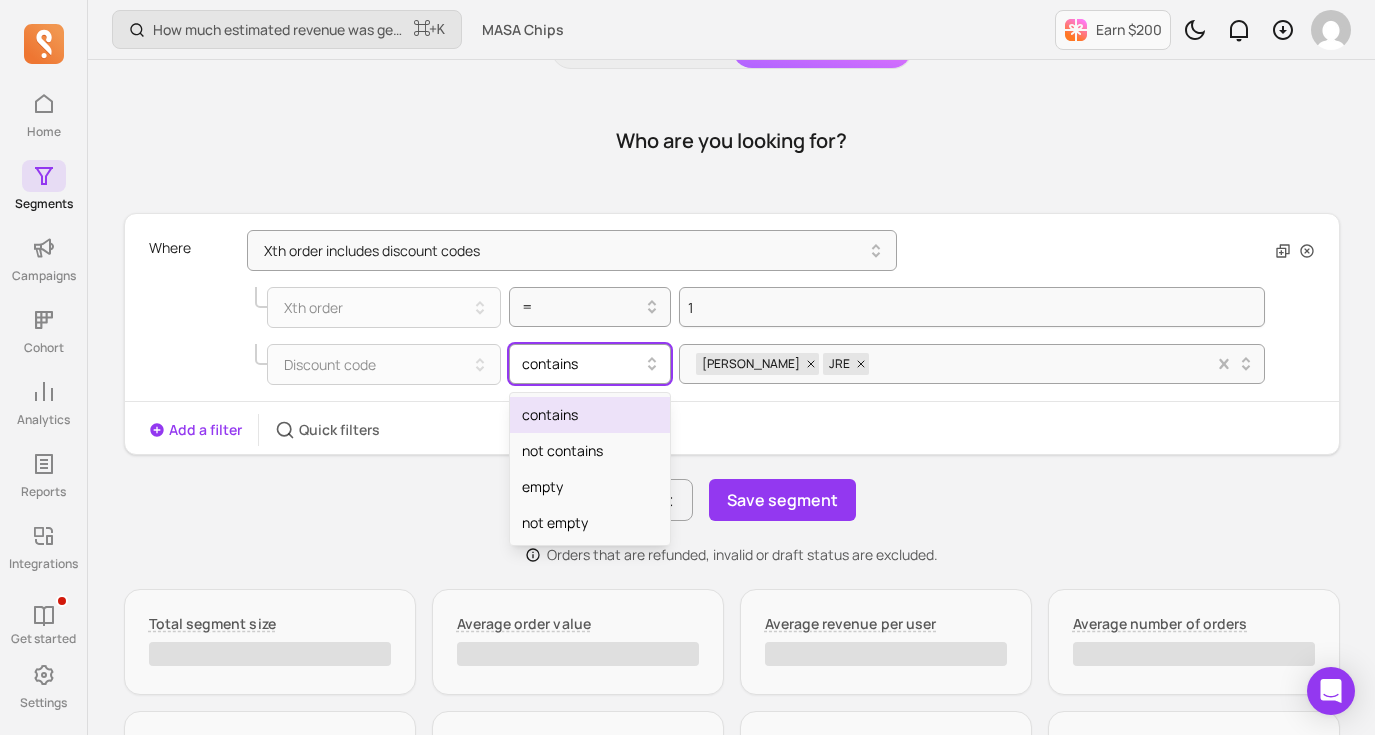 click at bounding box center [582, 364] 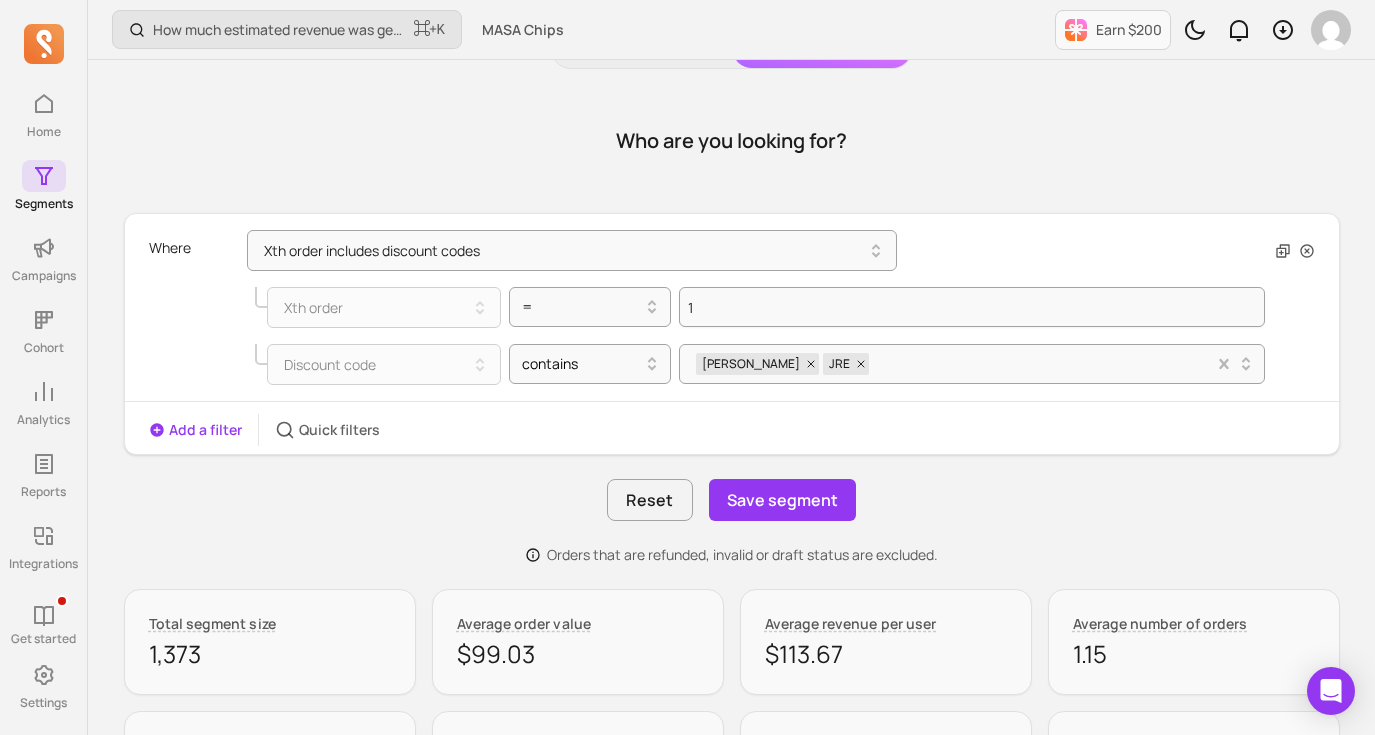 click on "Add a filter   Quick filters" at bounding box center [732, 430] 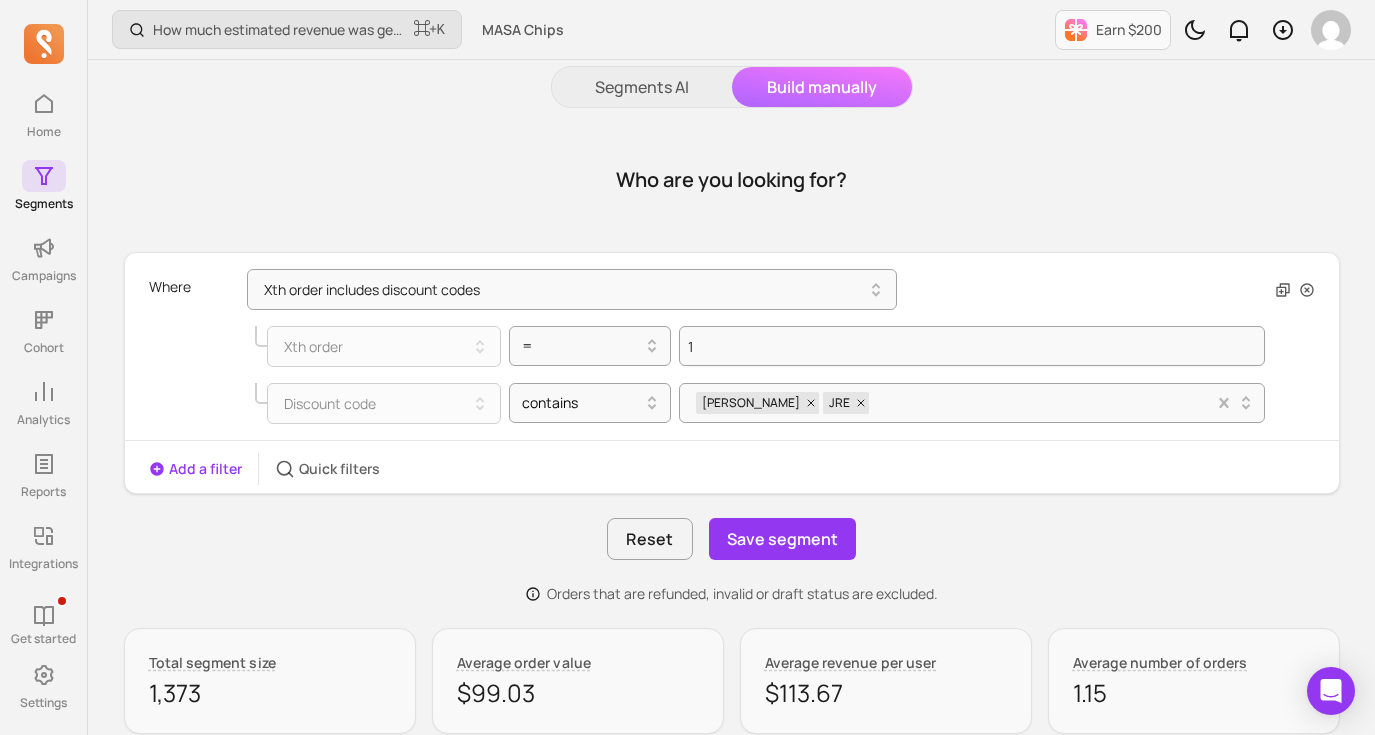 scroll, scrollTop: 0, scrollLeft: 0, axis: both 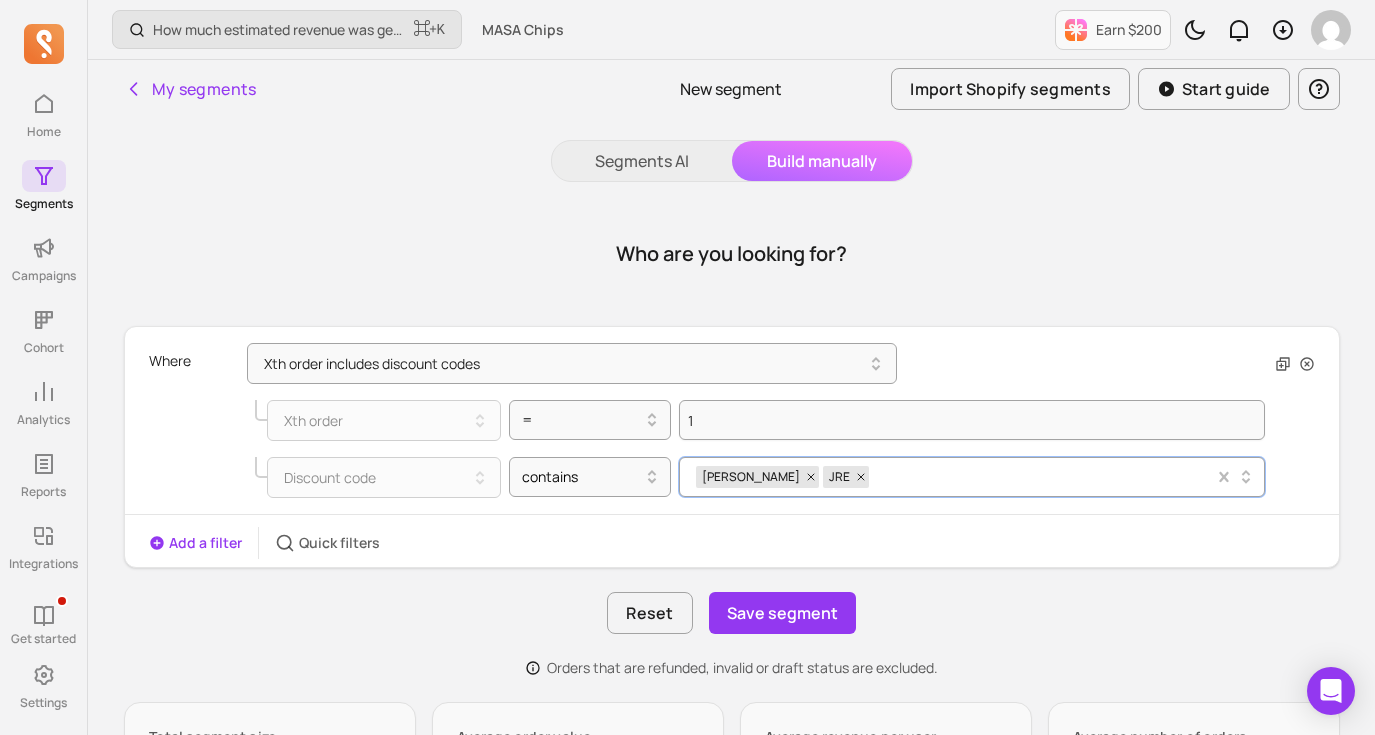 click on "TUCKER JRE" at bounding box center (955, 477) 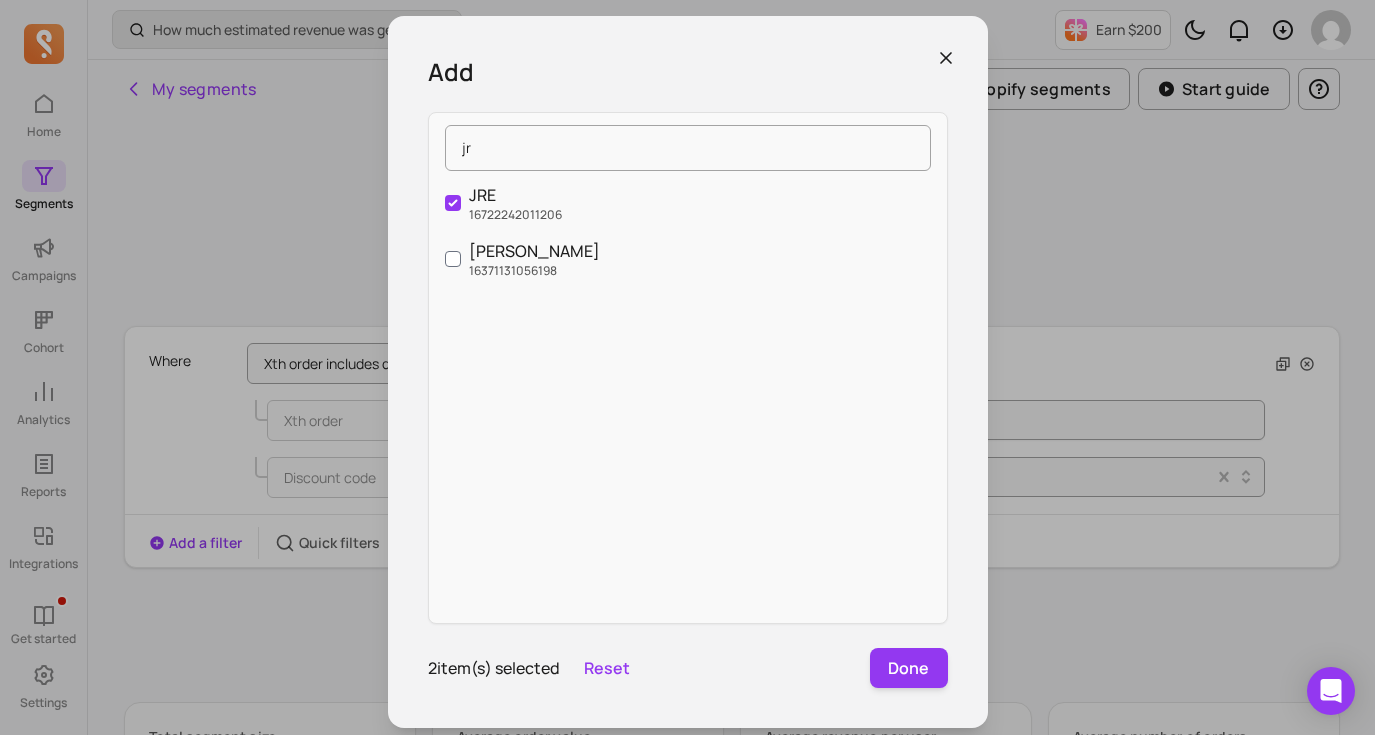 type on "j" 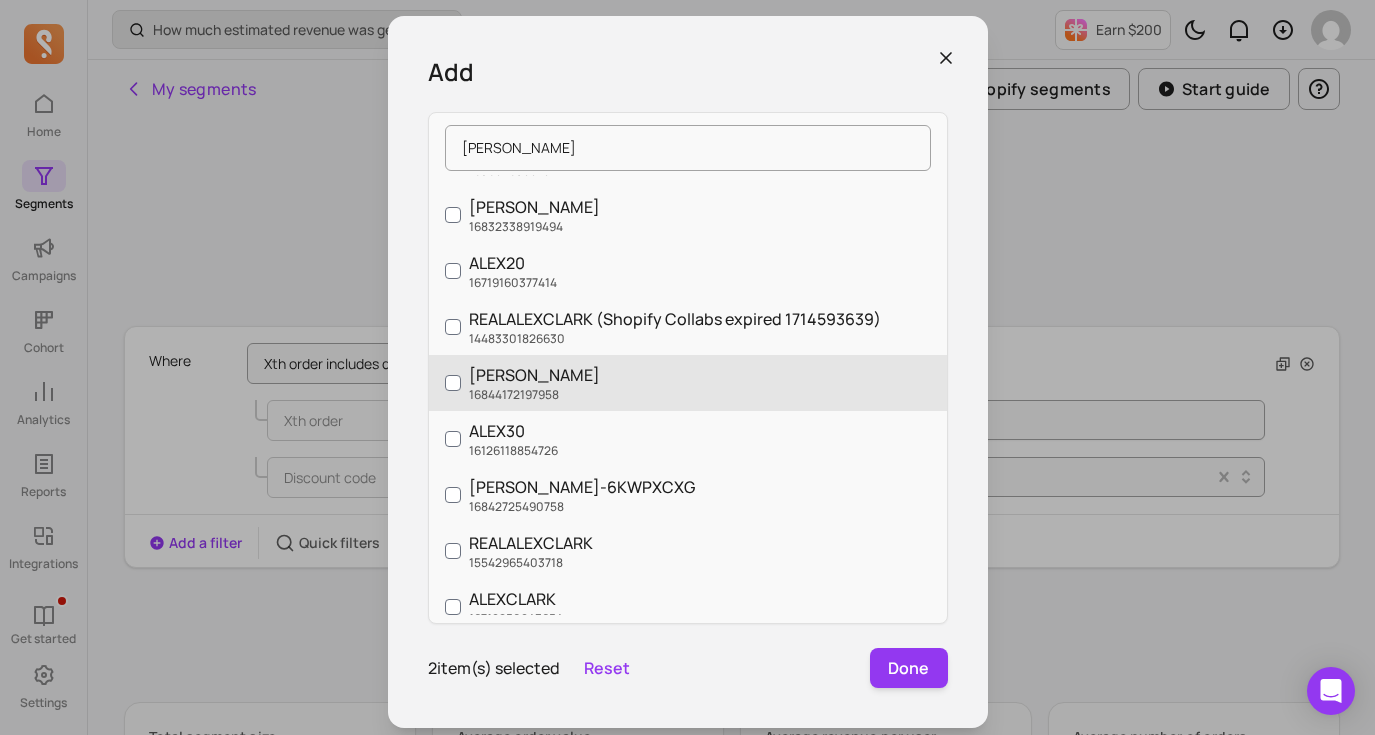 scroll, scrollTop: 47, scrollLeft: 0, axis: vertical 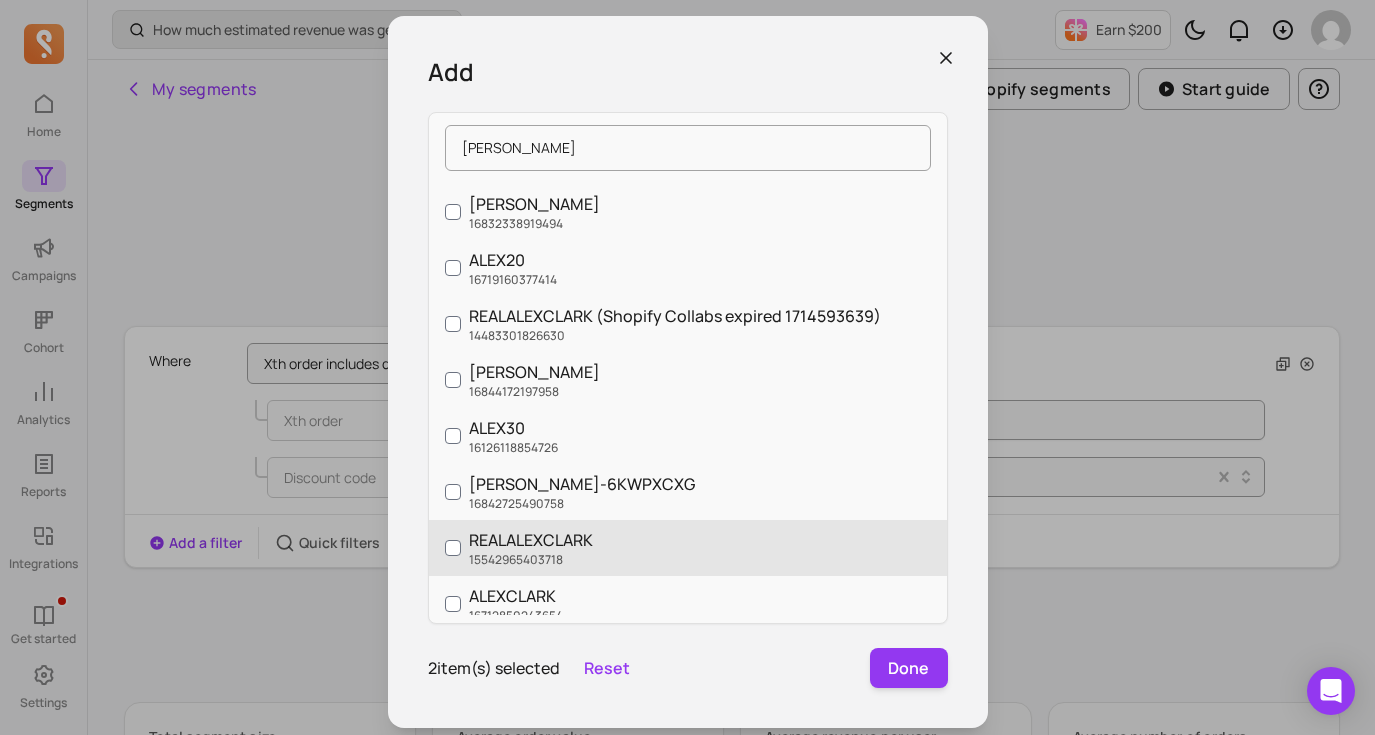 type on "alex" 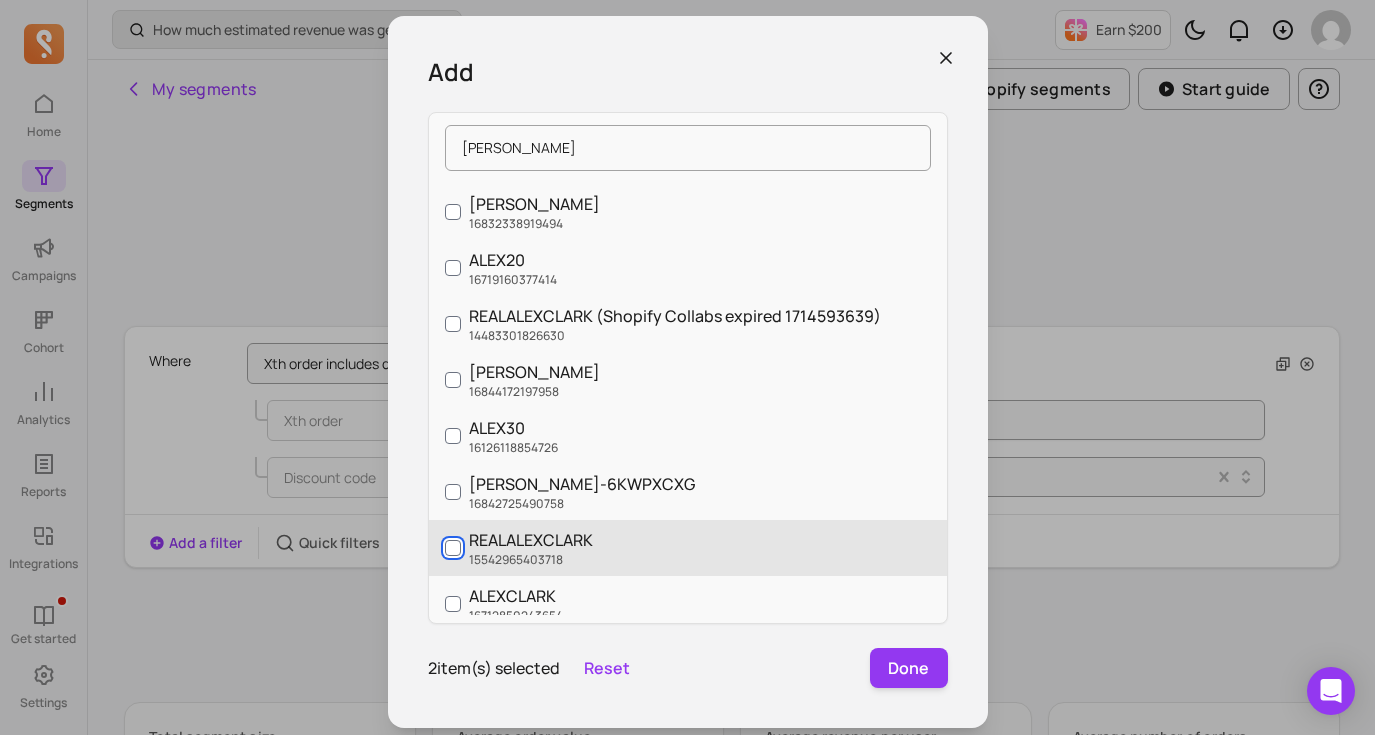 click on "REALALEXCLARK 15542965403718" at bounding box center [453, 548] 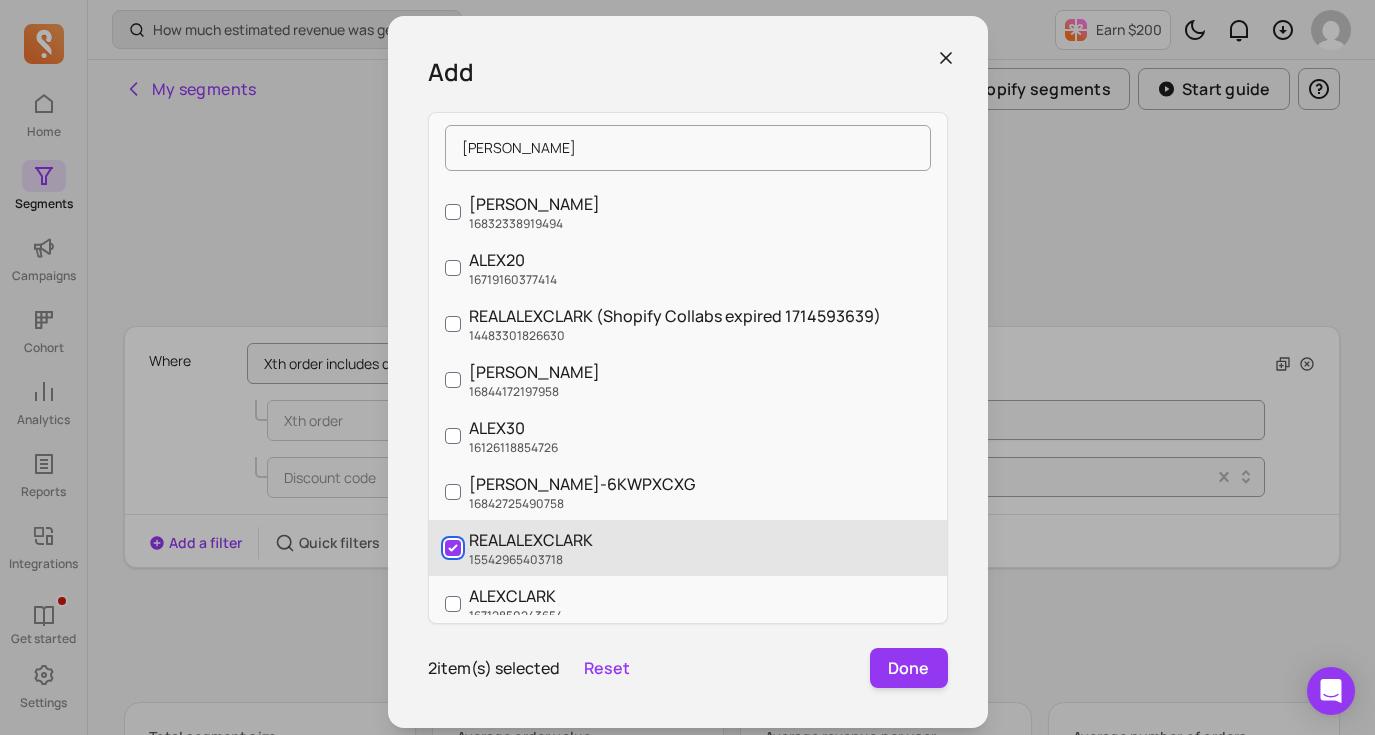 checkbox on "true" 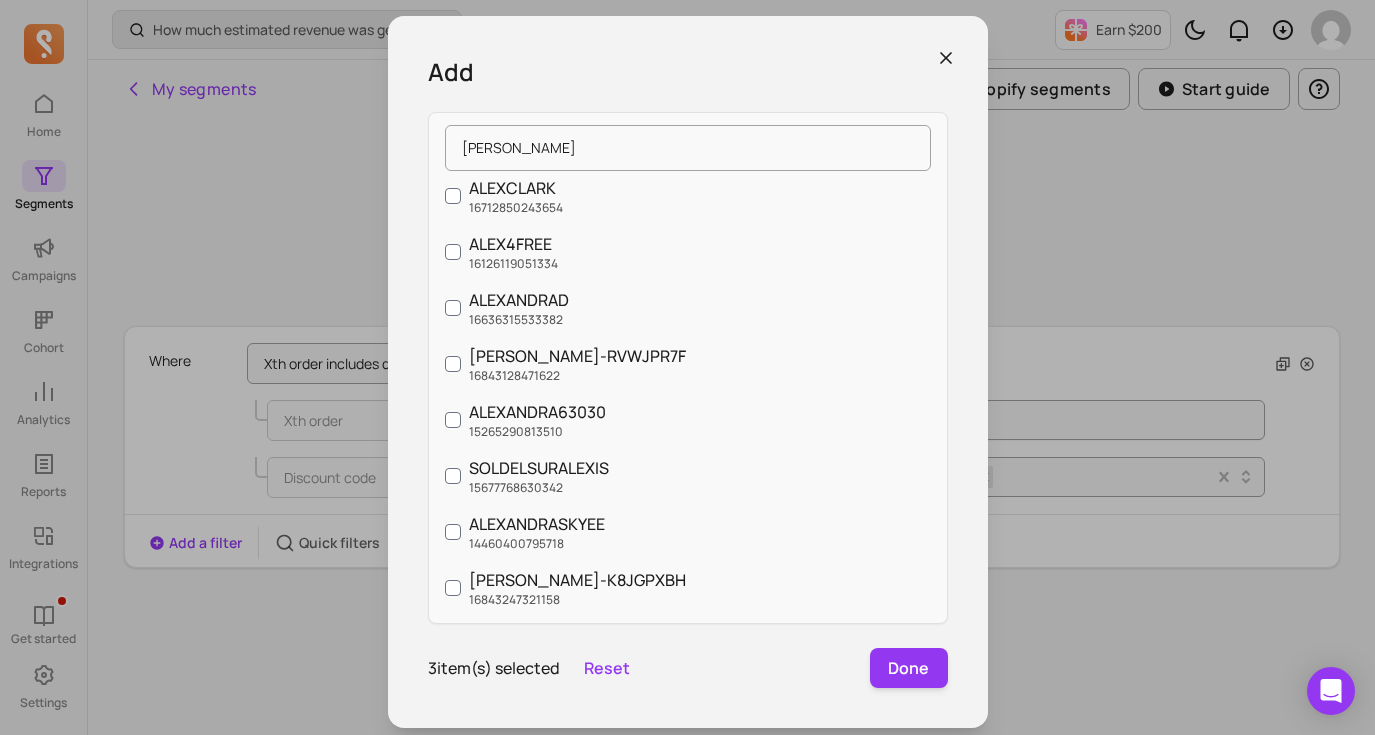 scroll, scrollTop: 456, scrollLeft: 0, axis: vertical 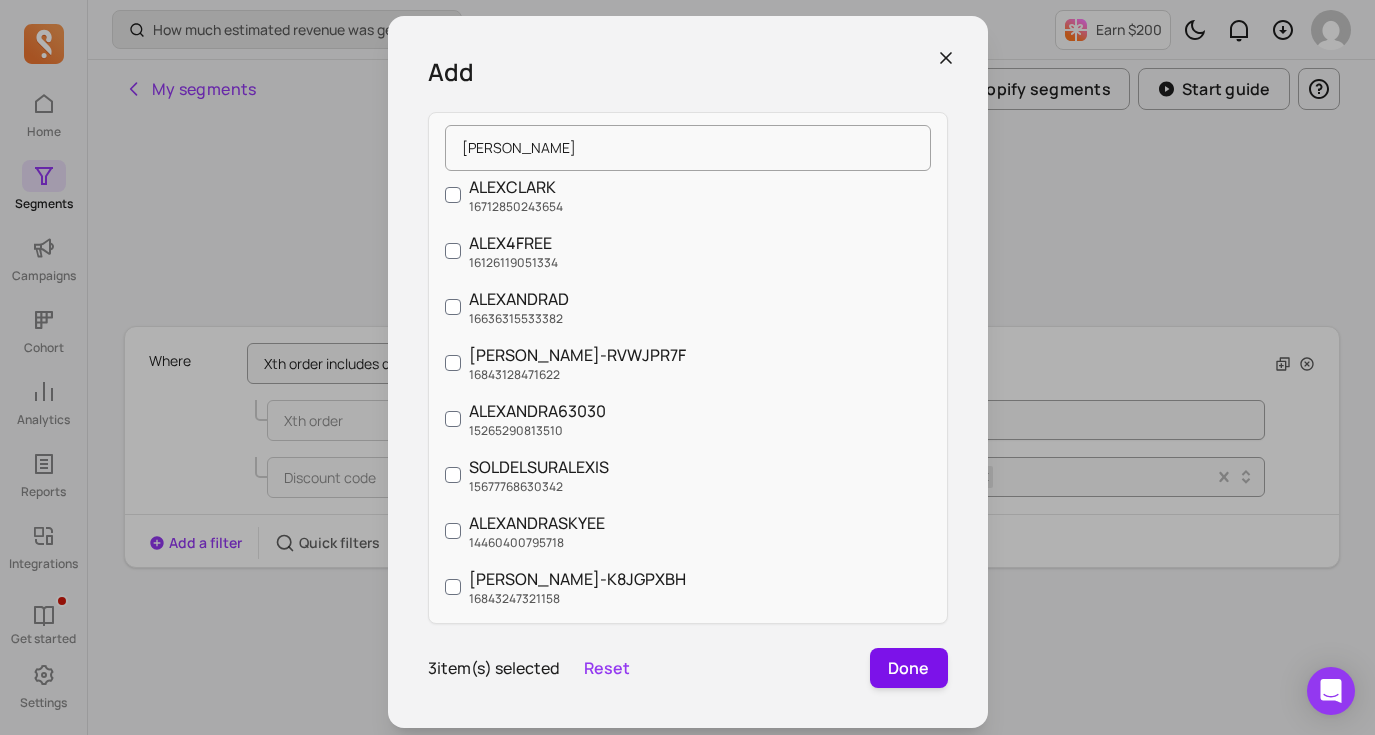click on "Done" at bounding box center (909, 668) 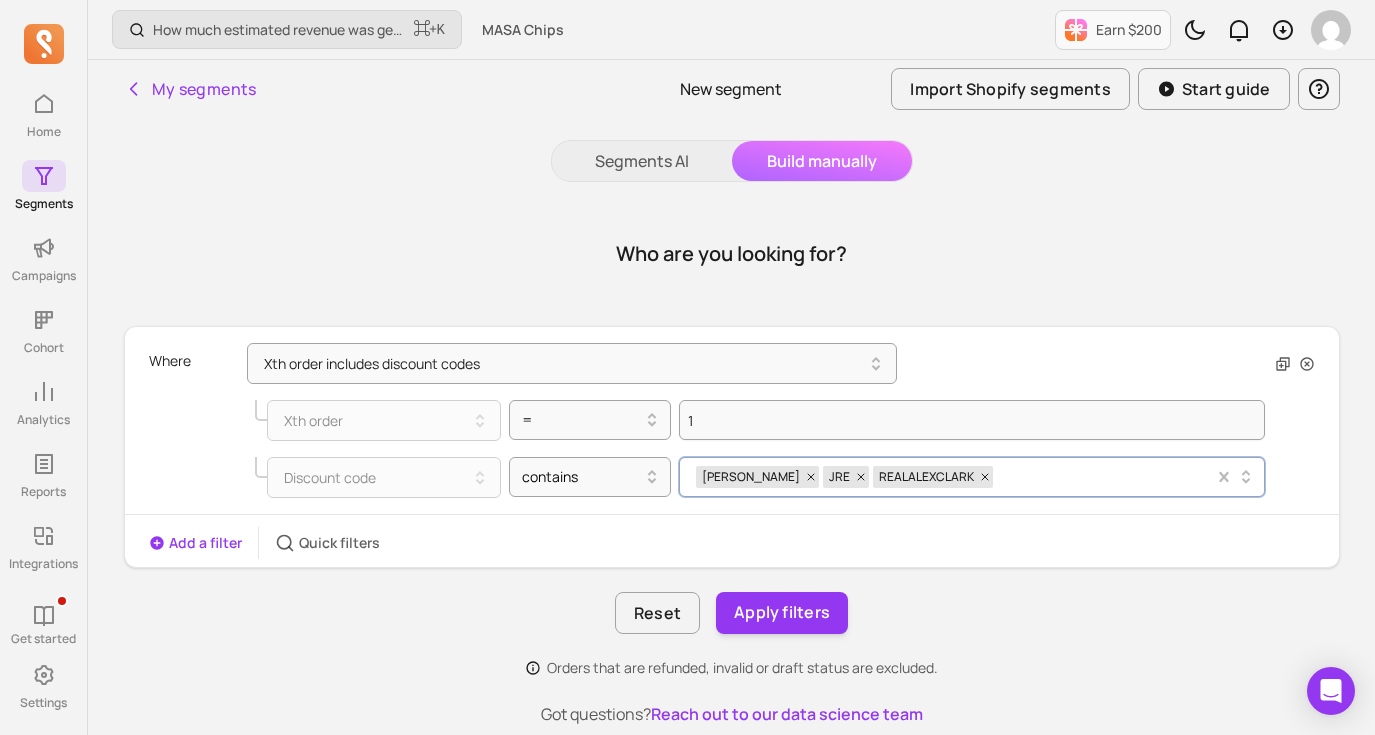 click on "TUCKER JRE REALALEXCLARK" at bounding box center (955, 477) 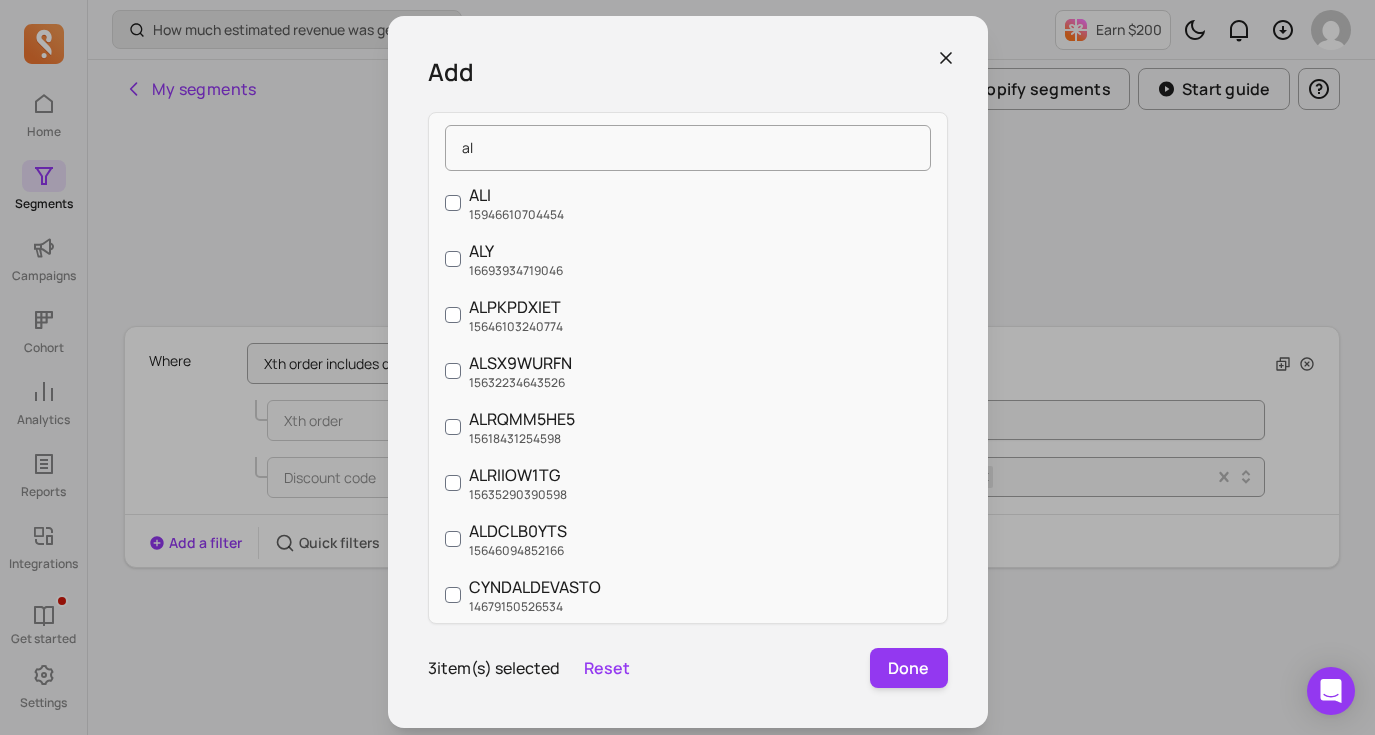type on "a" 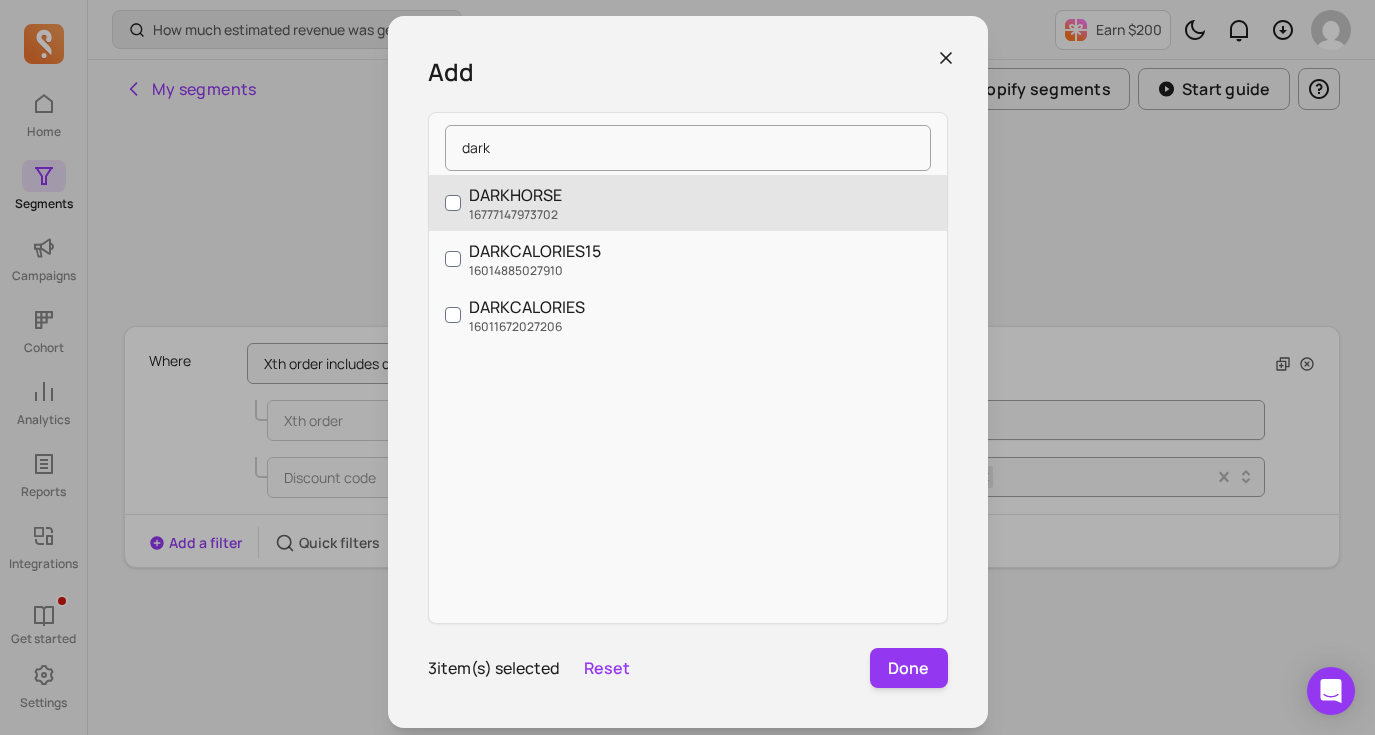 type on "dark" 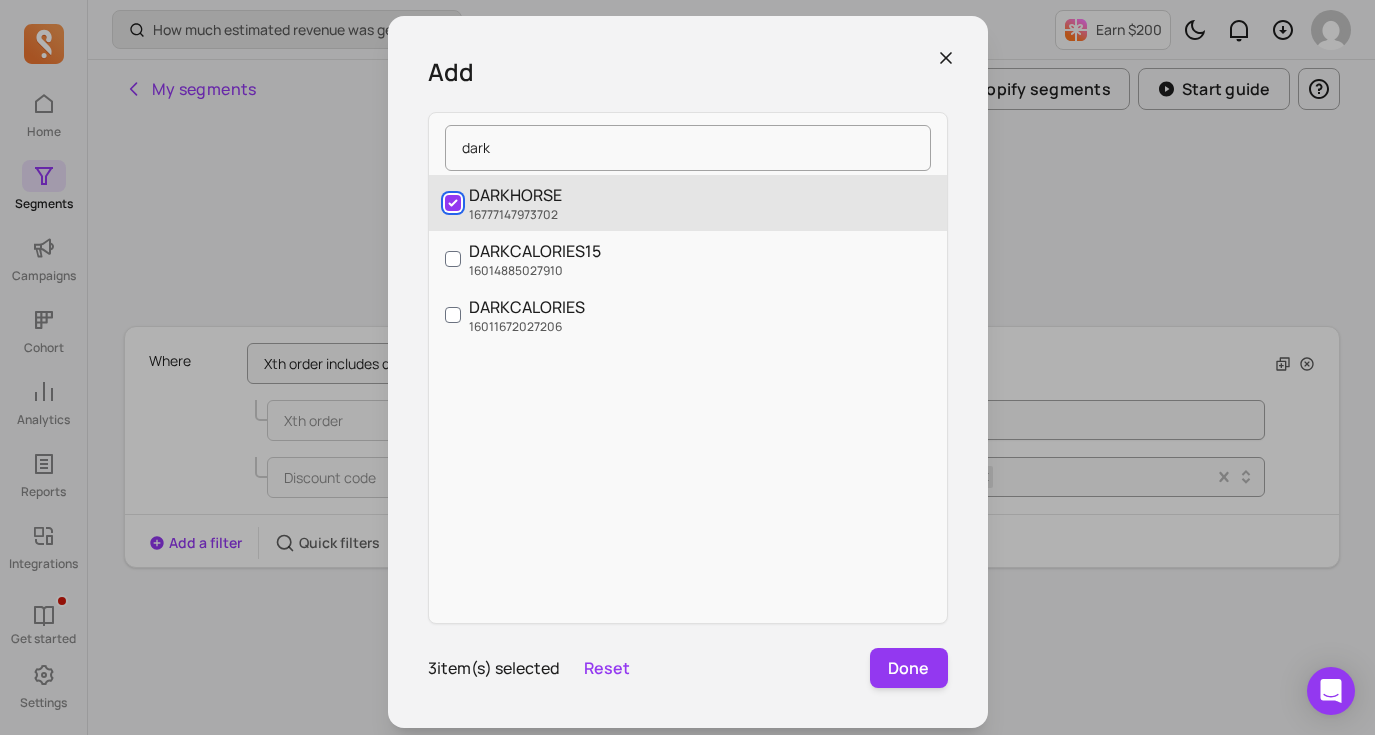 checkbox on "true" 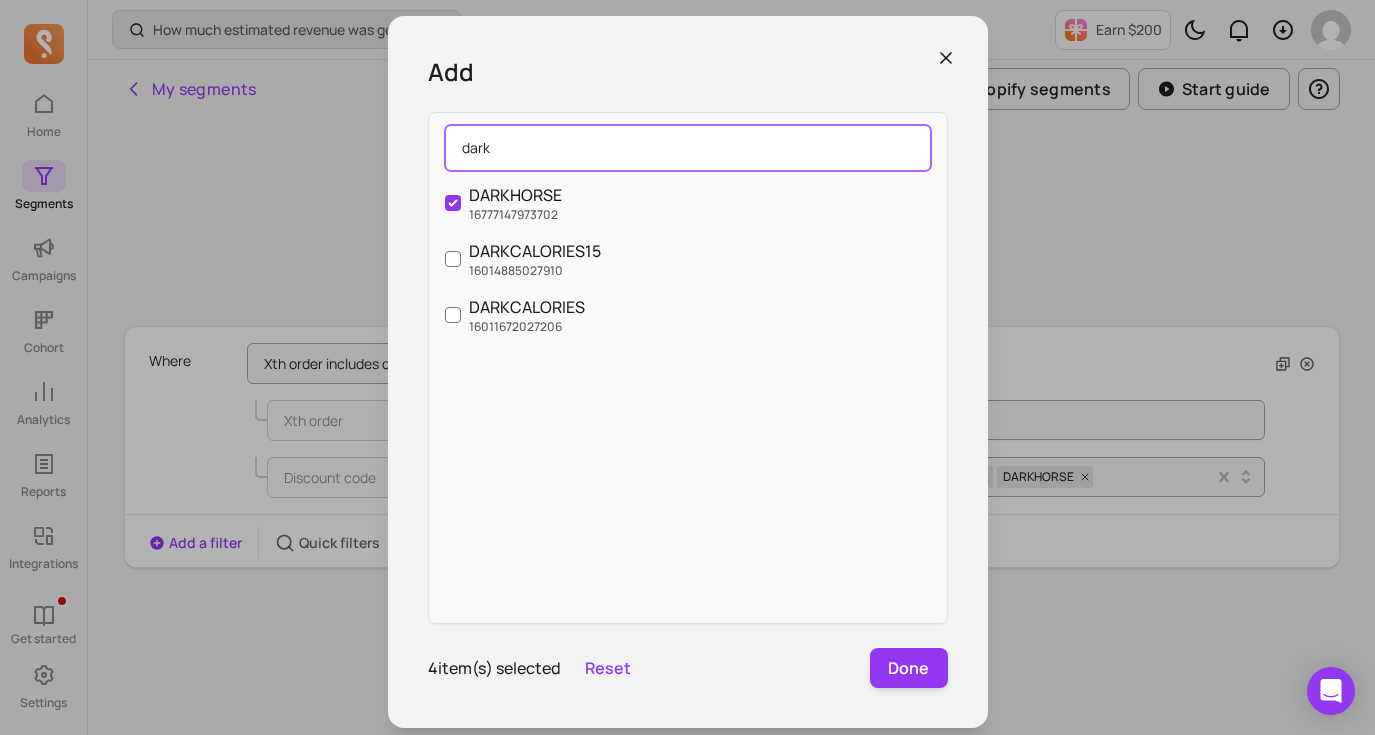 drag, startPoint x: 527, startPoint y: 146, endPoint x: 426, endPoint y: 137, distance: 101.4002 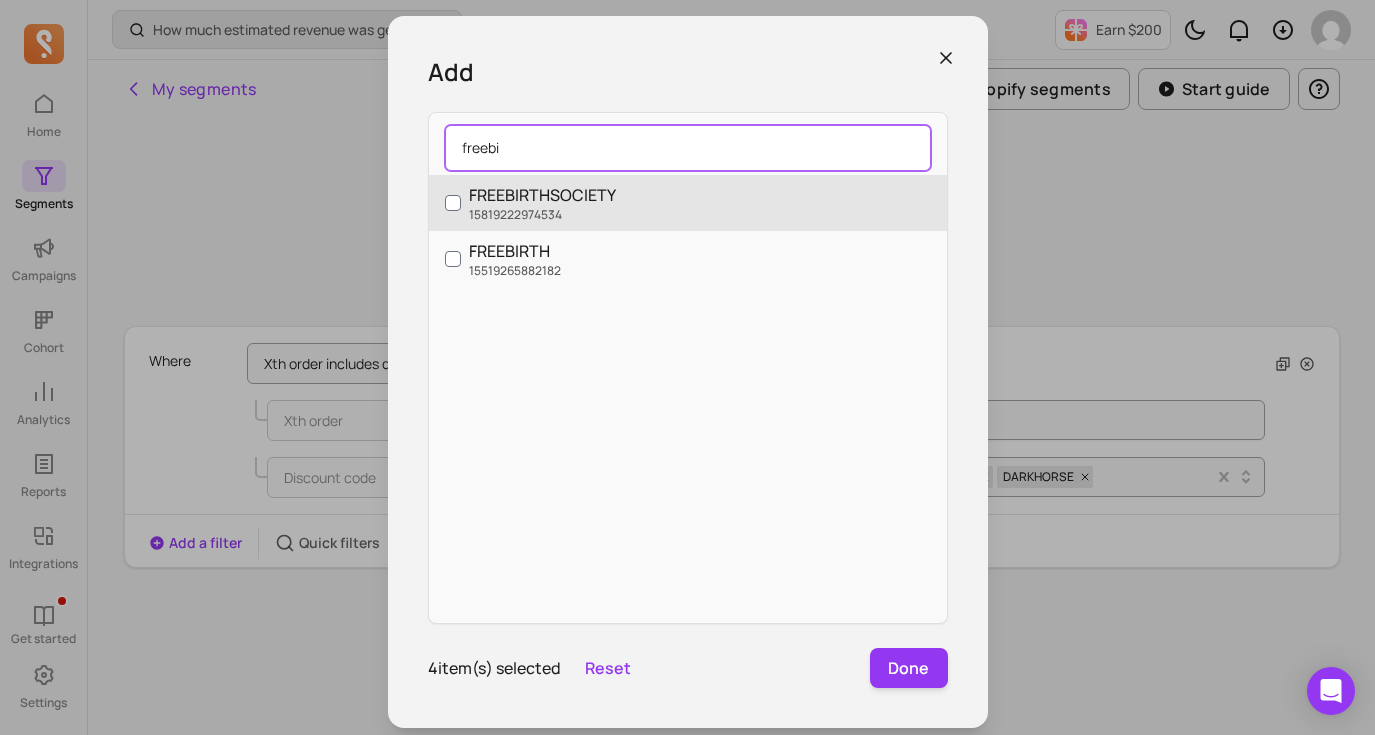 type on "freebi" 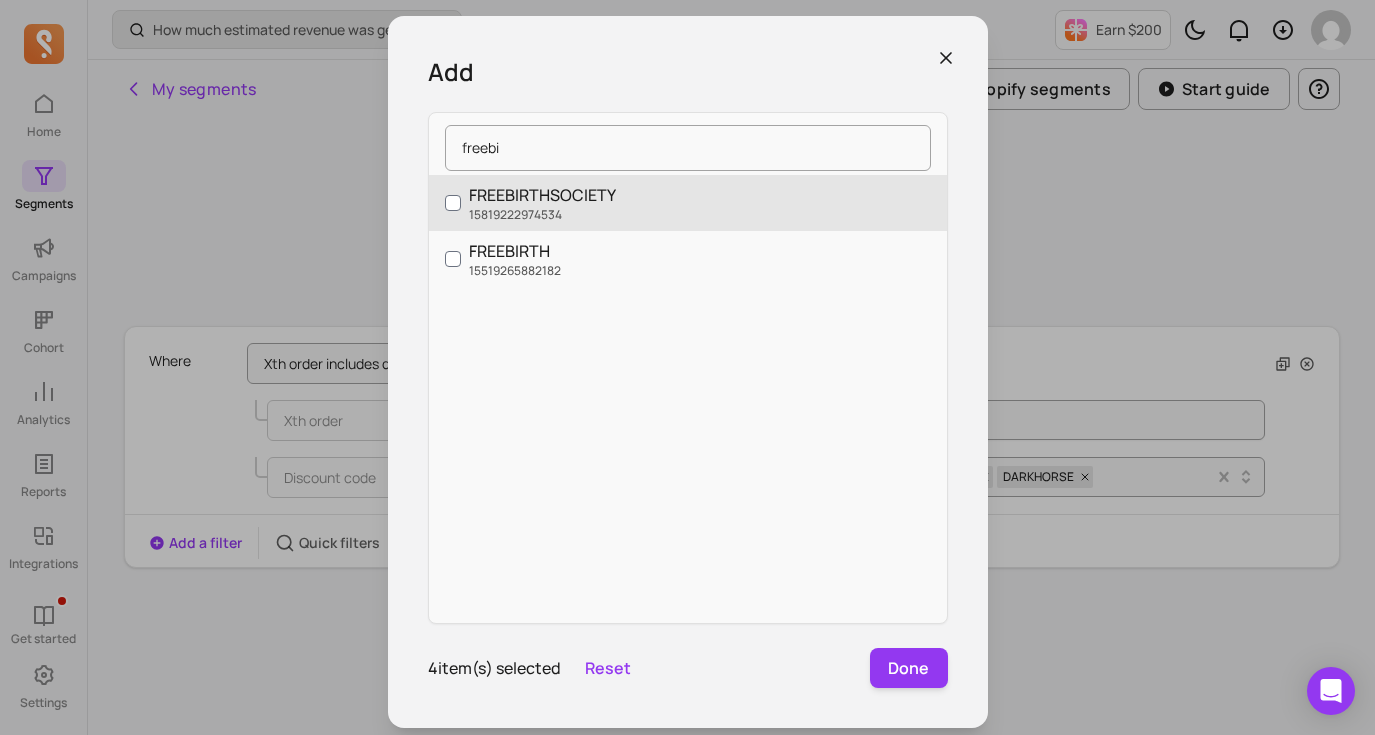 click on "15819222974534" at bounding box center (542, 215) 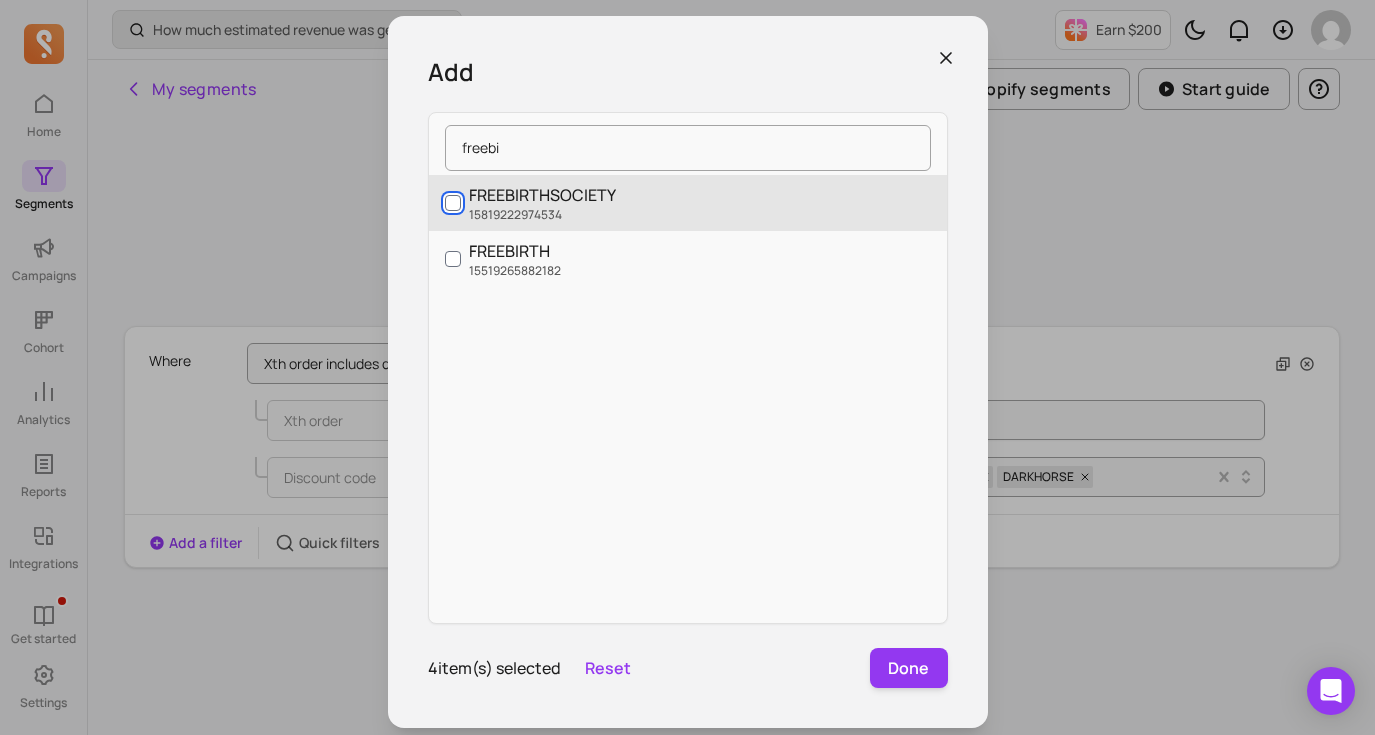 click on "FREEBIRTHSOCIETY 15819222974534" at bounding box center [453, 203] 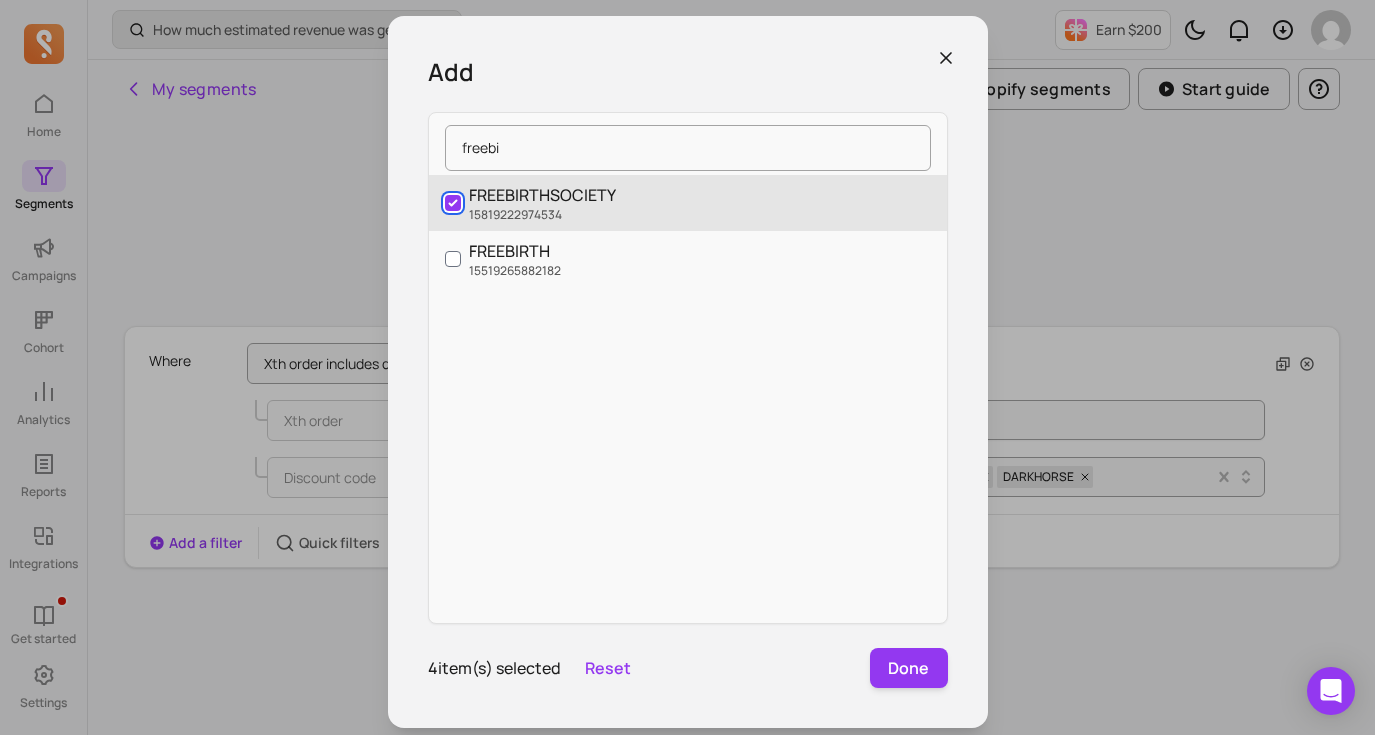 checkbox on "true" 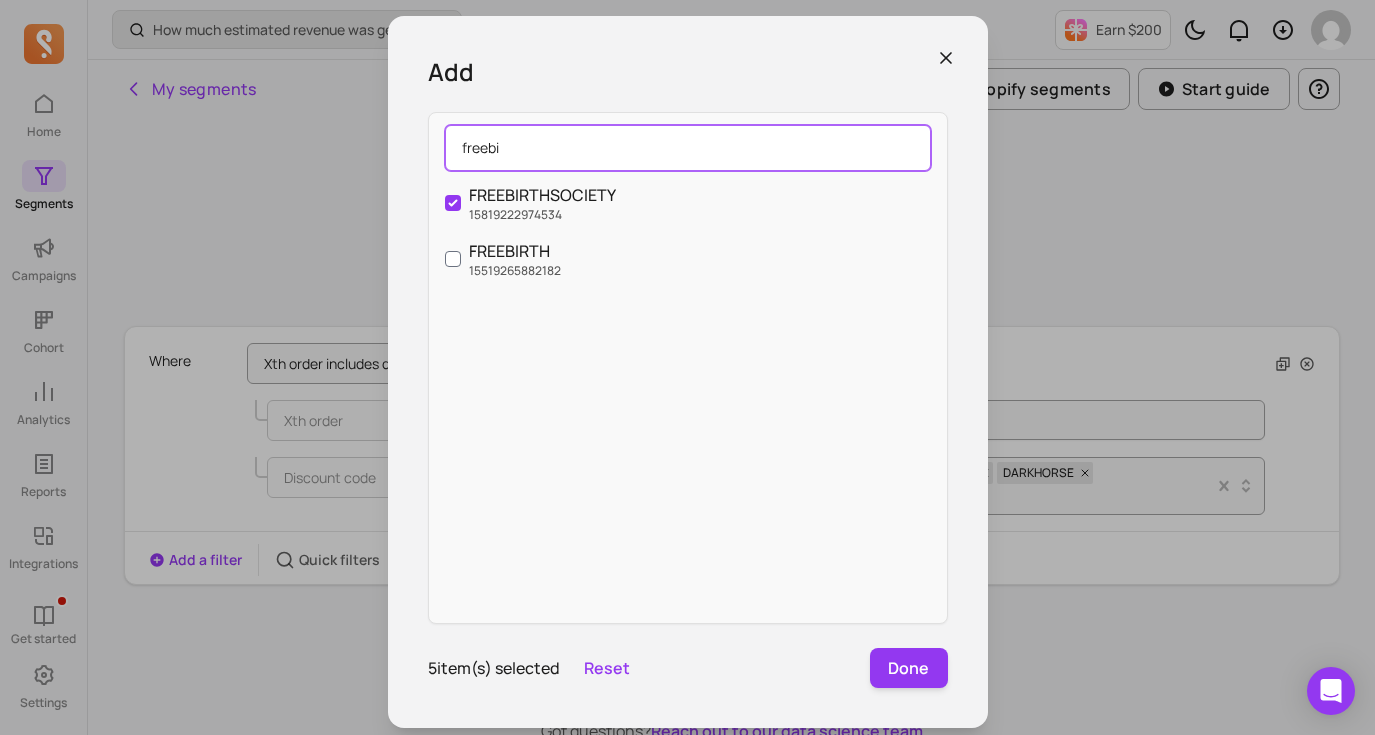 click on "freebi" at bounding box center [688, 148] 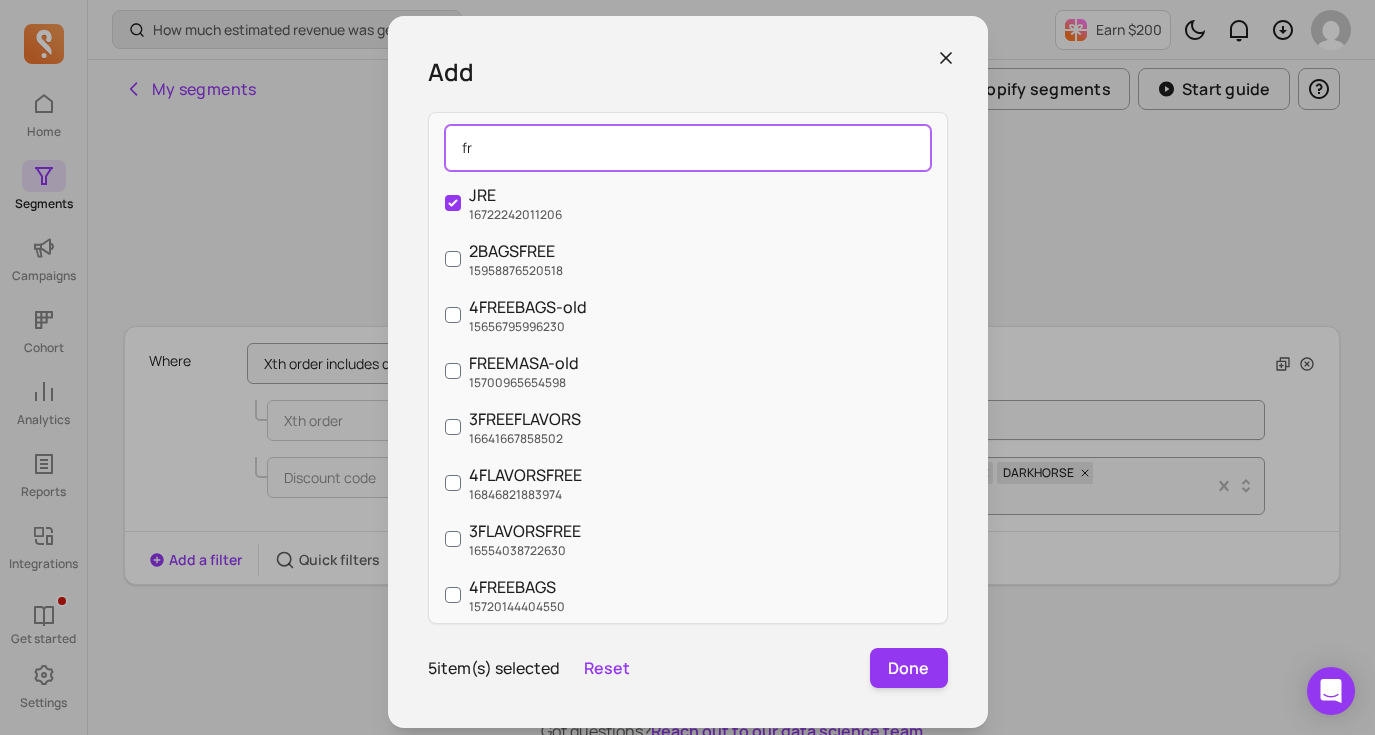type on "f" 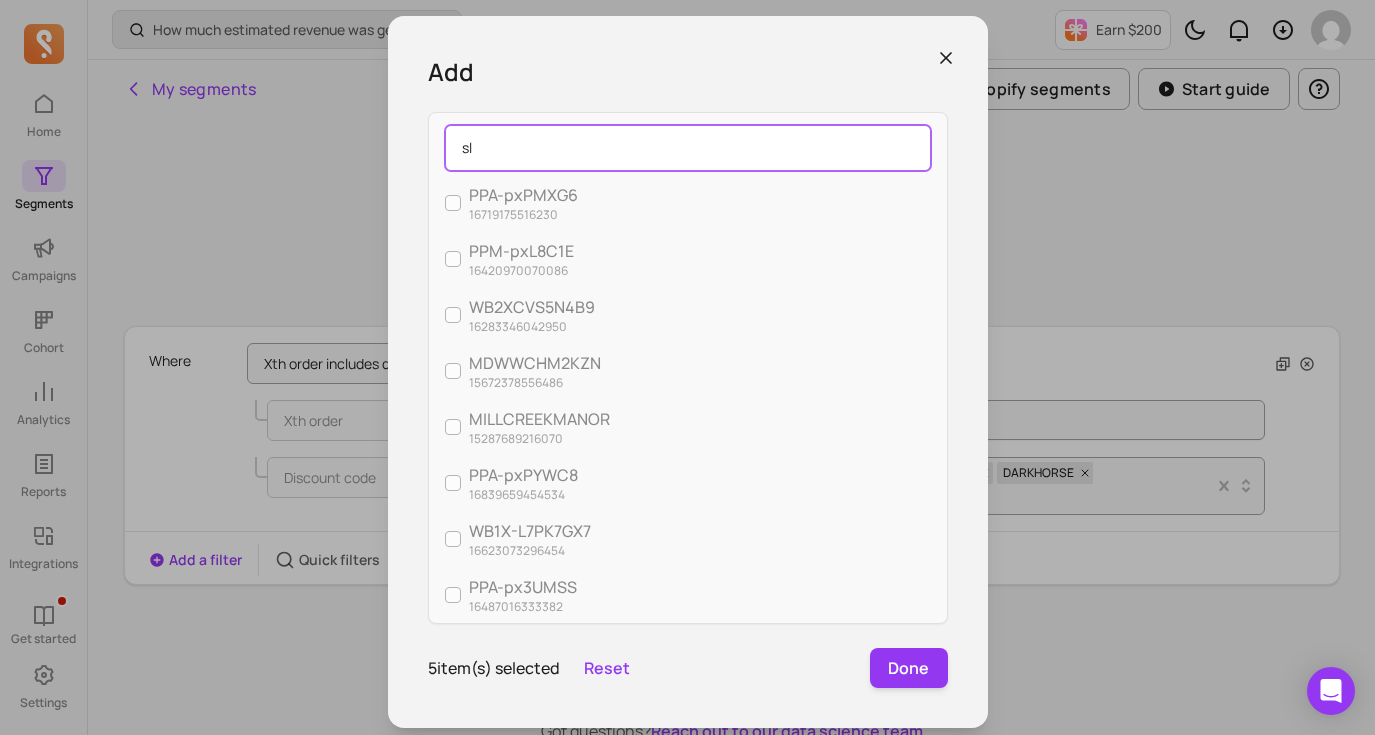 type on "s" 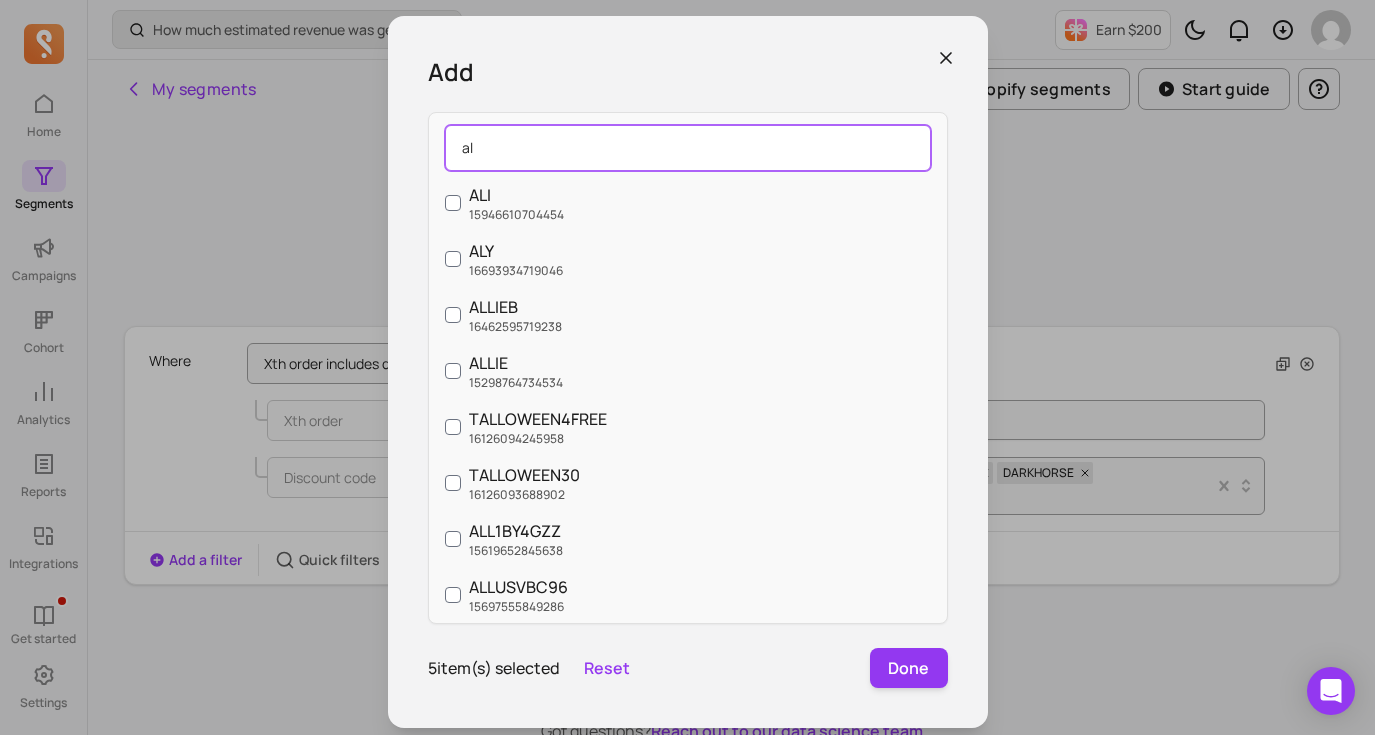 type on "a" 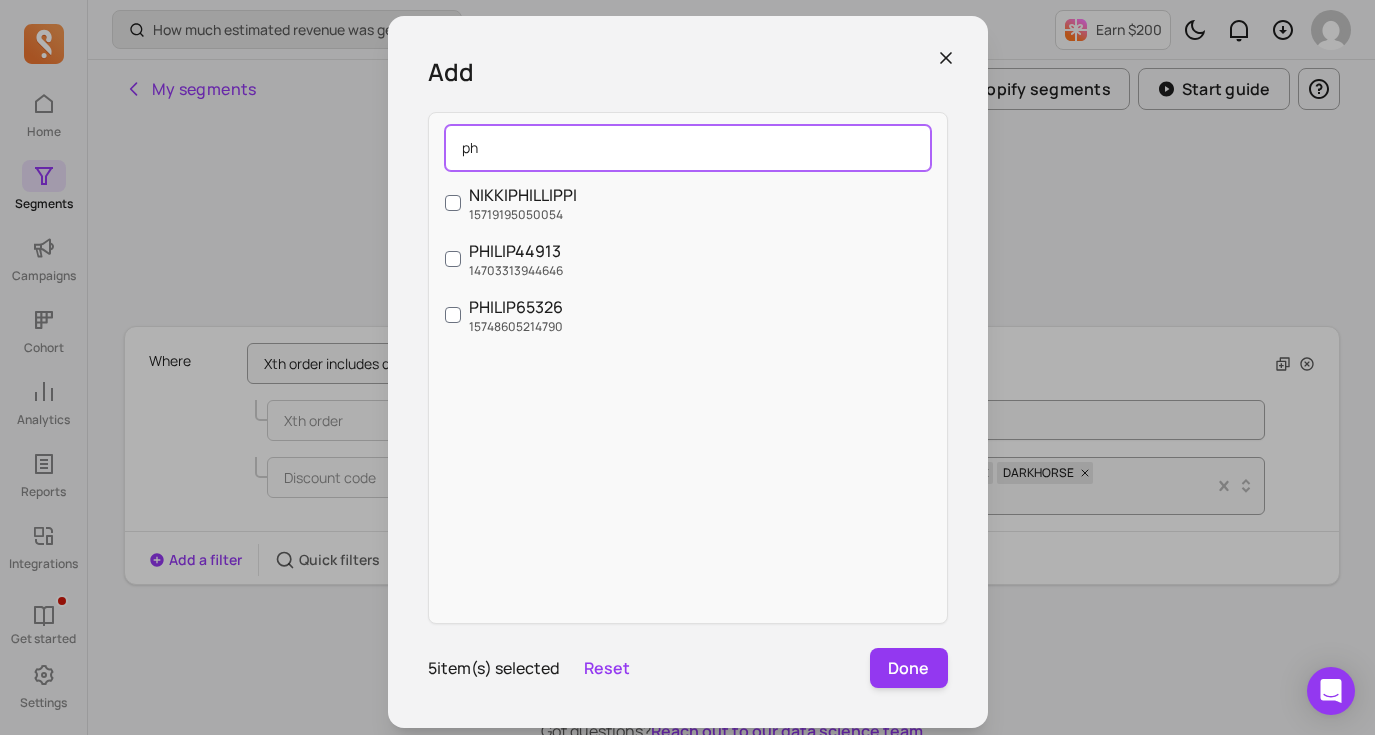 type on "p" 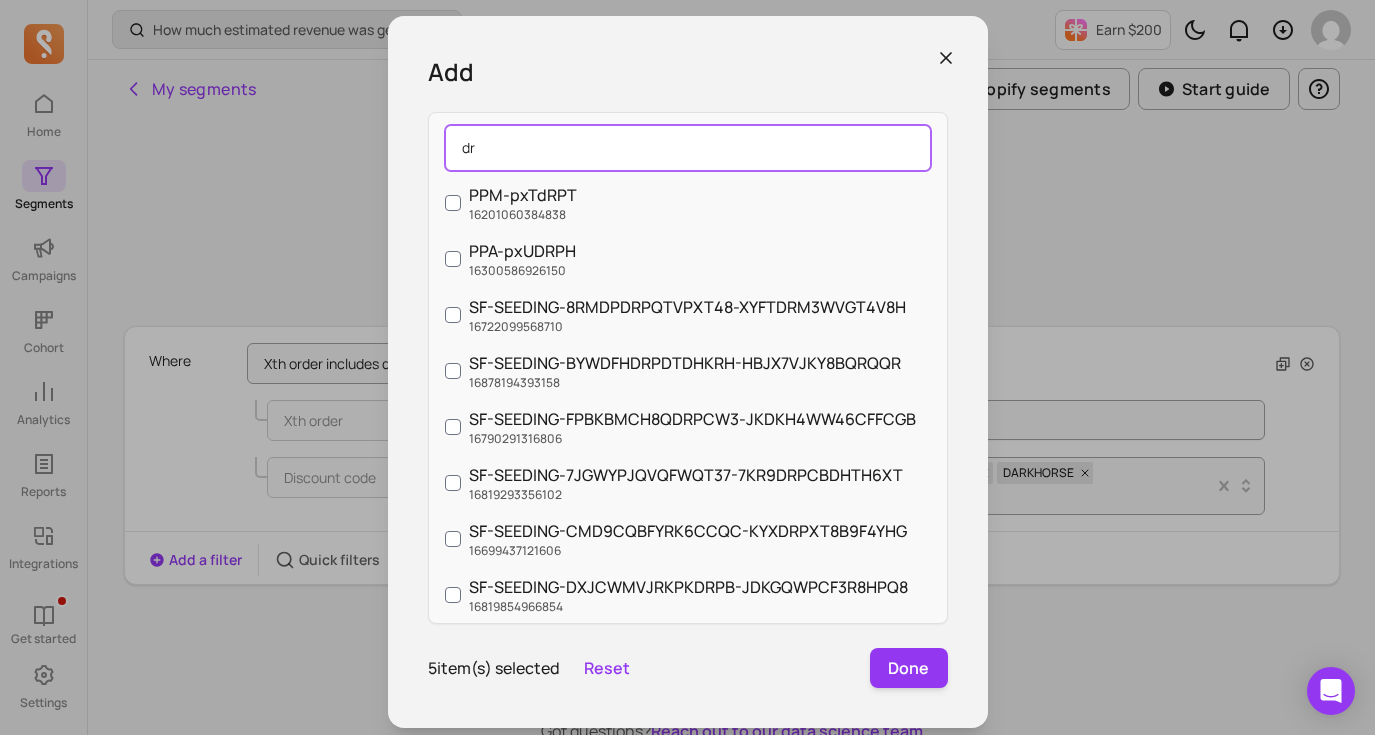 type on "d" 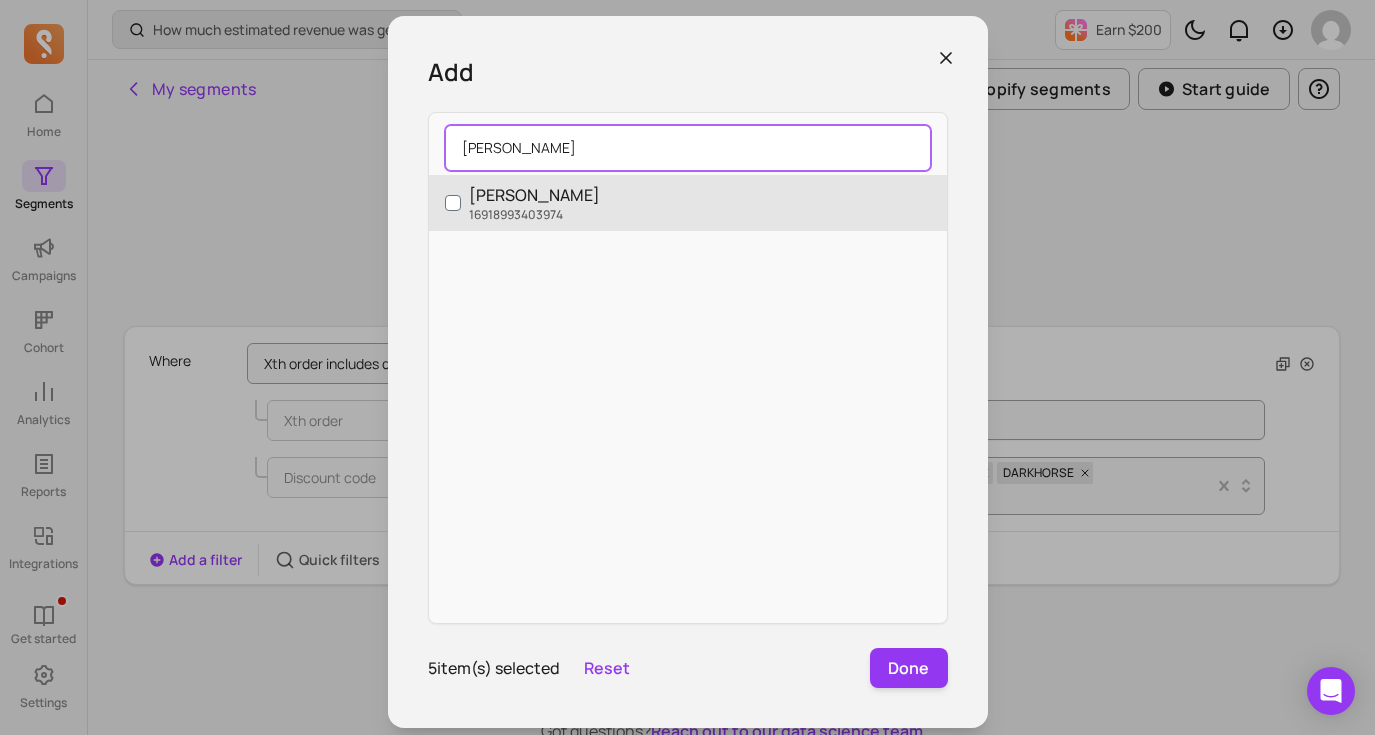 type on "moody" 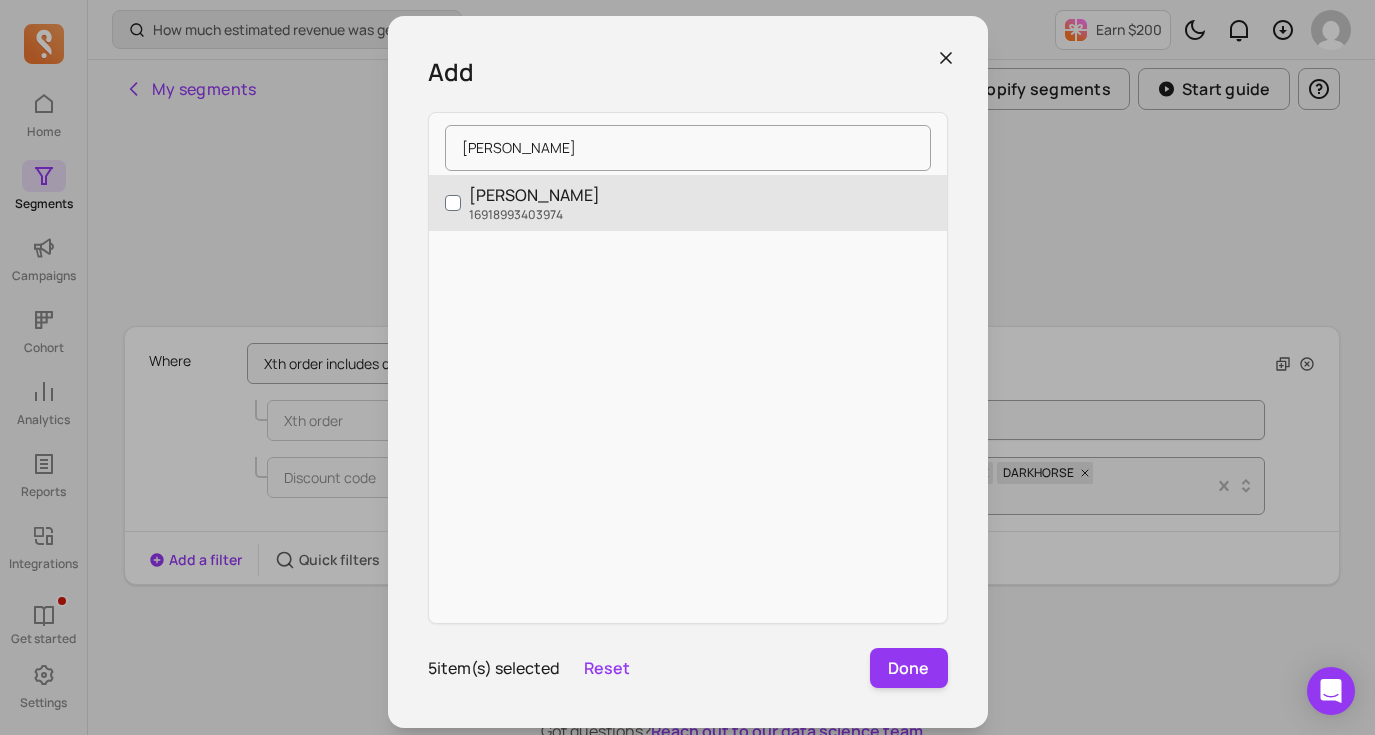 click on "MOODY 16918993403974" at bounding box center [688, 203] 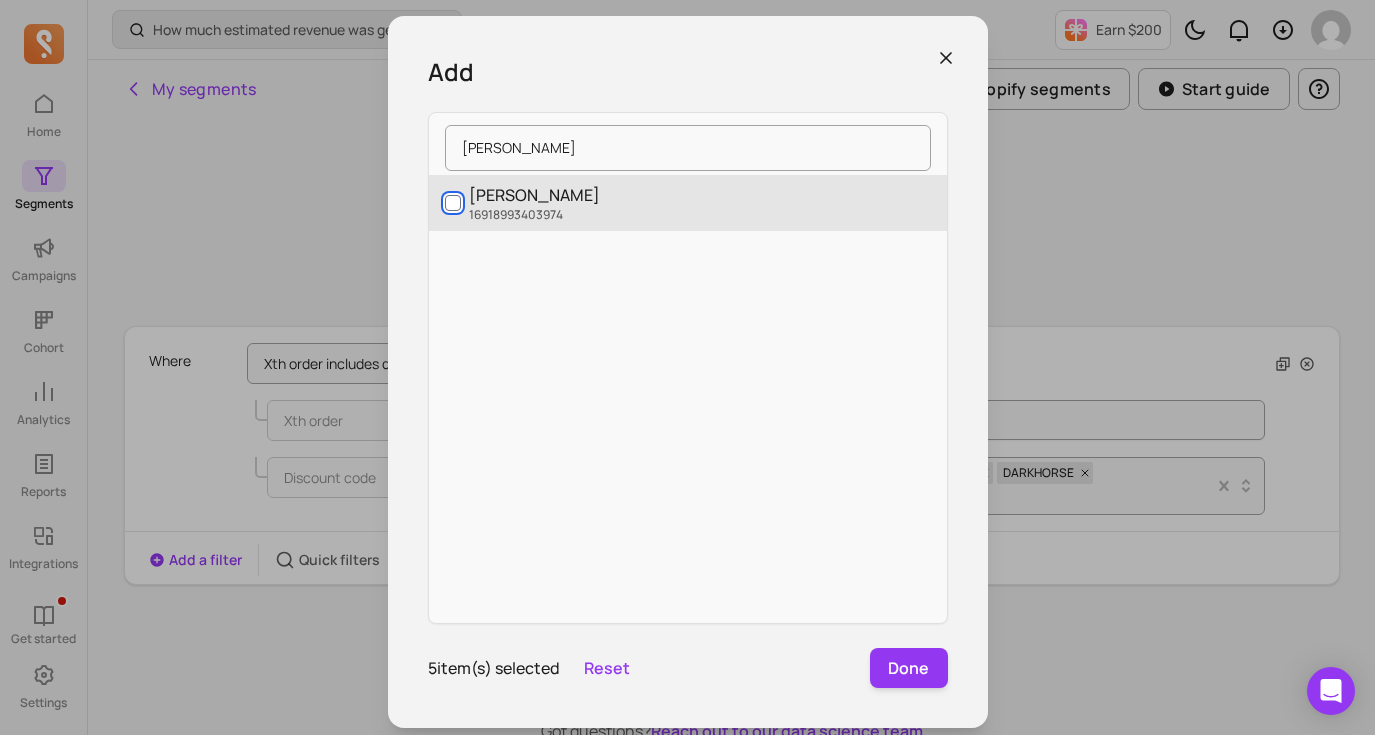 click on "MOODY 16918993403974" at bounding box center [453, 203] 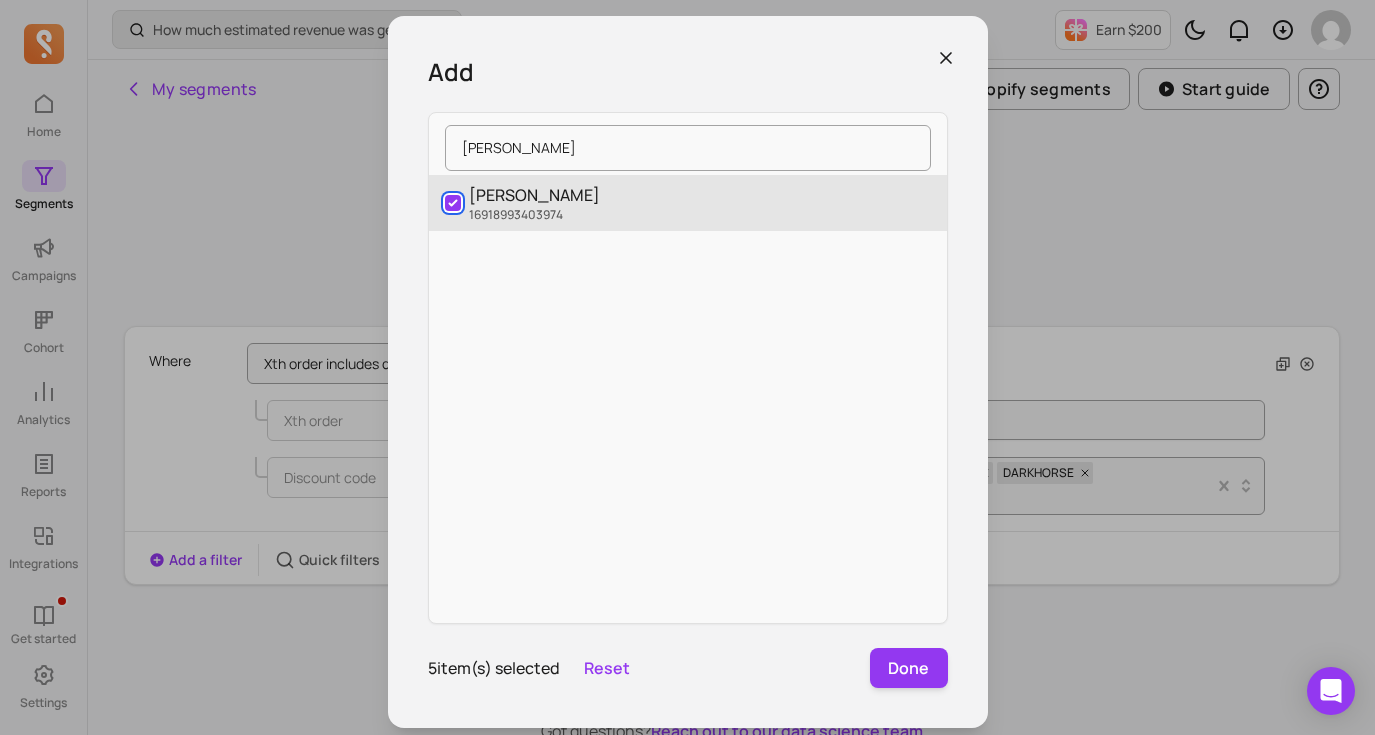 checkbox on "true" 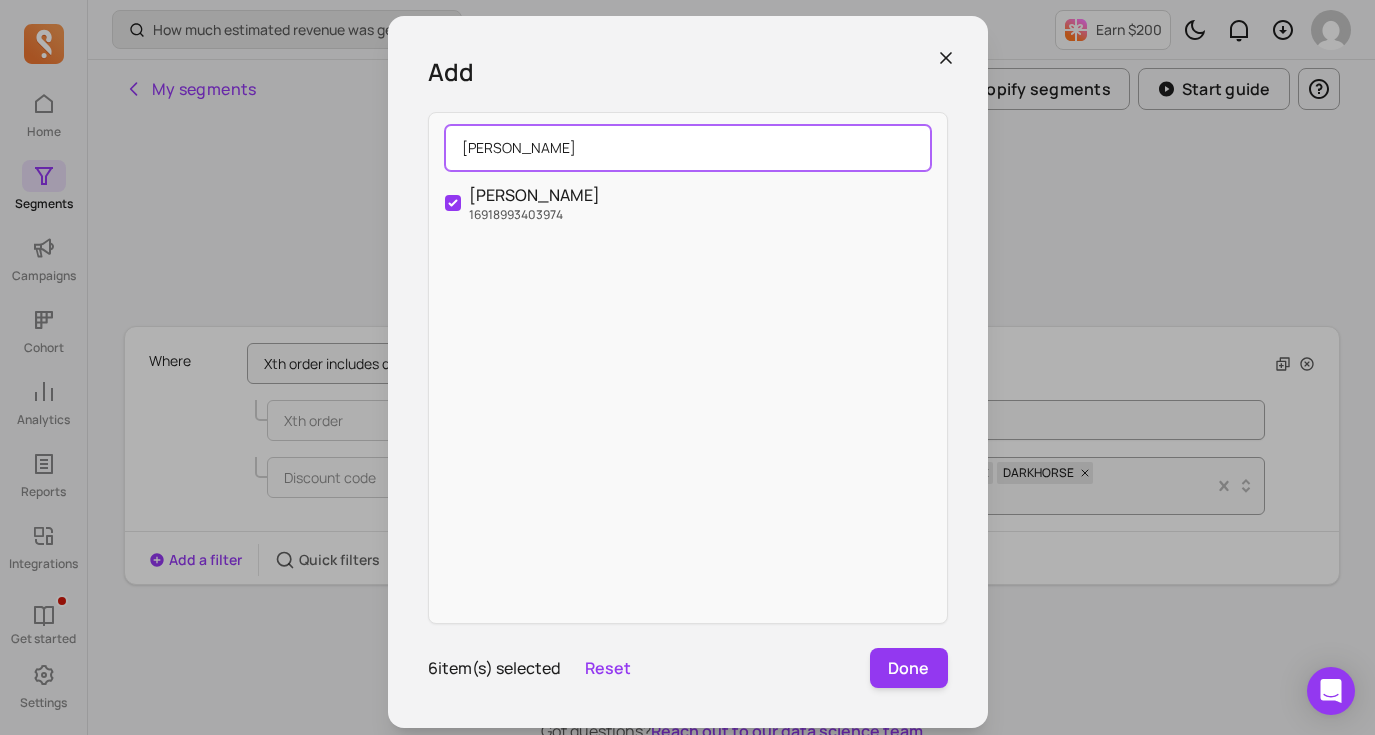 click on "moody" at bounding box center [688, 148] 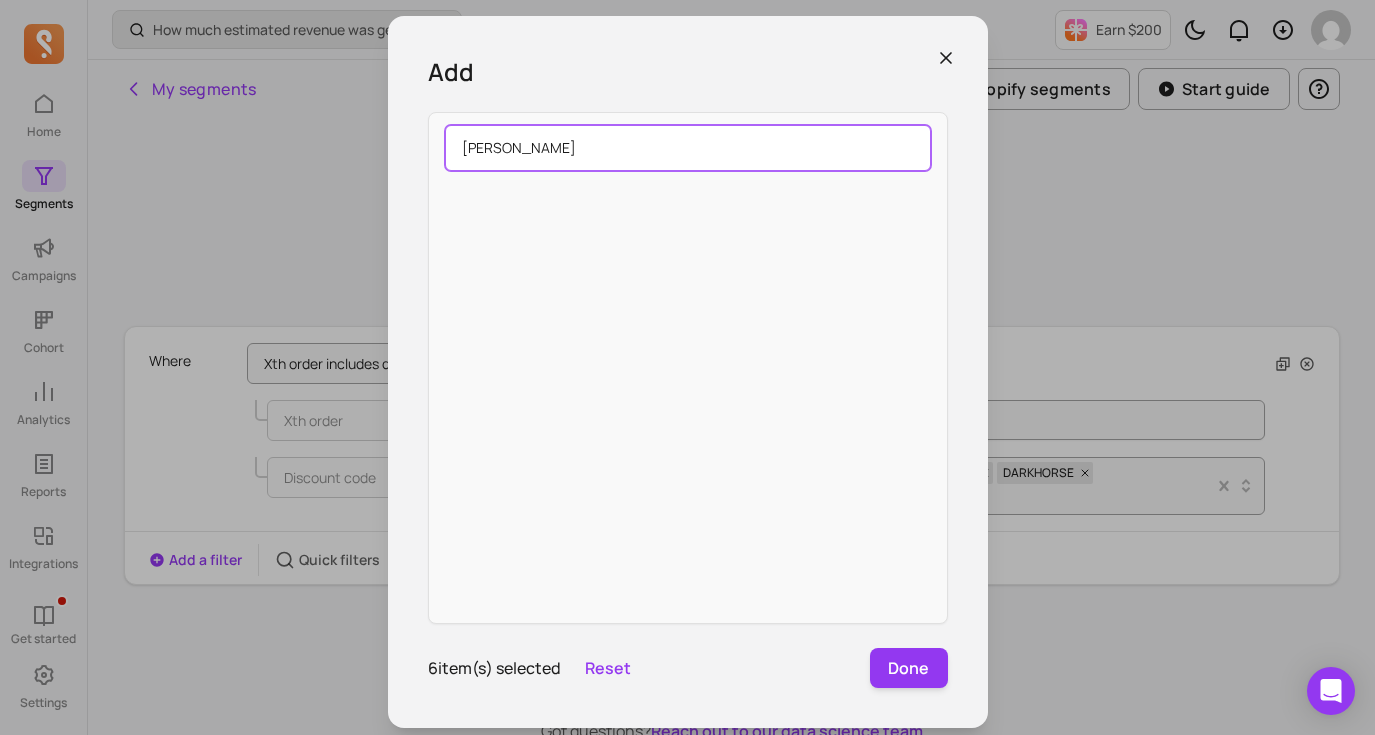 drag, startPoint x: 617, startPoint y: 150, endPoint x: 422, endPoint y: 132, distance: 195.82901 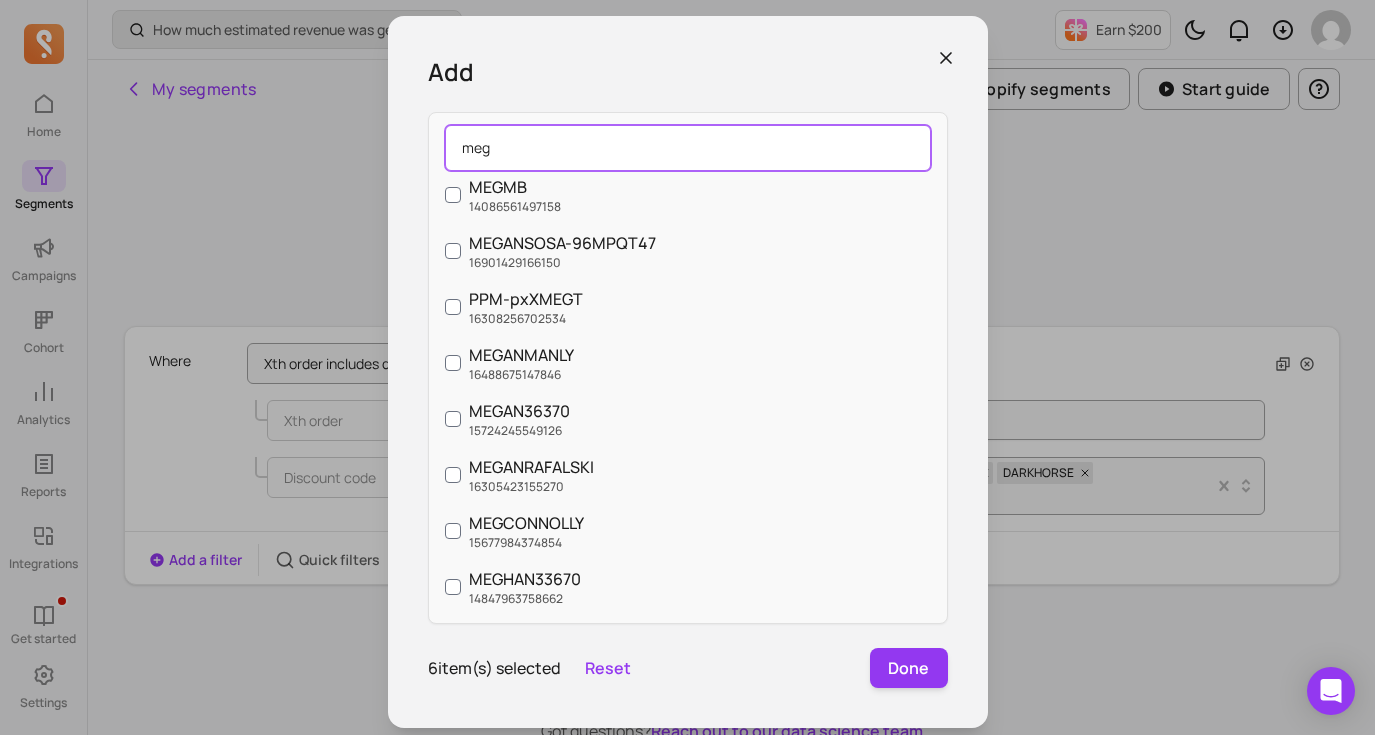 scroll, scrollTop: 0, scrollLeft: 0, axis: both 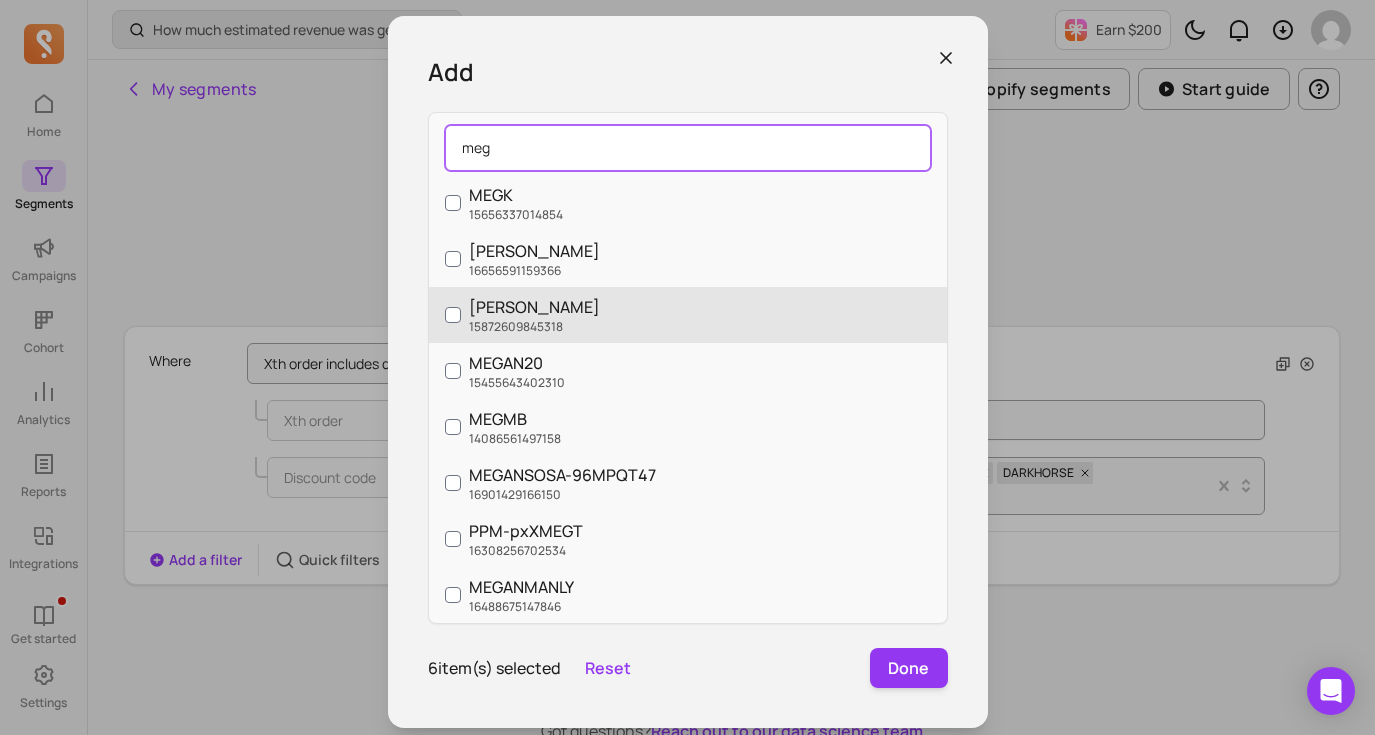 type on "meg" 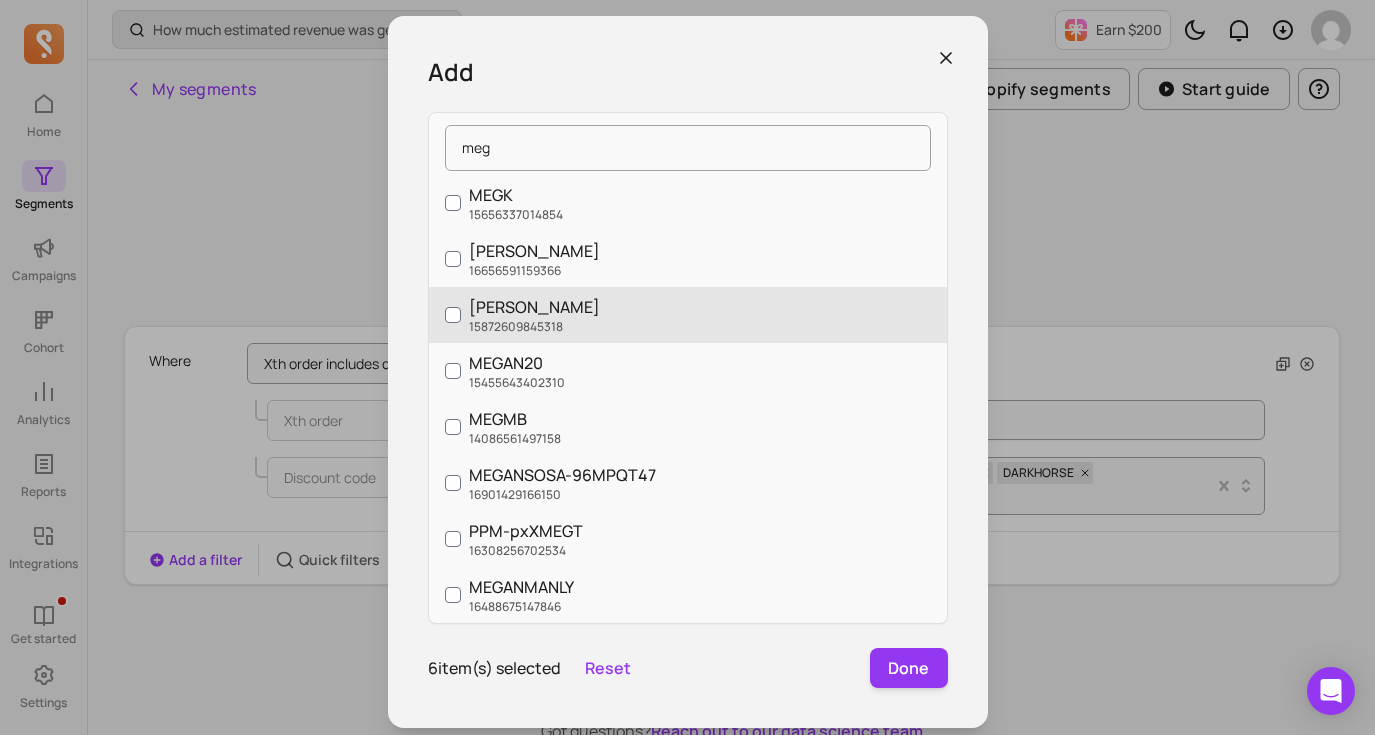 click on "MEGAN" at bounding box center [534, 307] 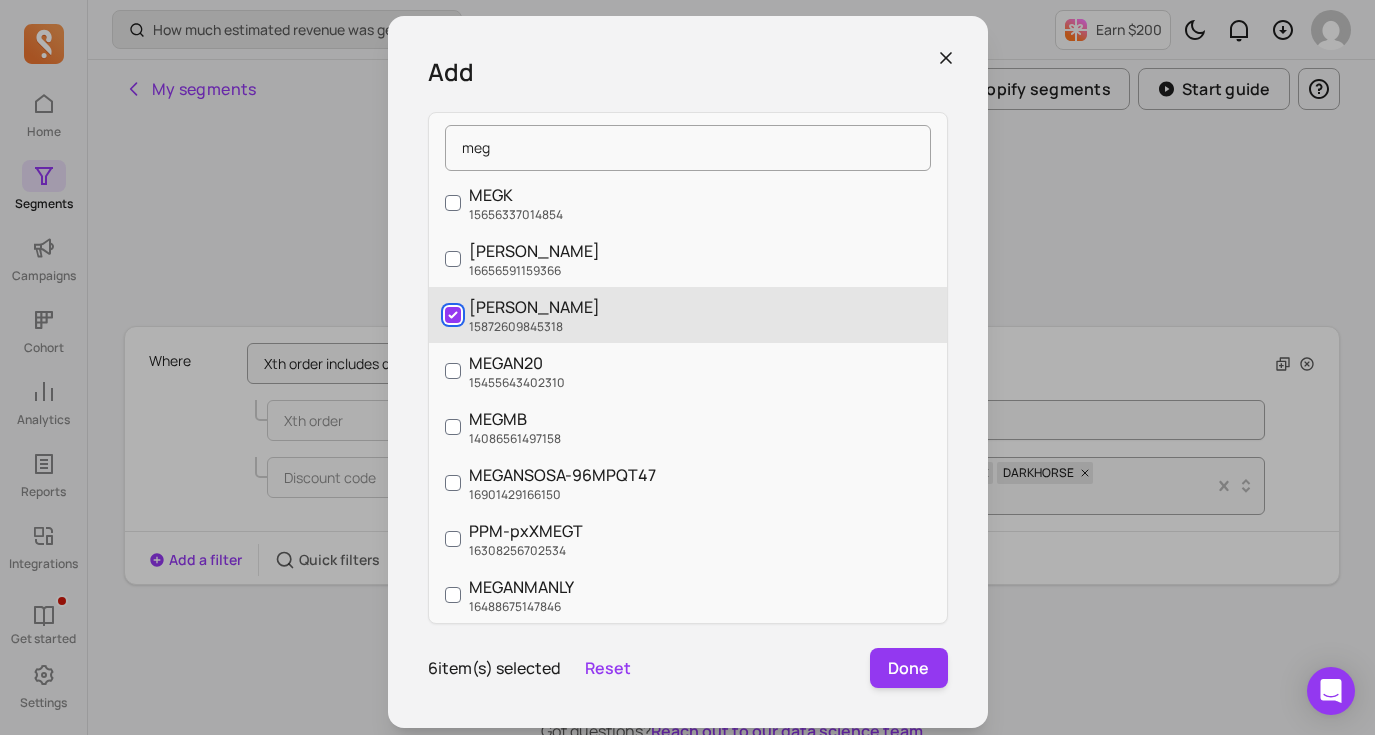 checkbox on "true" 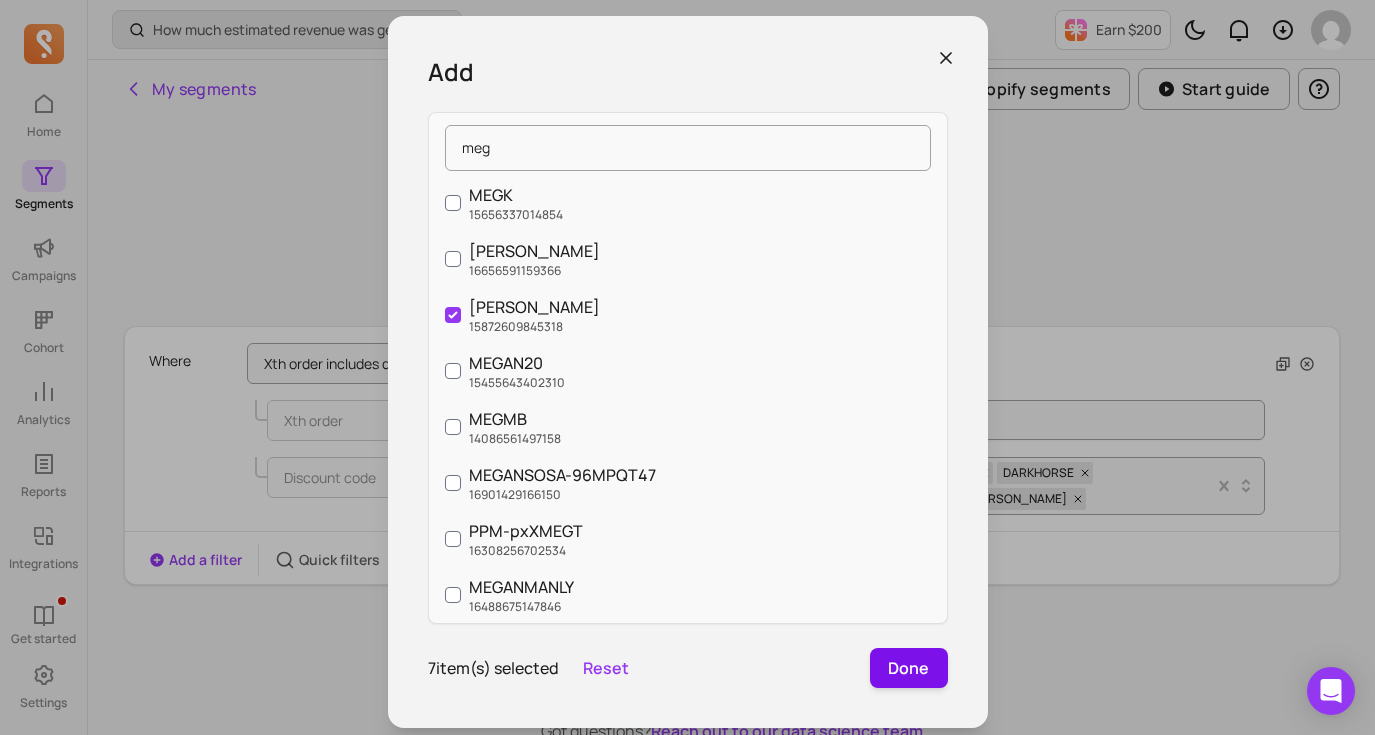 click on "Done" at bounding box center [909, 668] 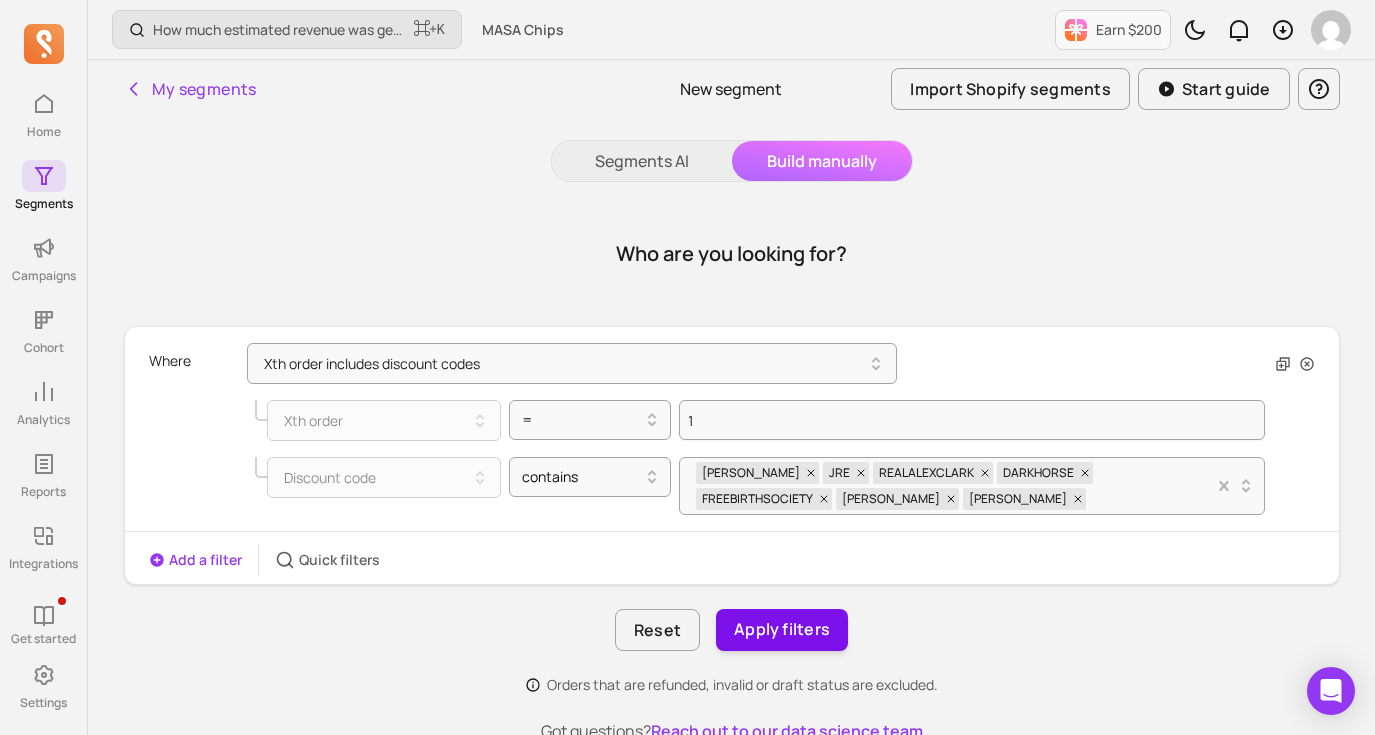 click on "Apply filters" at bounding box center [782, 630] 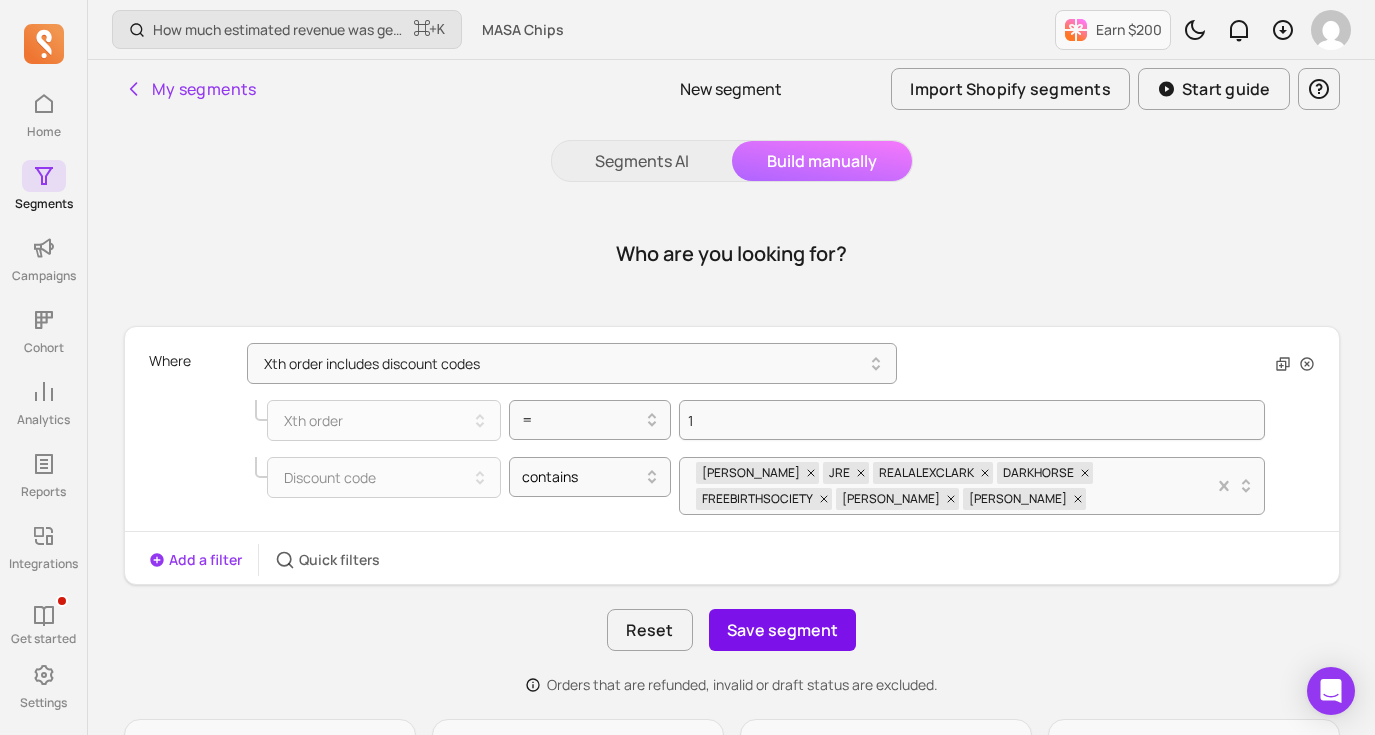 drag, startPoint x: 796, startPoint y: 630, endPoint x: 813, endPoint y: 632, distance: 17.117243 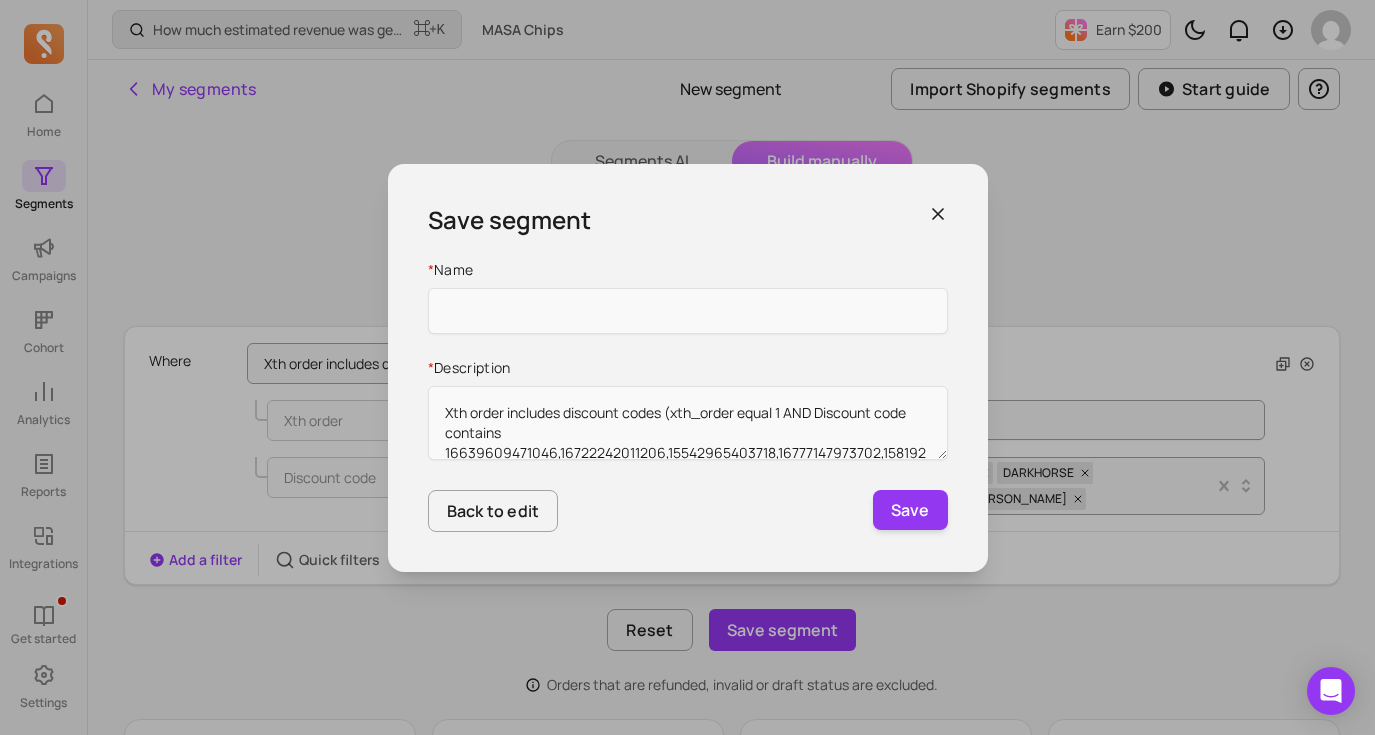 click on "Save segment * Name * Description Xth order includes discount codes (xth_order equal 1 AND Discount code contains 16639609471046,16722242011206,15542965403718,16777147973702,15819222974534,16918993403974,15872609845318) Back to edit Save" at bounding box center (687, 367) 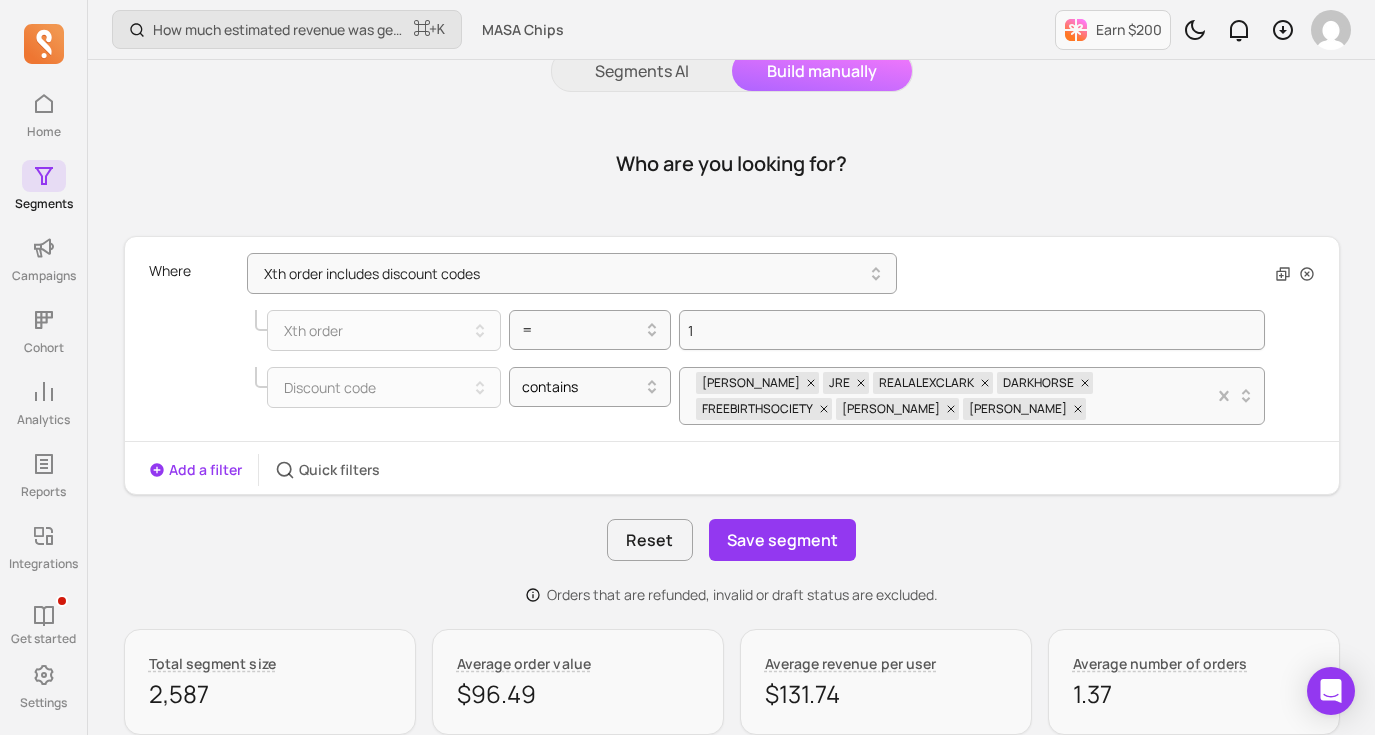 scroll, scrollTop: 0, scrollLeft: 0, axis: both 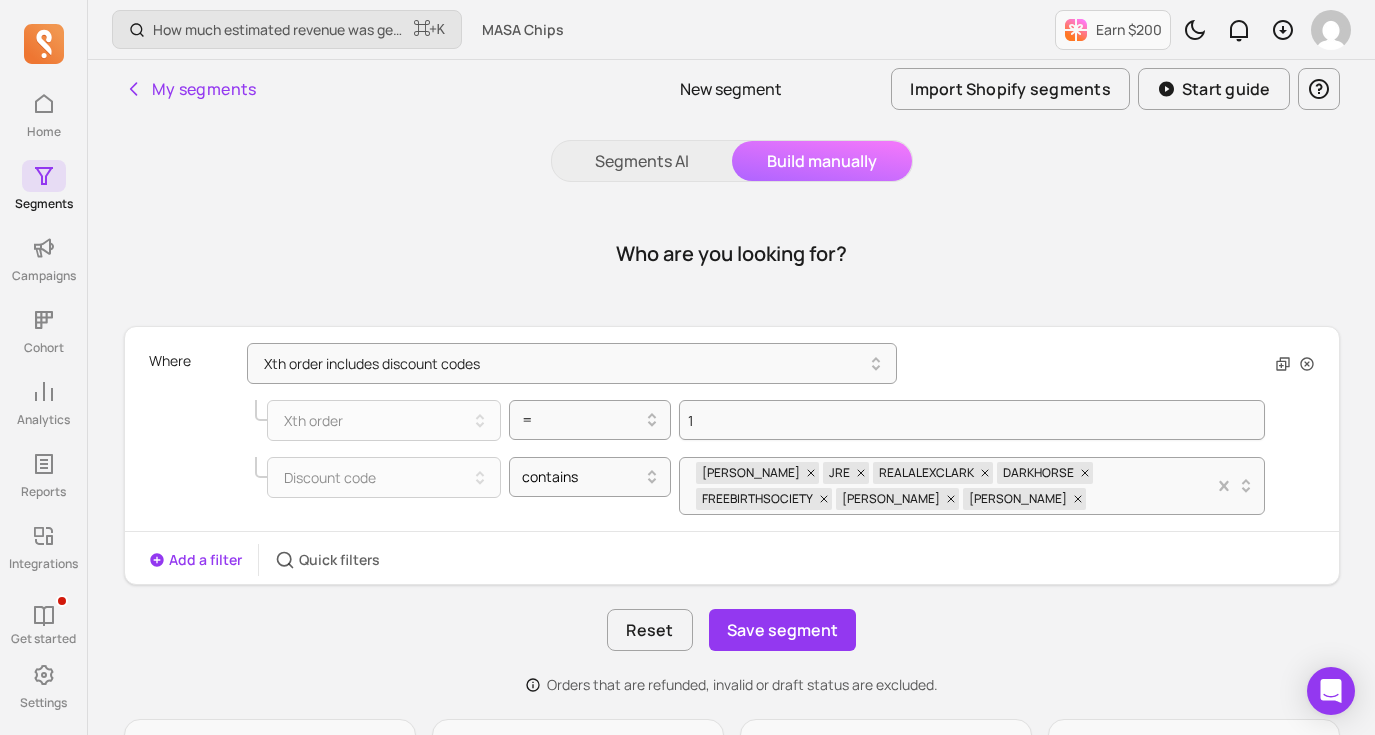 click on "My segments" at bounding box center [190, 89] 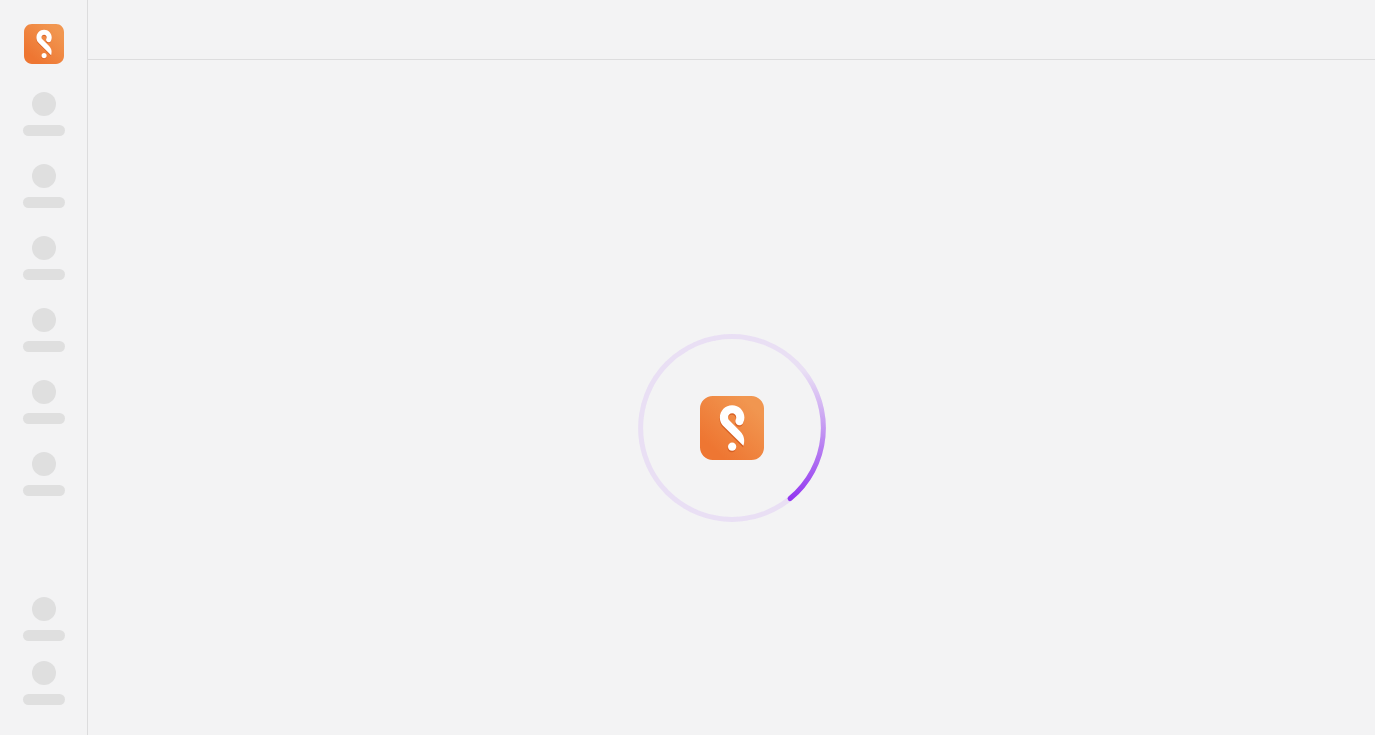 scroll, scrollTop: 0, scrollLeft: 0, axis: both 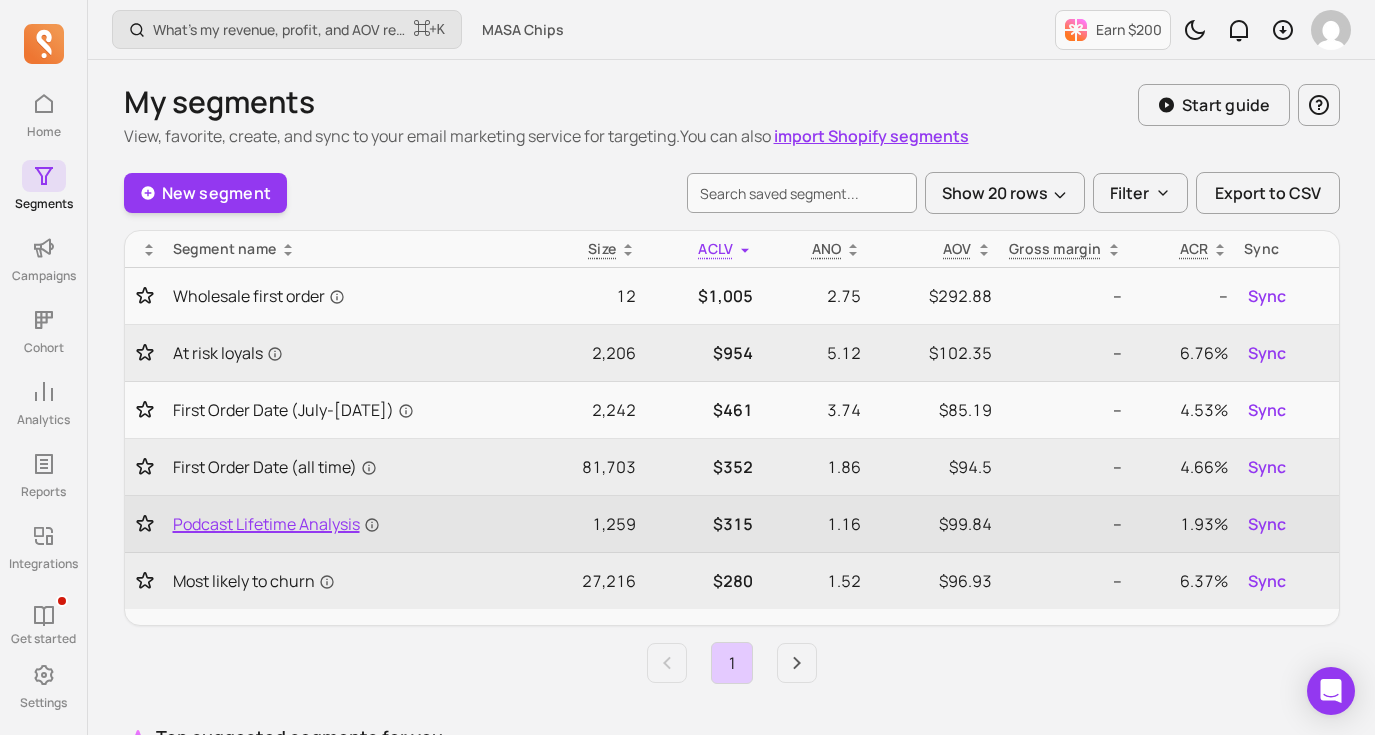 click on "Podcast Lifetime Analysis" at bounding box center (347, 524) 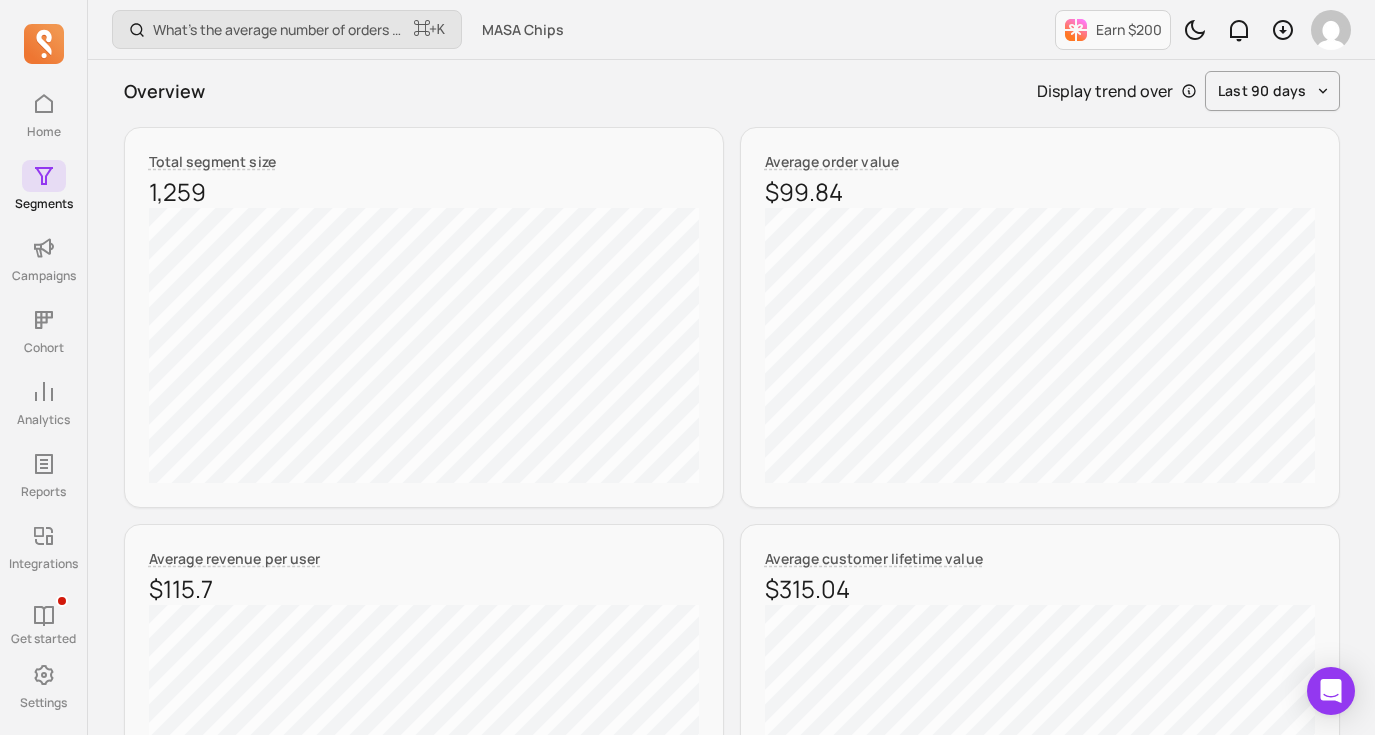 scroll, scrollTop: 102, scrollLeft: 0, axis: vertical 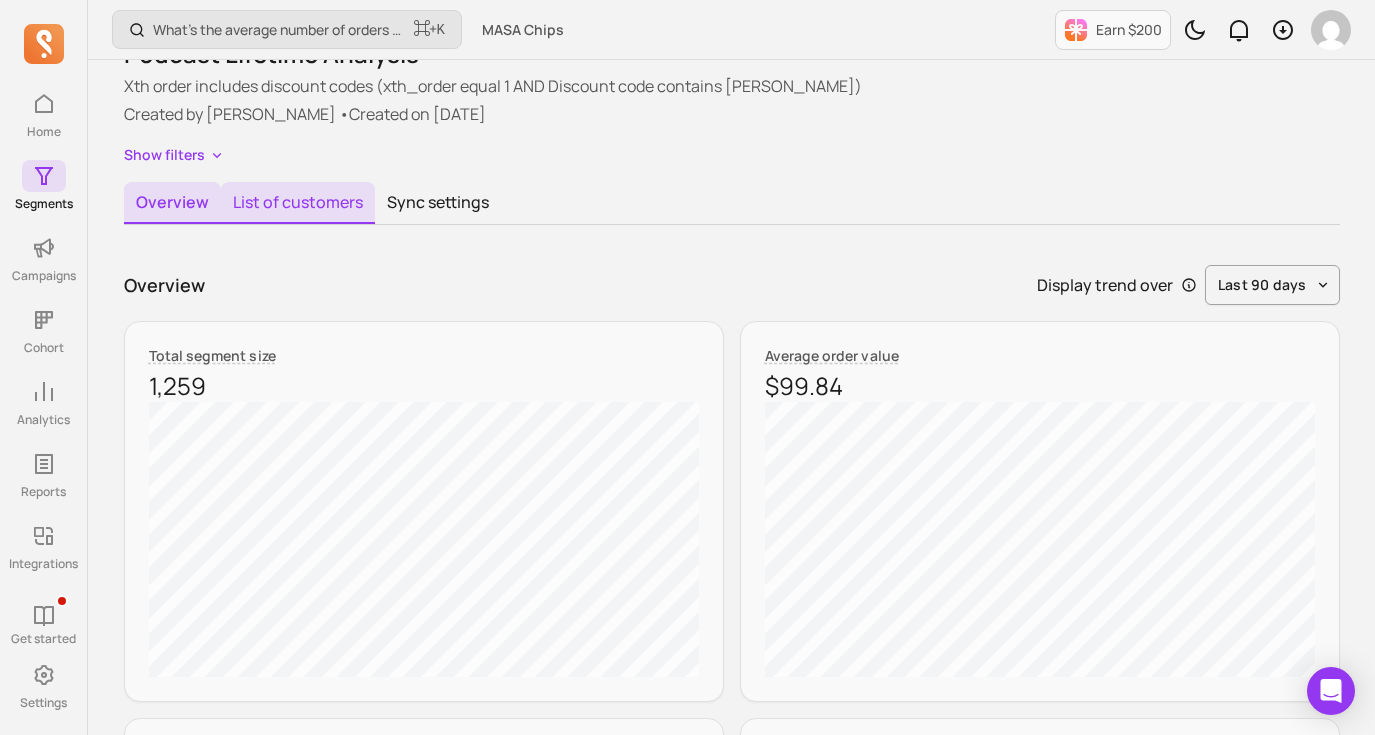click on "List of customers" at bounding box center [298, 203] 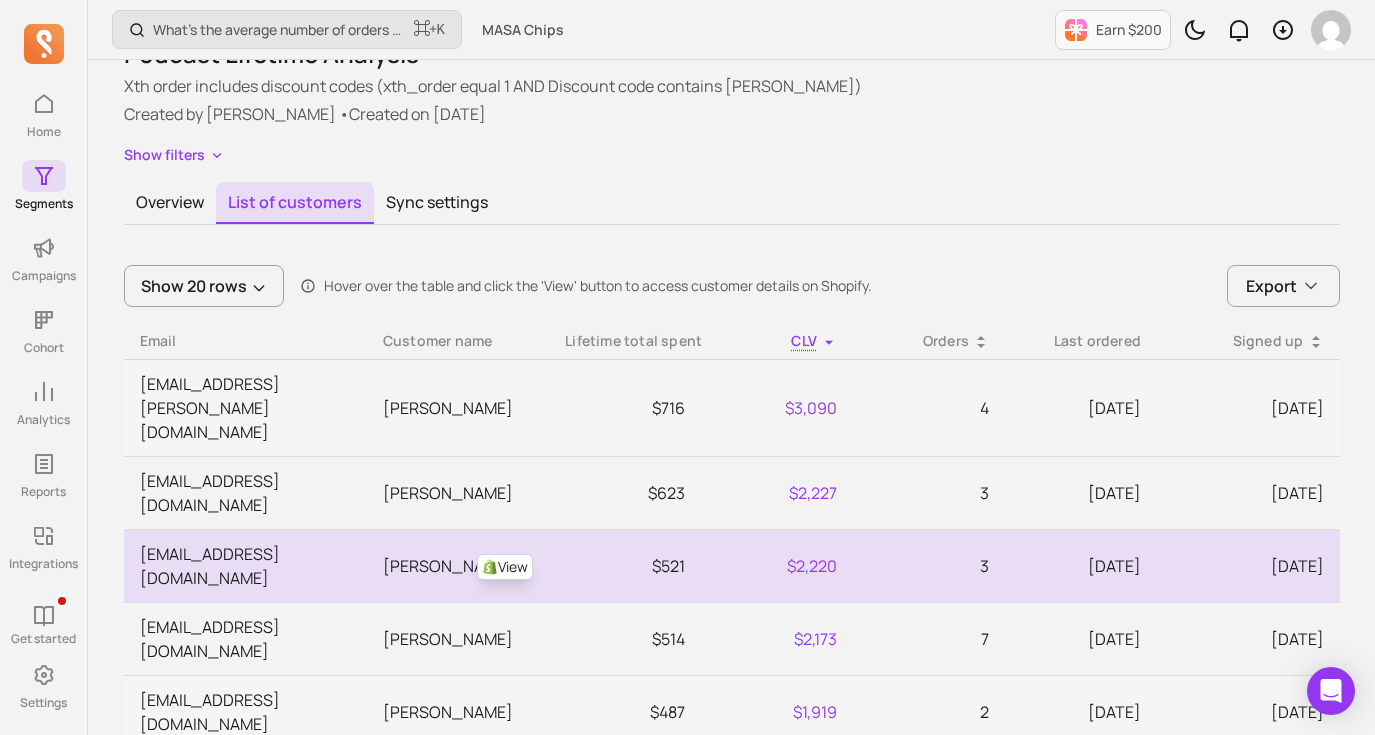 scroll, scrollTop: 0, scrollLeft: 0, axis: both 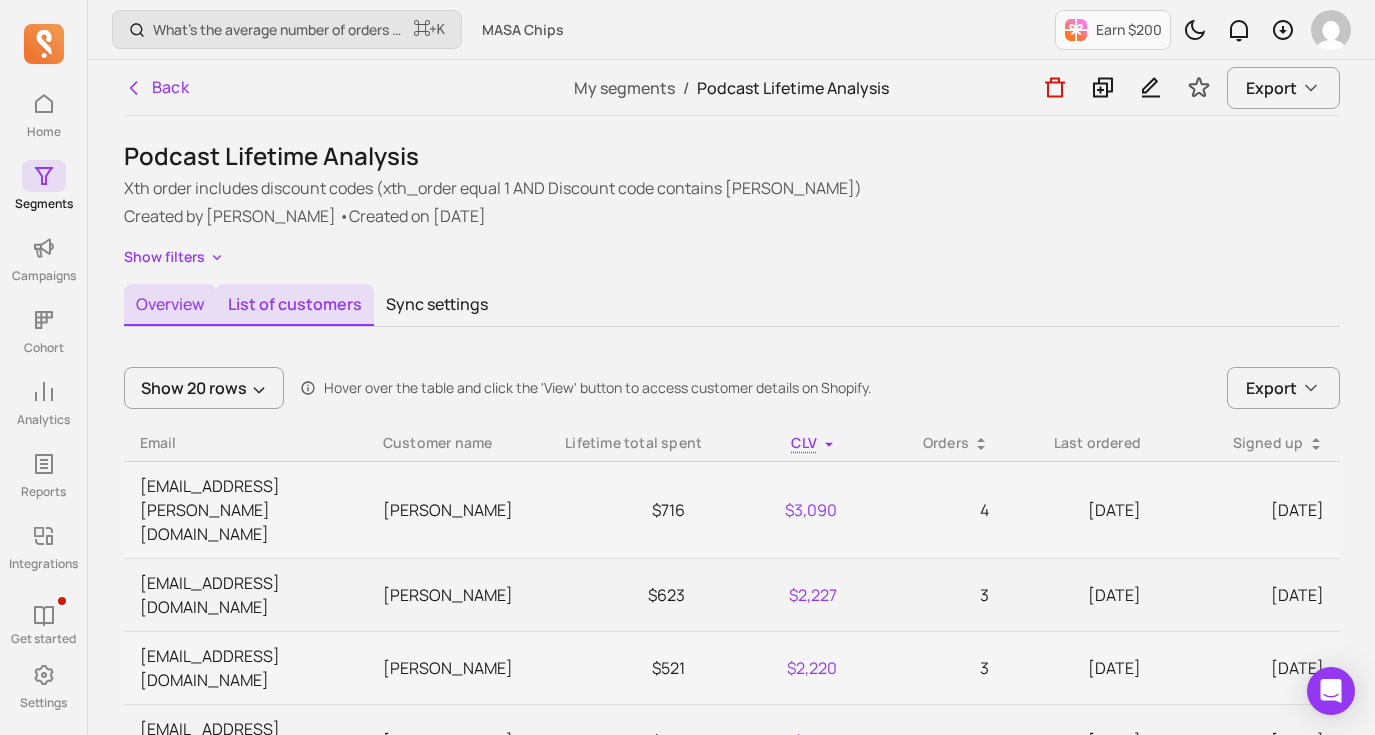 click on "Overview" at bounding box center [170, 305] 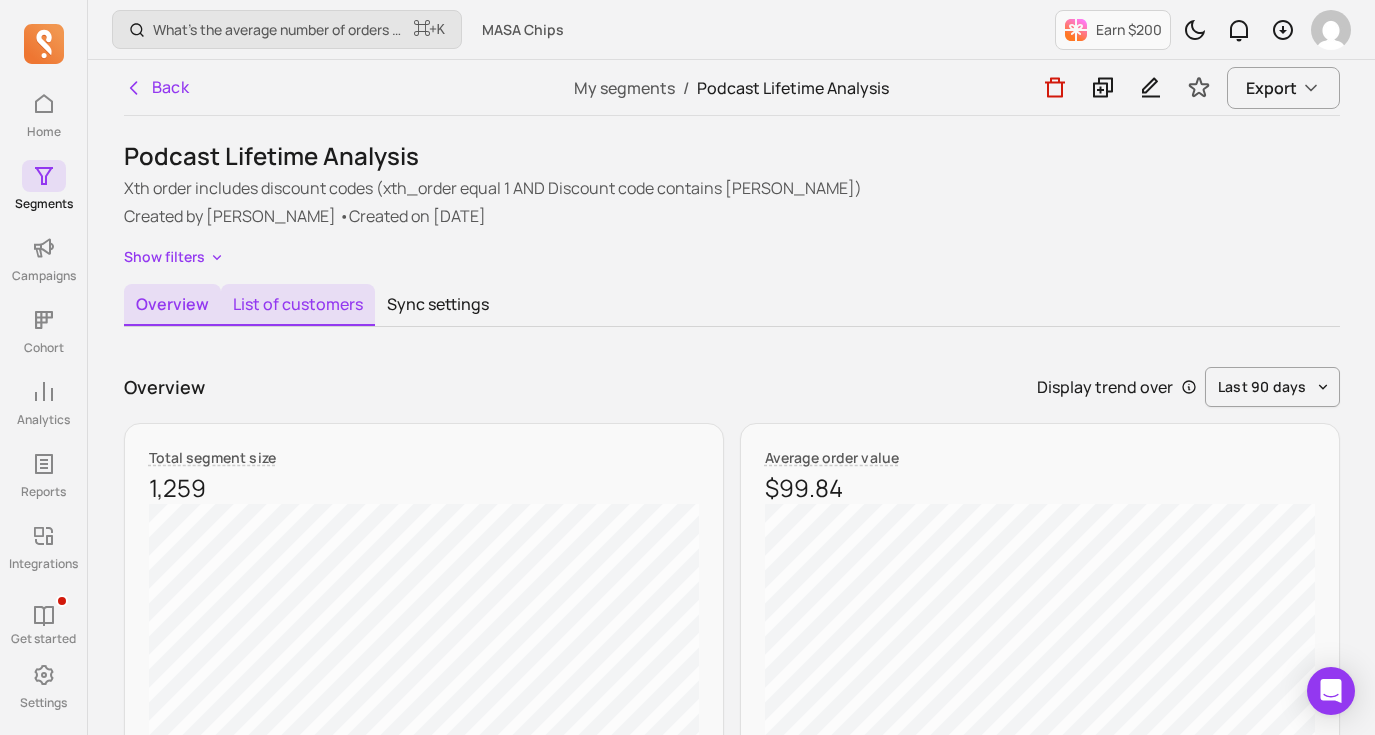 click on "List of customers" at bounding box center (298, 305) 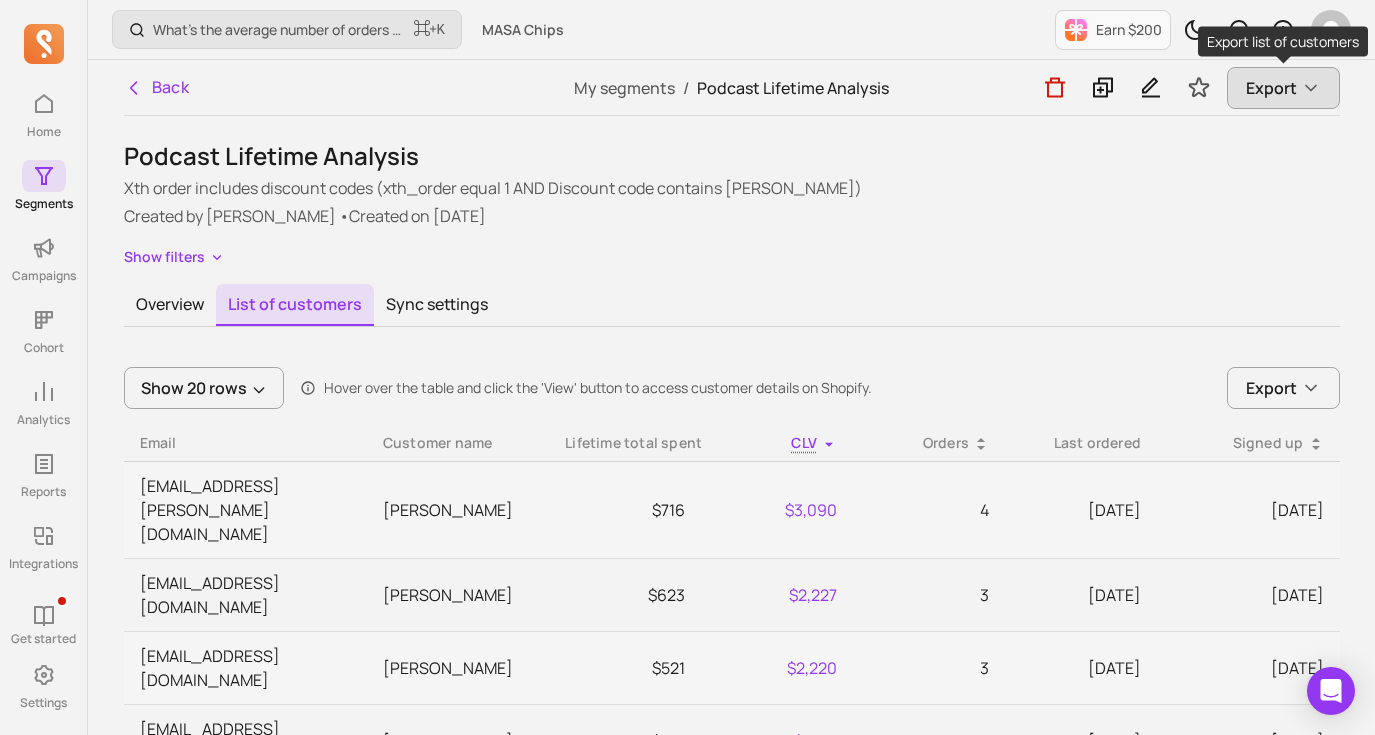 click on "Export" at bounding box center [1283, 88] 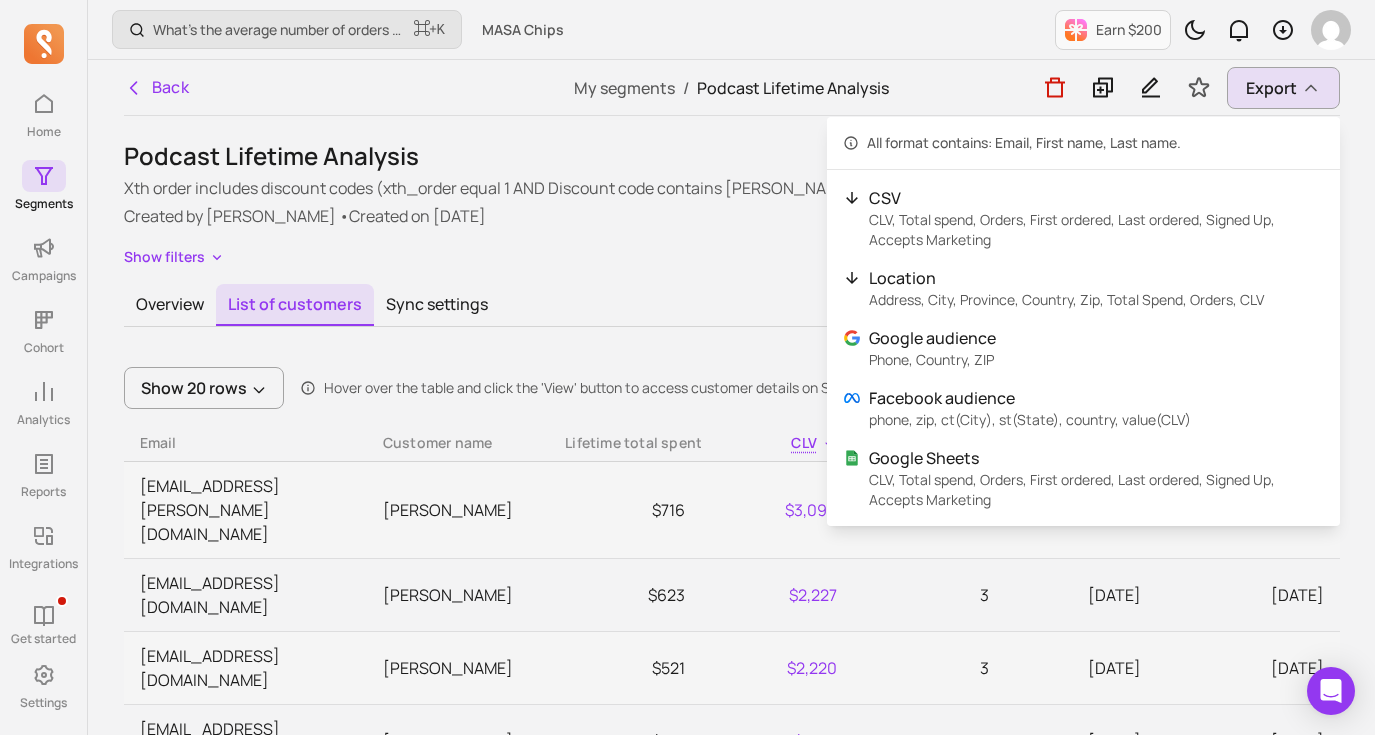 click on "Created by [PERSON_NAME] • Created on   [DATE]" at bounding box center (732, 216) 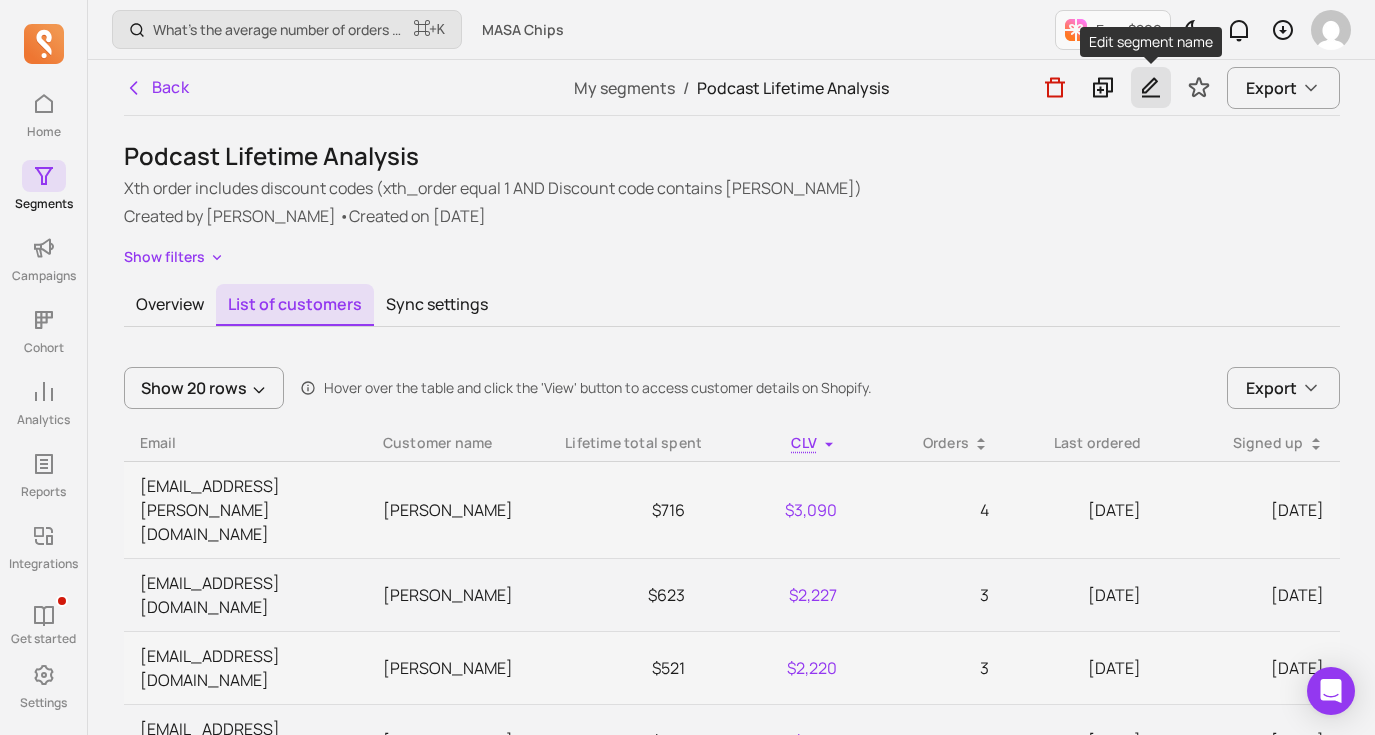click 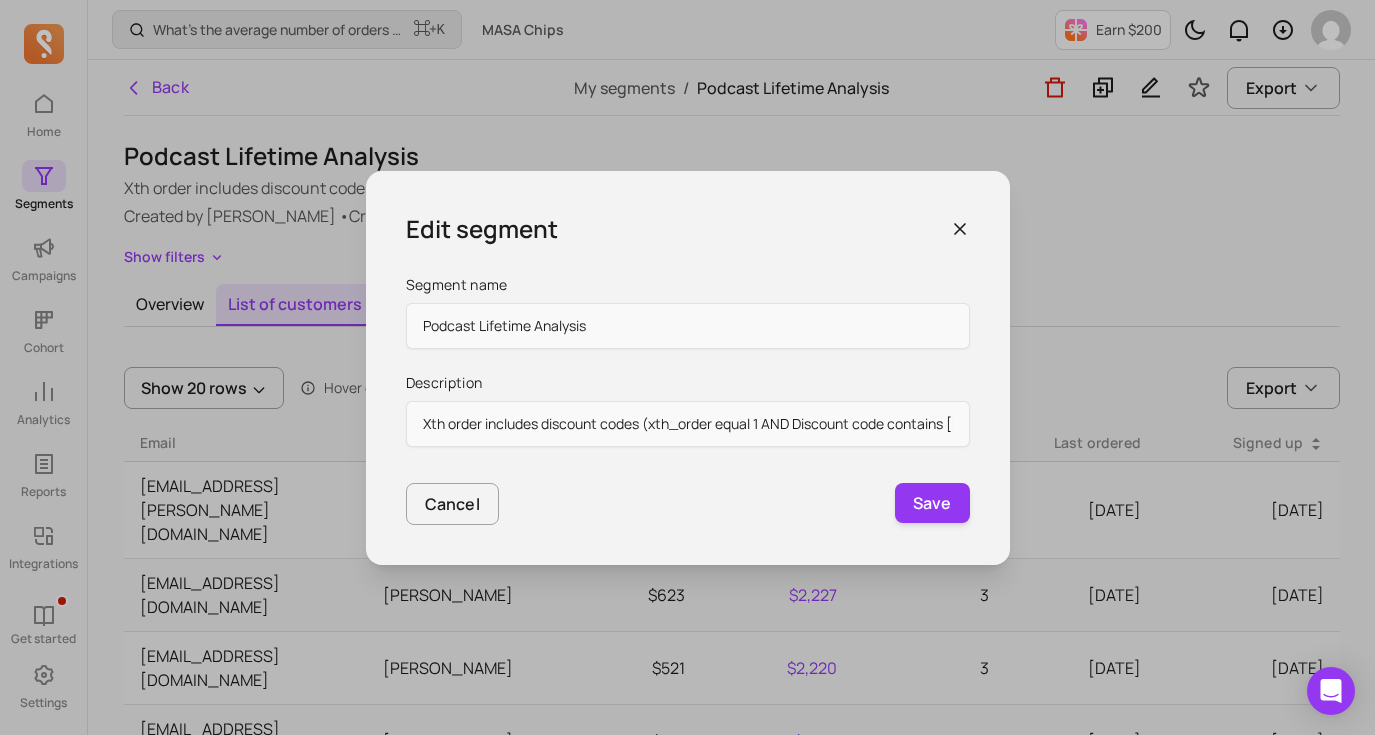 click 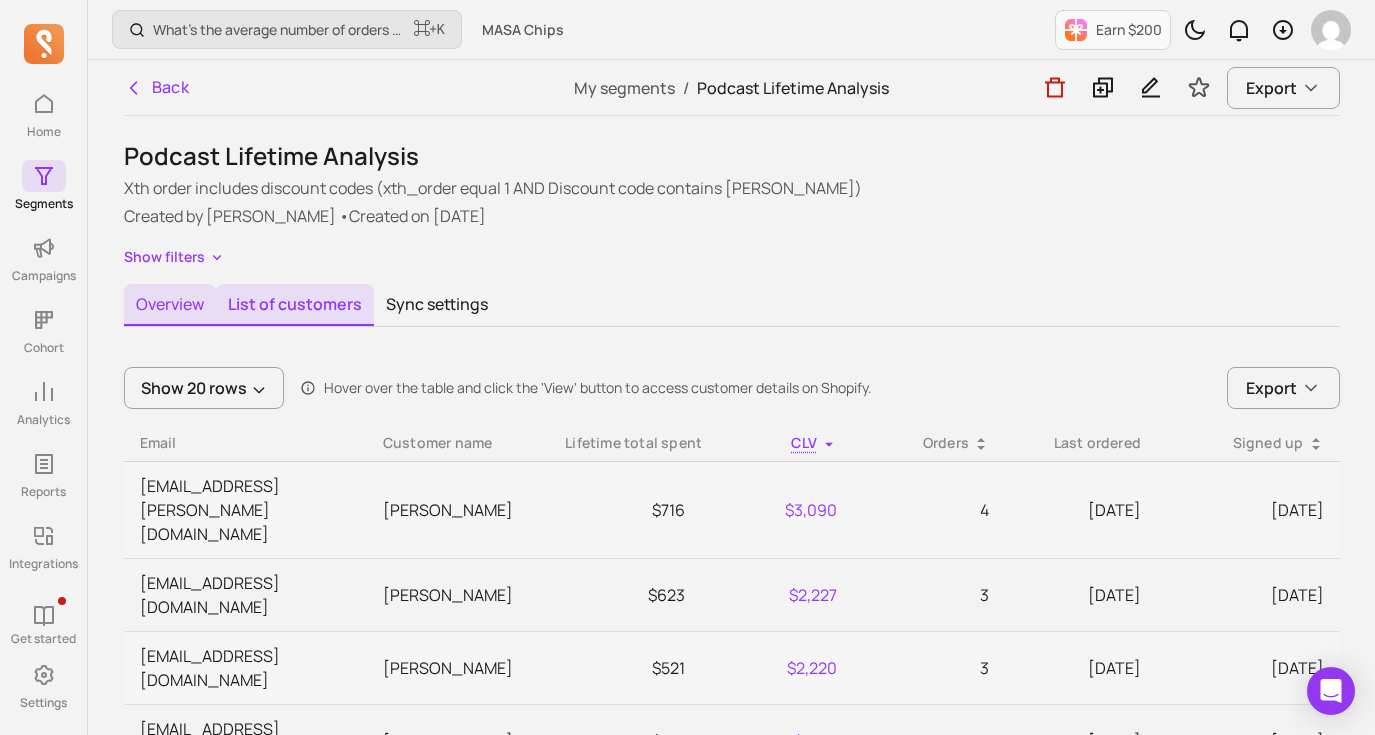 click on "Overview" at bounding box center (170, 305) 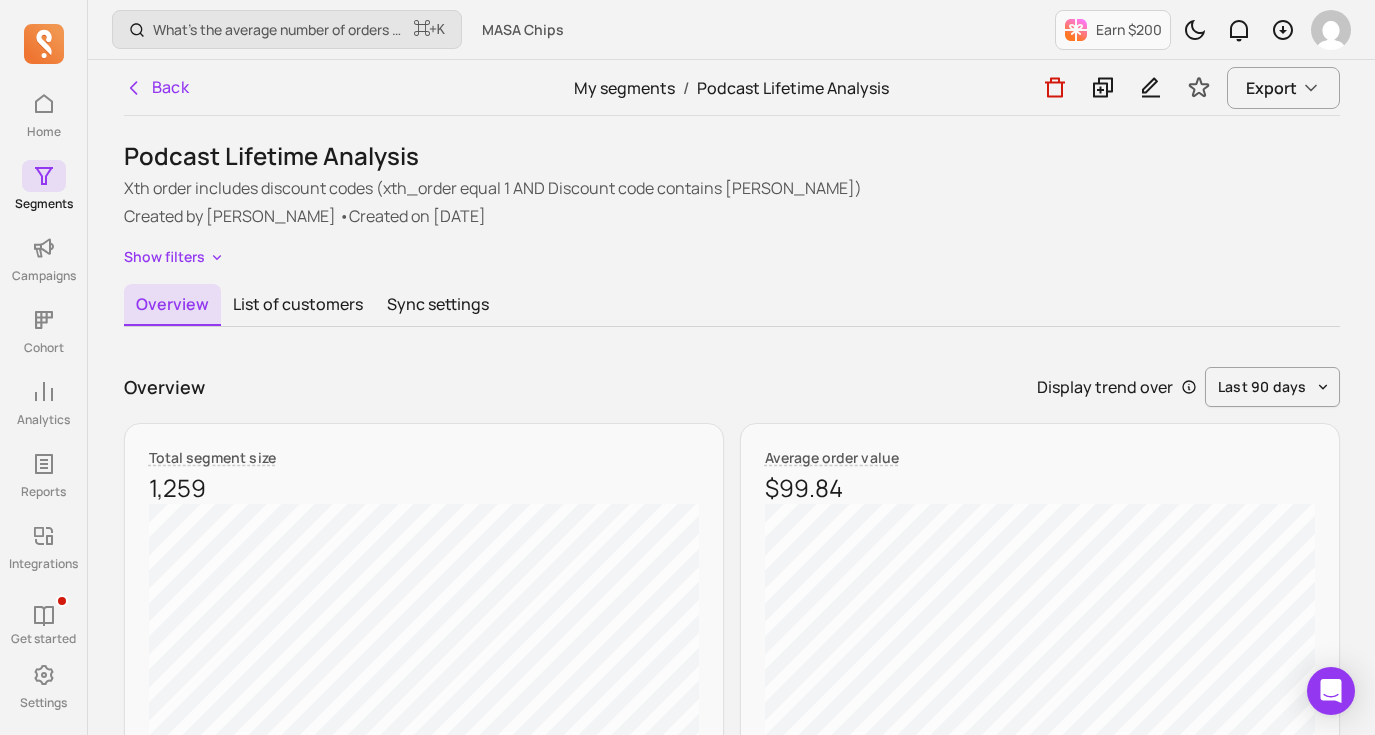 click on "My segments" at bounding box center [624, 88] 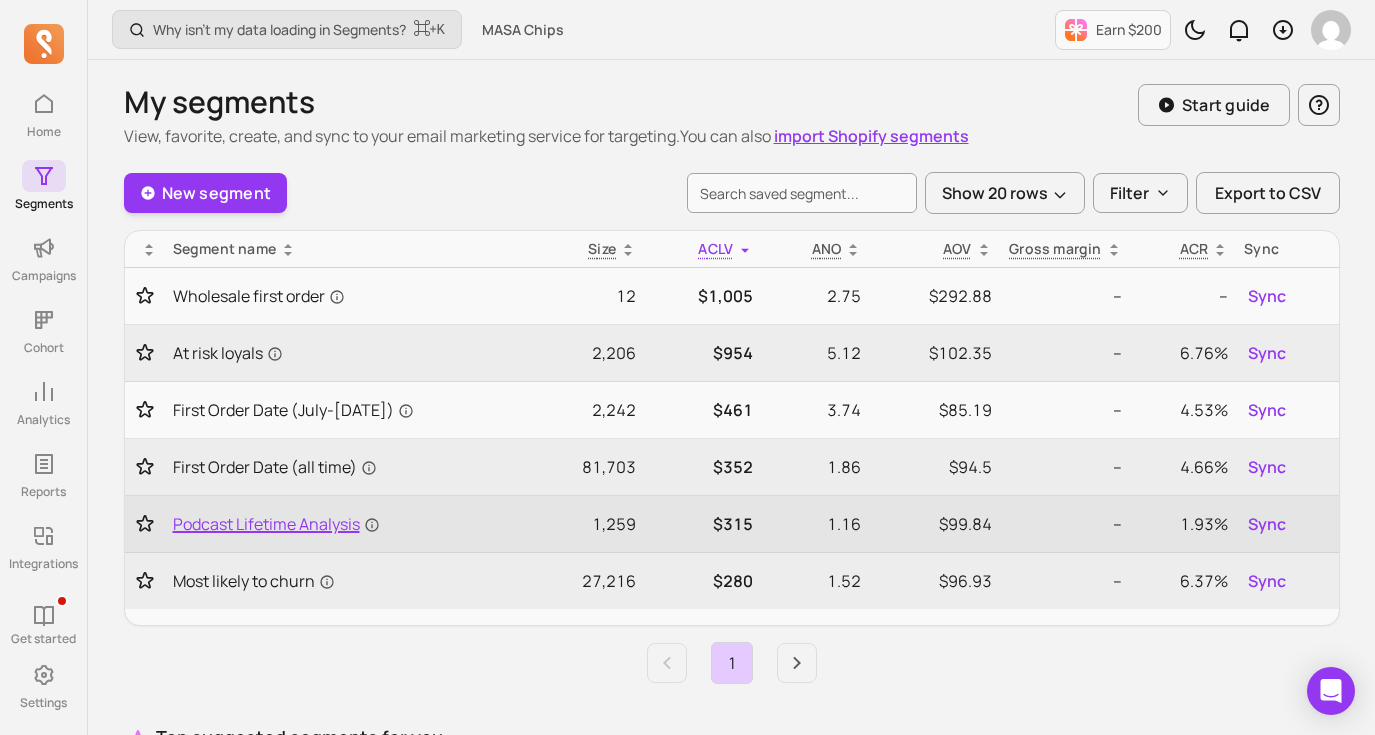 click on "Podcast Lifetime Analysis" at bounding box center [276, 524] 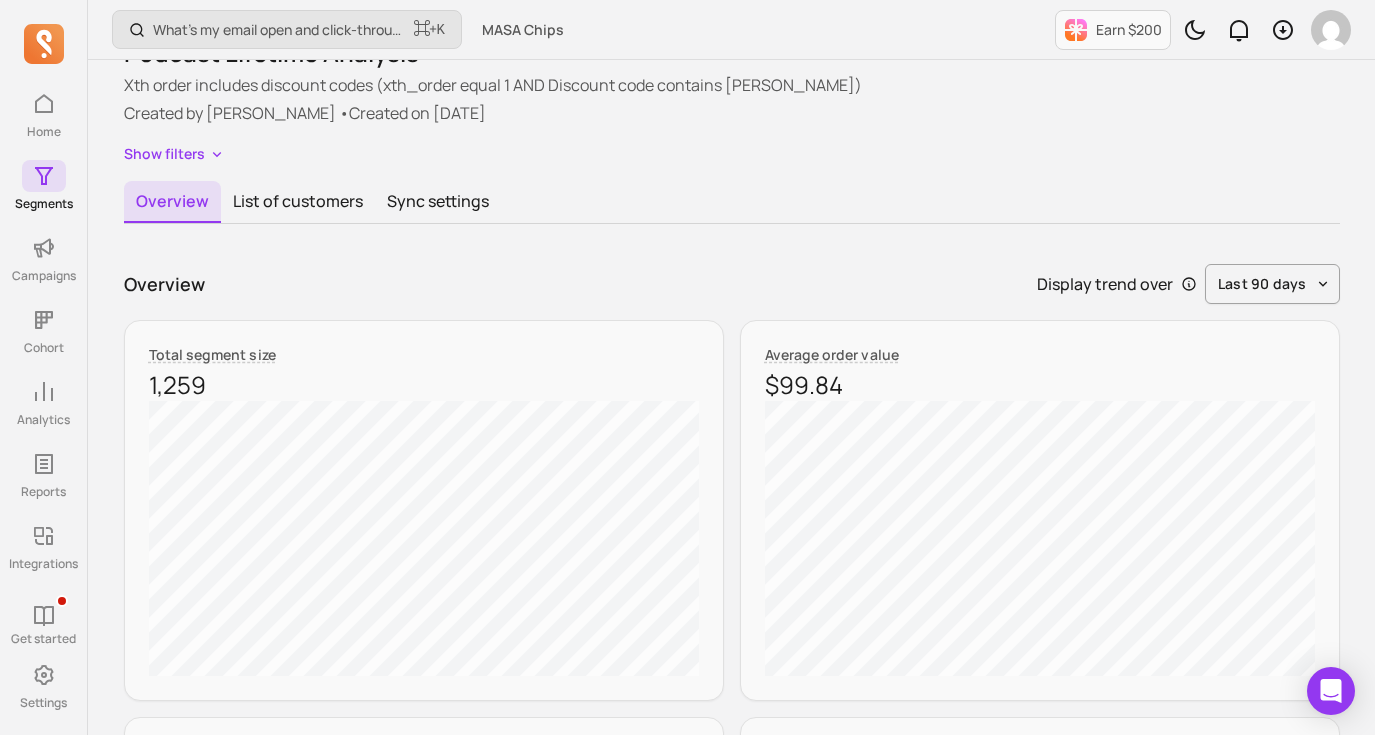 scroll, scrollTop: 70, scrollLeft: 0, axis: vertical 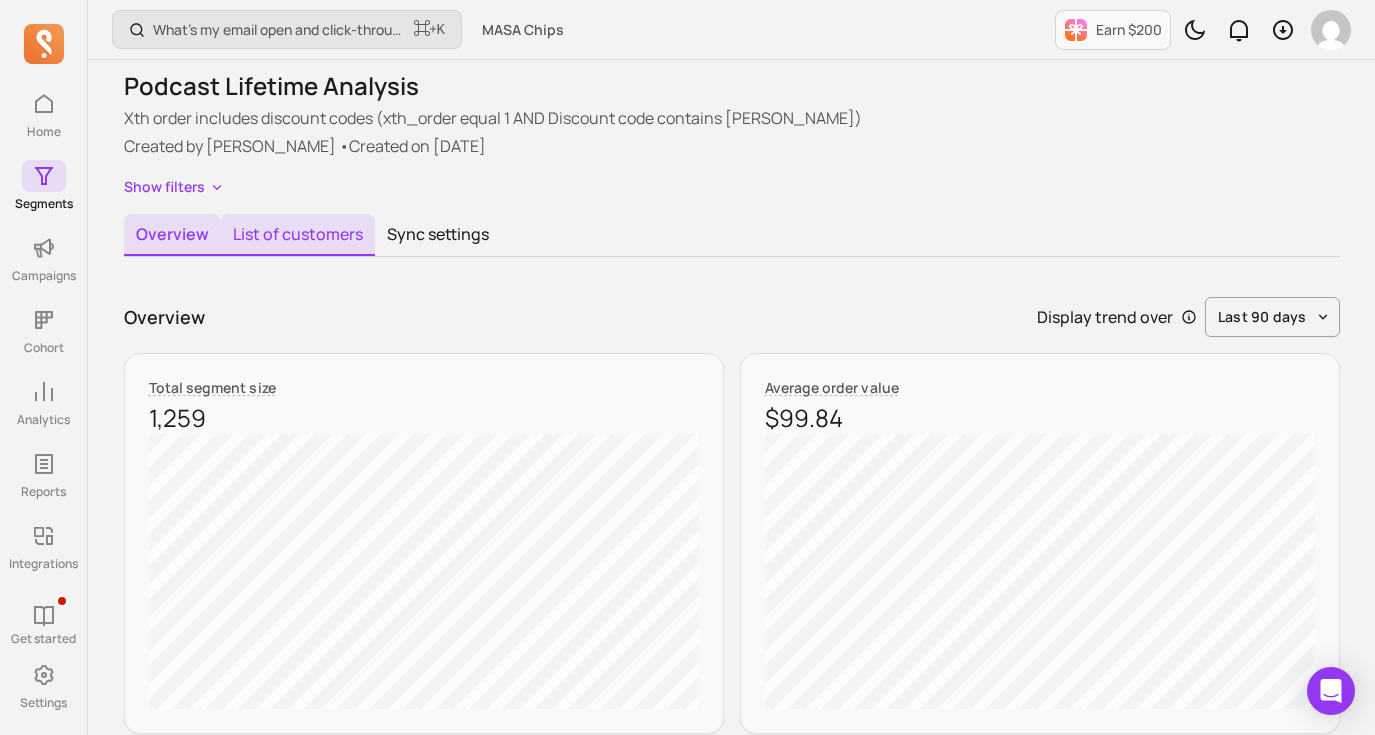 click on "List of customers" at bounding box center (298, 235) 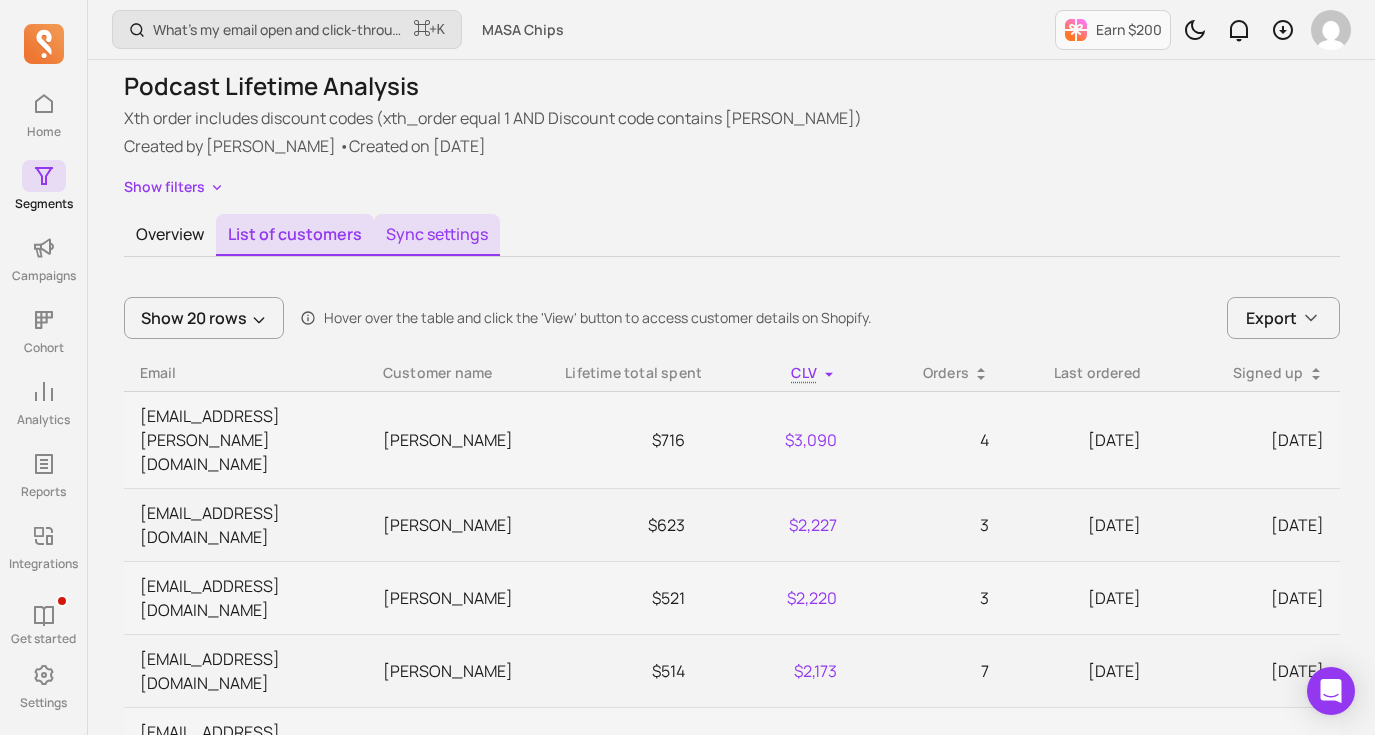 click on "Sync settings" at bounding box center [437, 235] 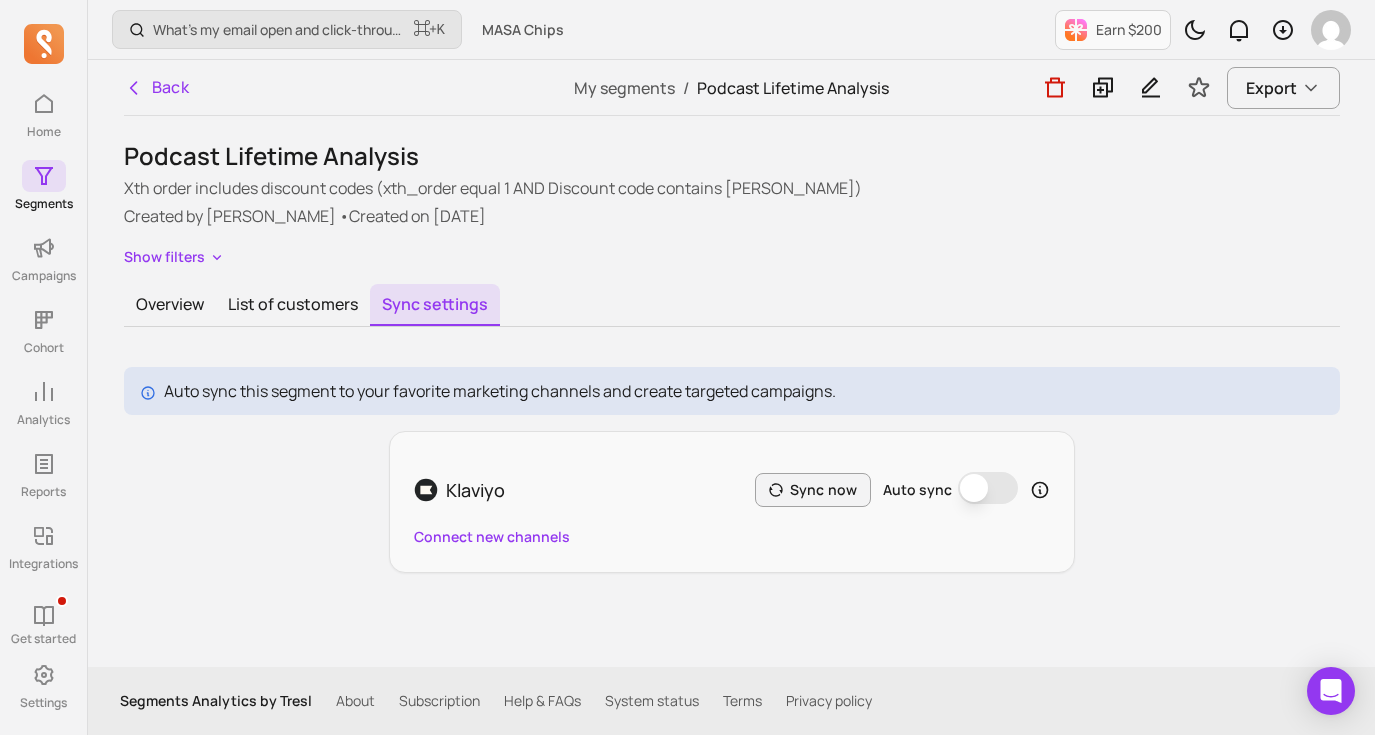 click on "Show filters" at bounding box center (732, 256) 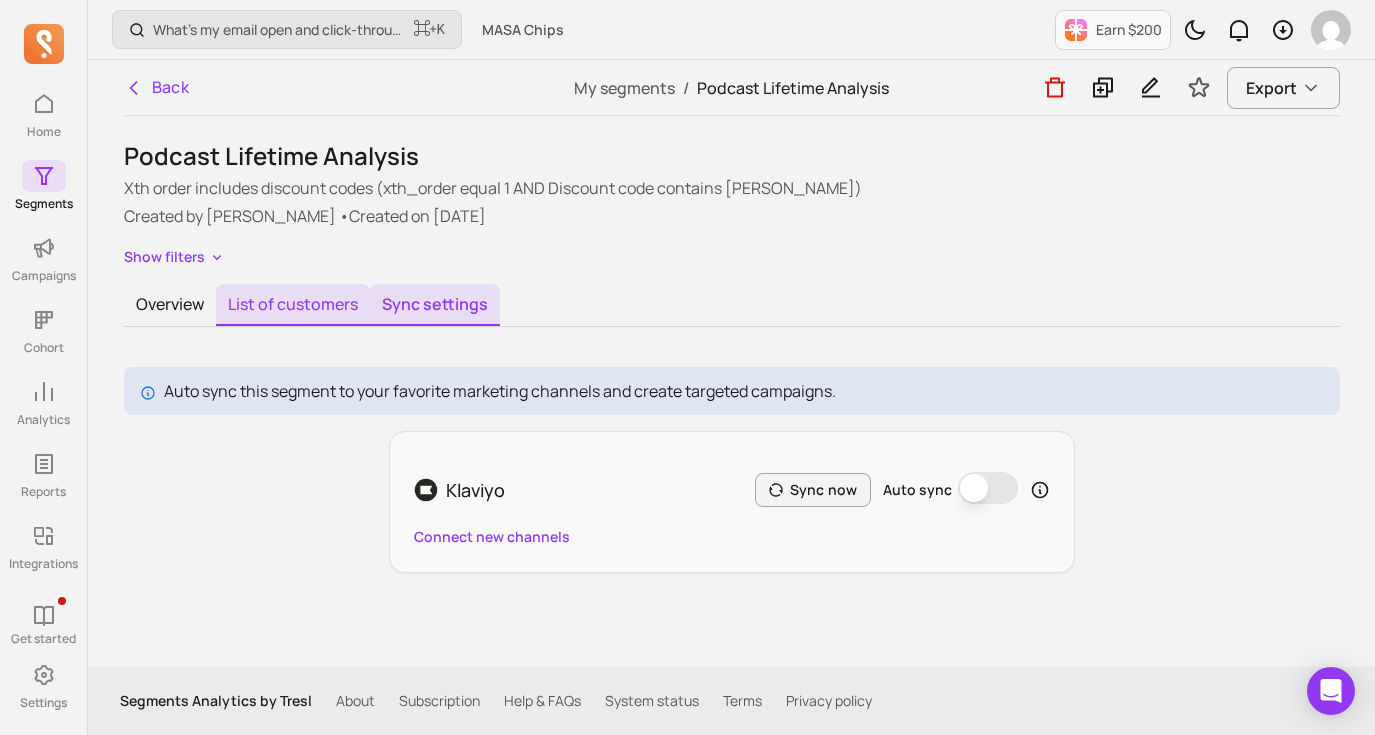 click on "List of customers" at bounding box center [293, 305] 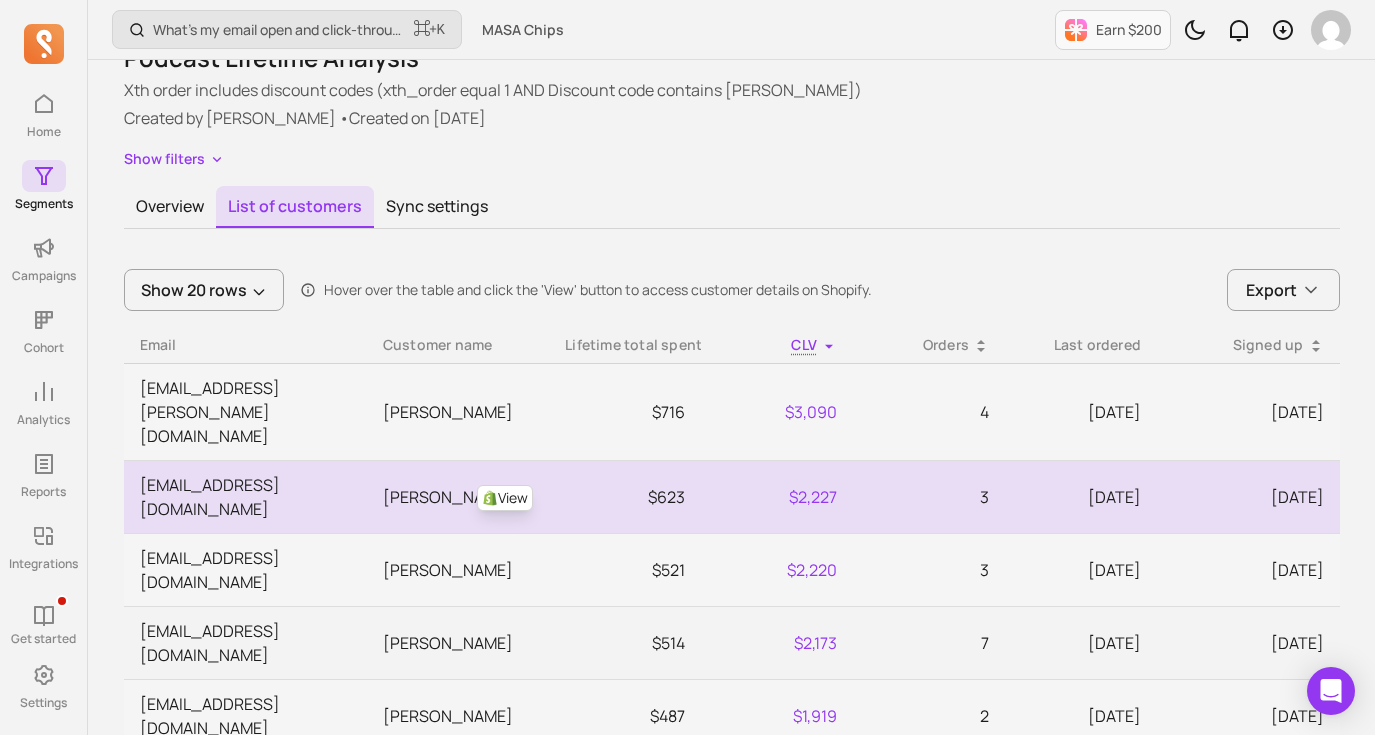 scroll, scrollTop: 178, scrollLeft: 0, axis: vertical 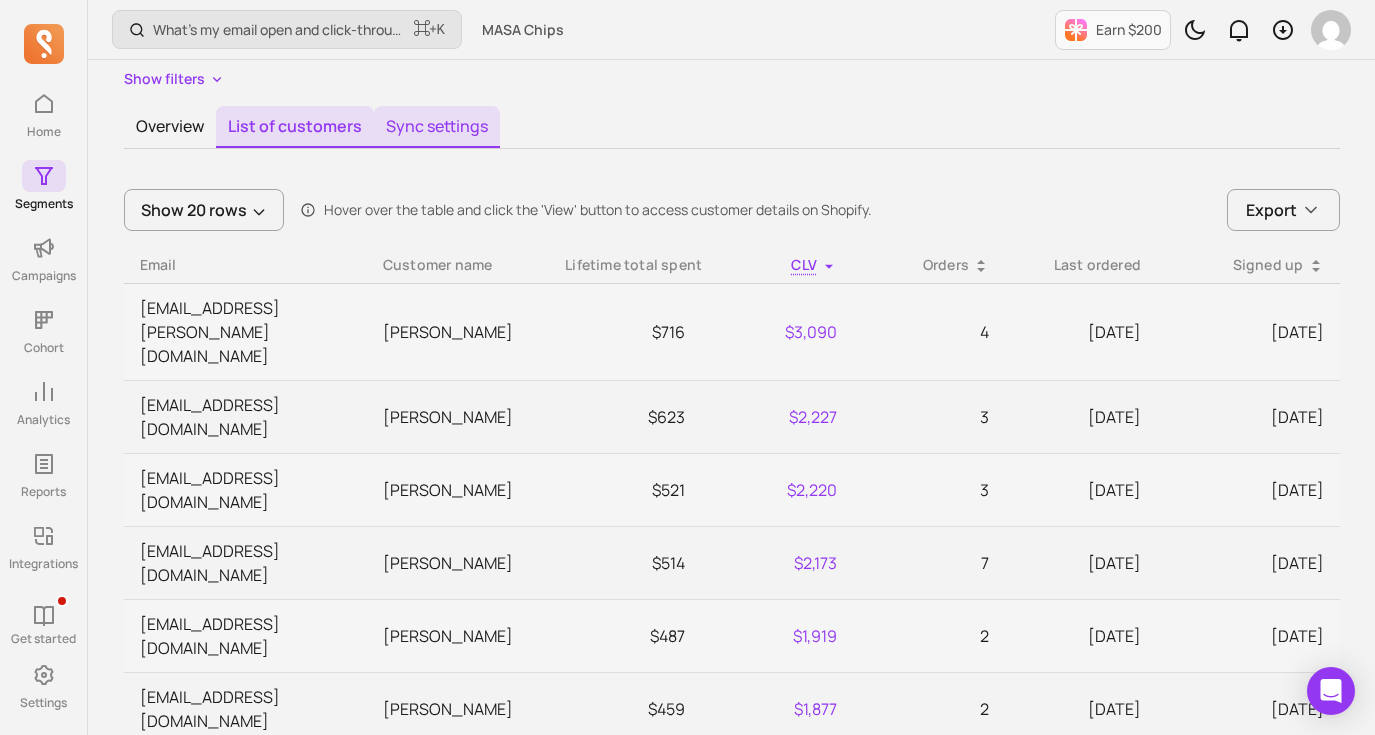 click on "Sync settings" at bounding box center [437, 127] 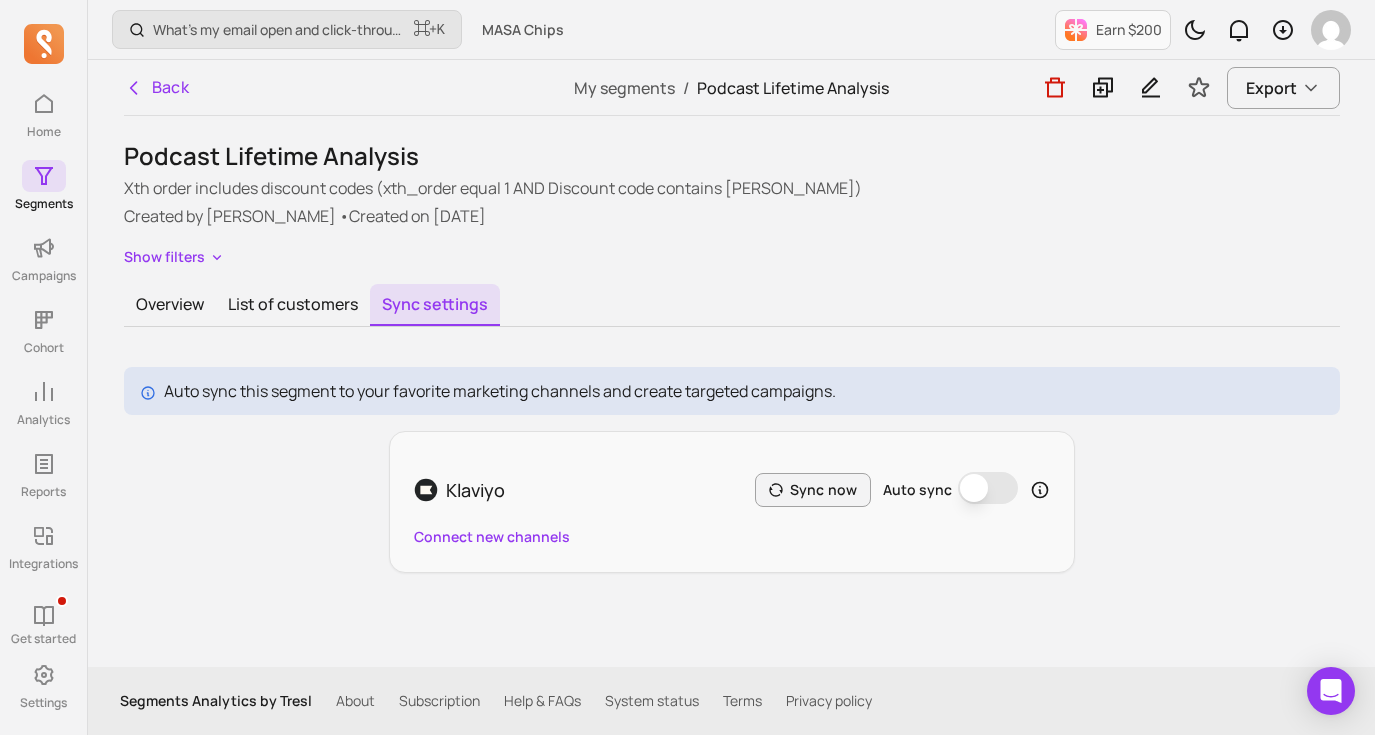 scroll, scrollTop: 0, scrollLeft: 0, axis: both 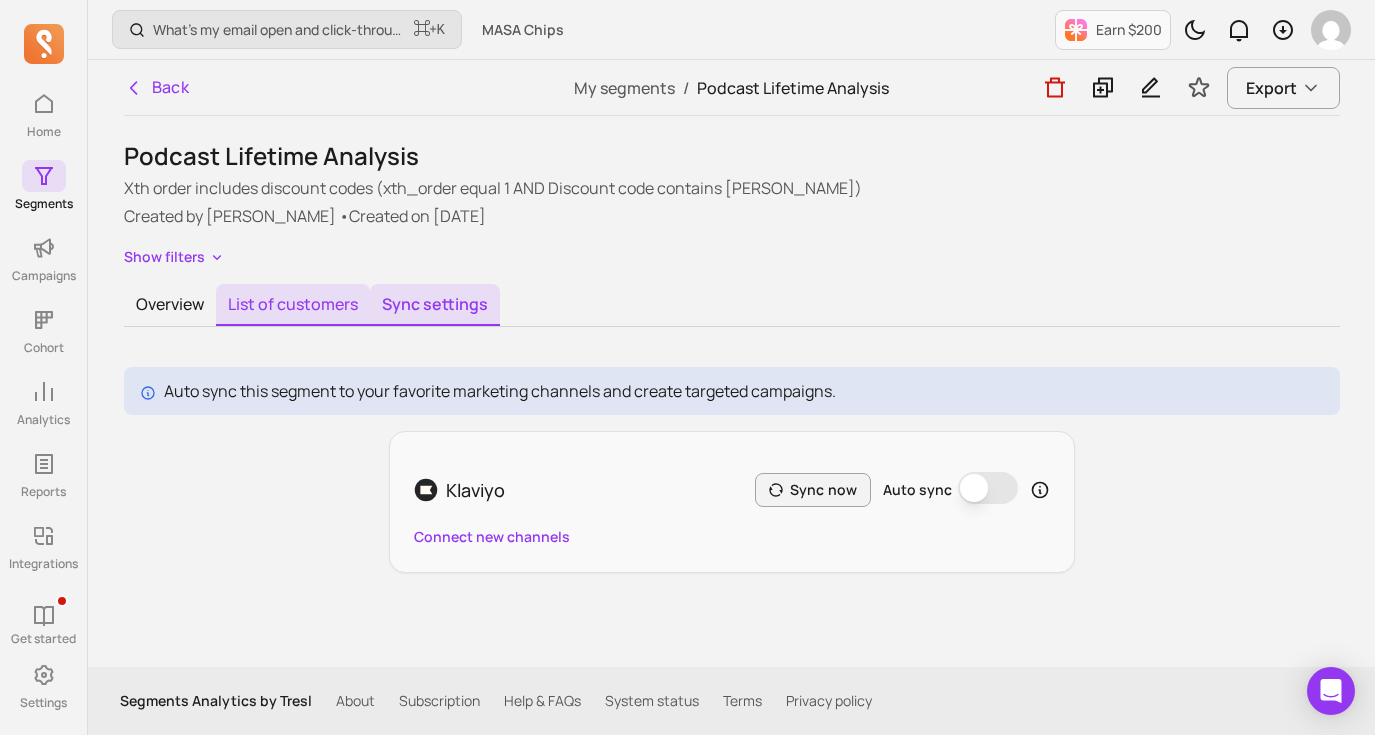 click on "List of customers" at bounding box center [293, 305] 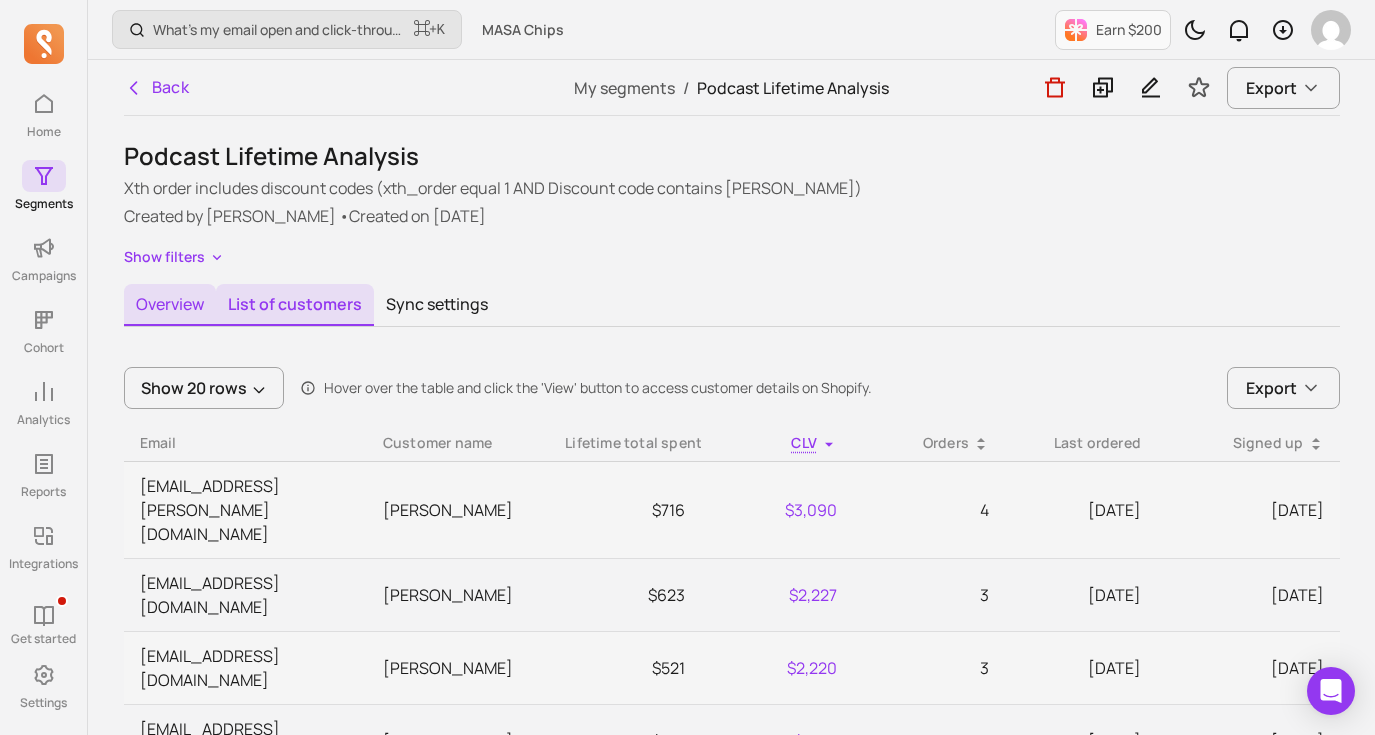 click on "Overview" at bounding box center [170, 305] 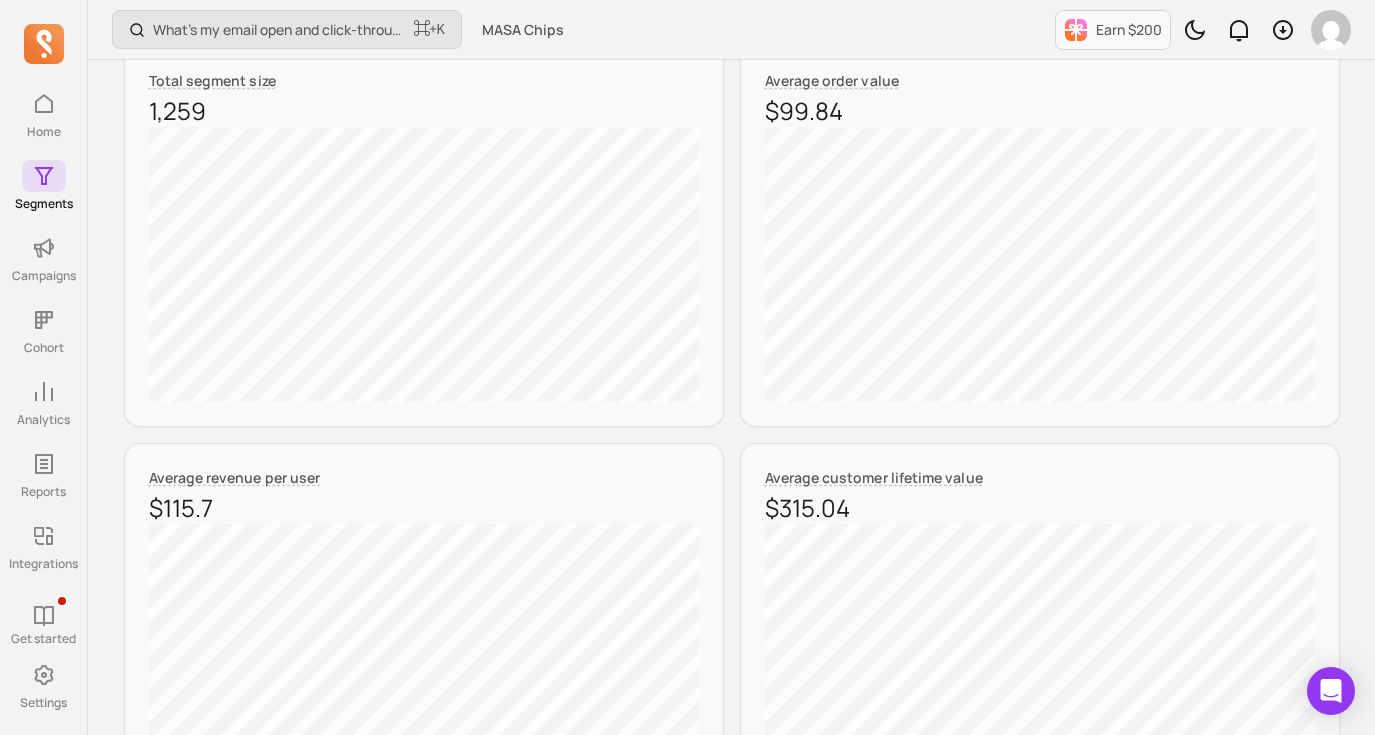 scroll, scrollTop: 0, scrollLeft: 0, axis: both 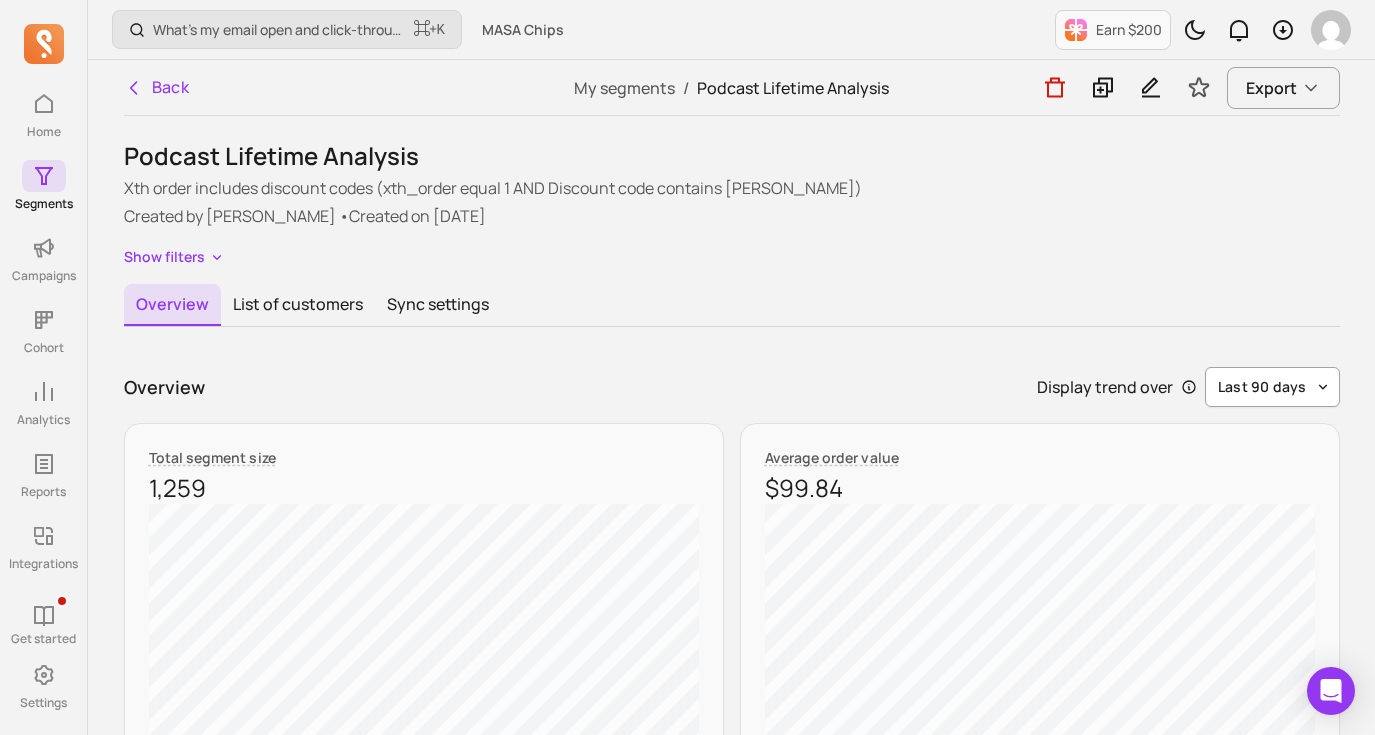 click on "last 90 days" at bounding box center (1262, 387) 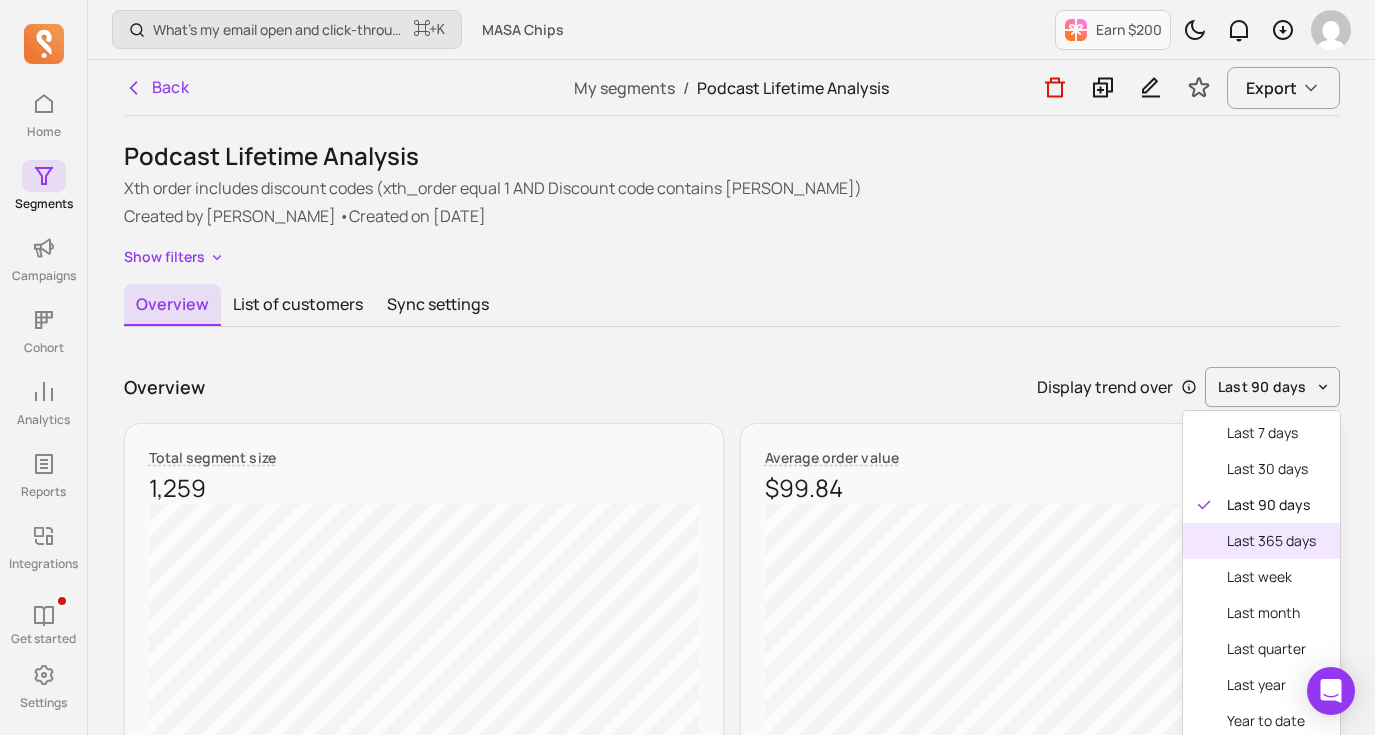 click on "last 365 days" at bounding box center (1271, 541) 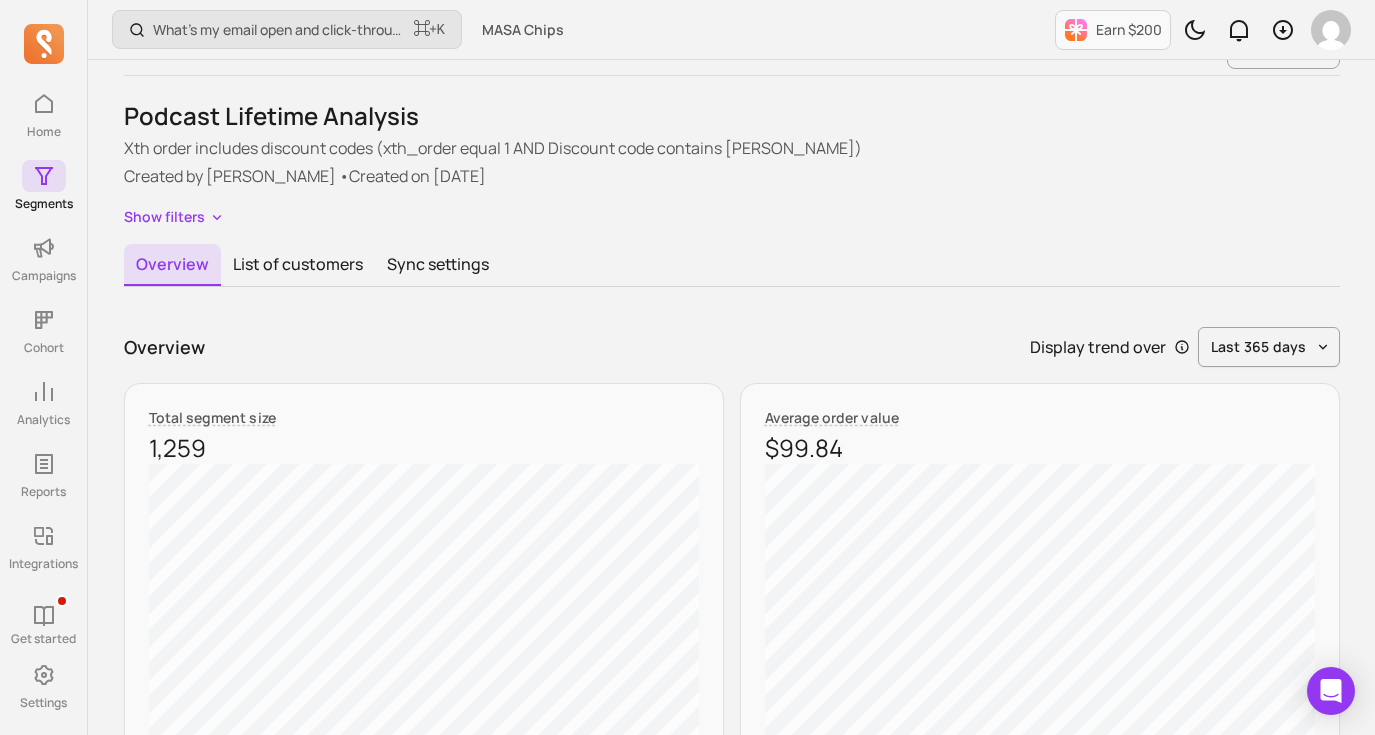 scroll, scrollTop: 0, scrollLeft: 0, axis: both 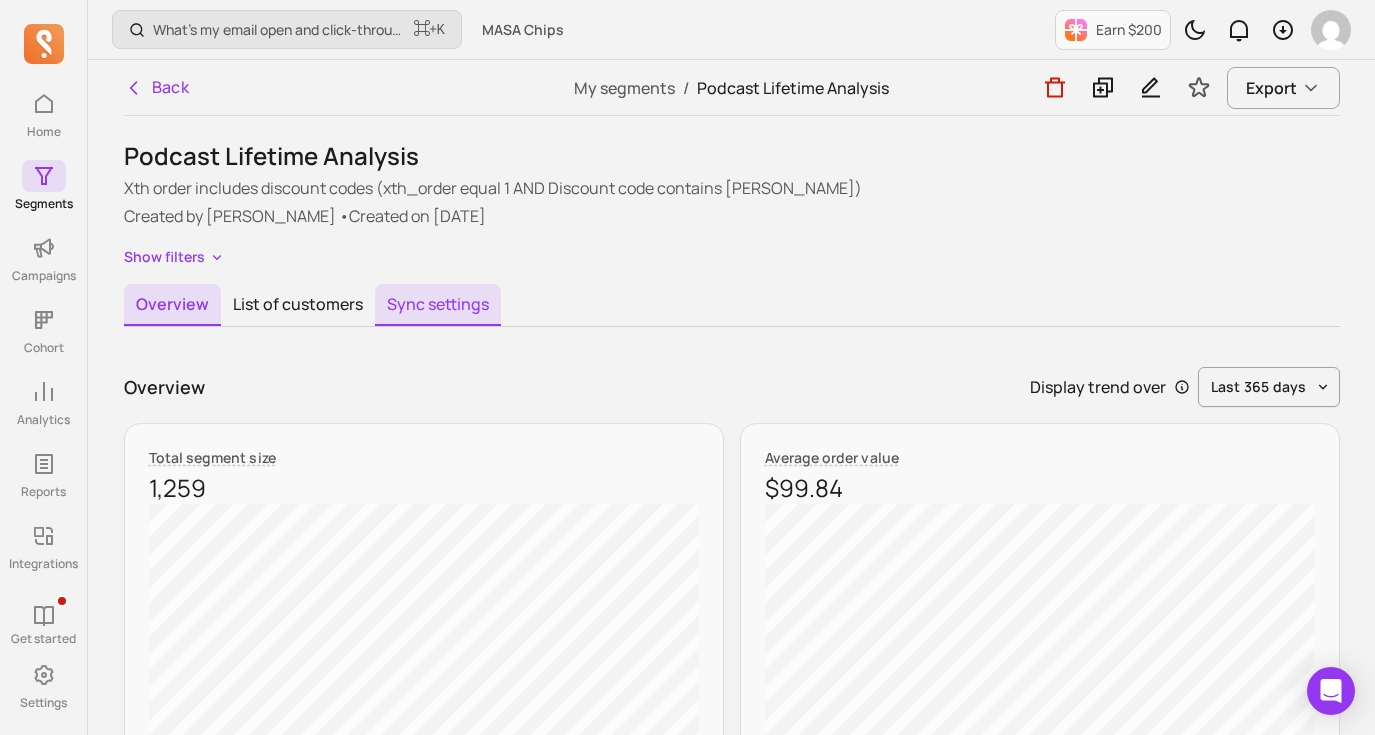 click on "Sync settings" at bounding box center (438, 305) 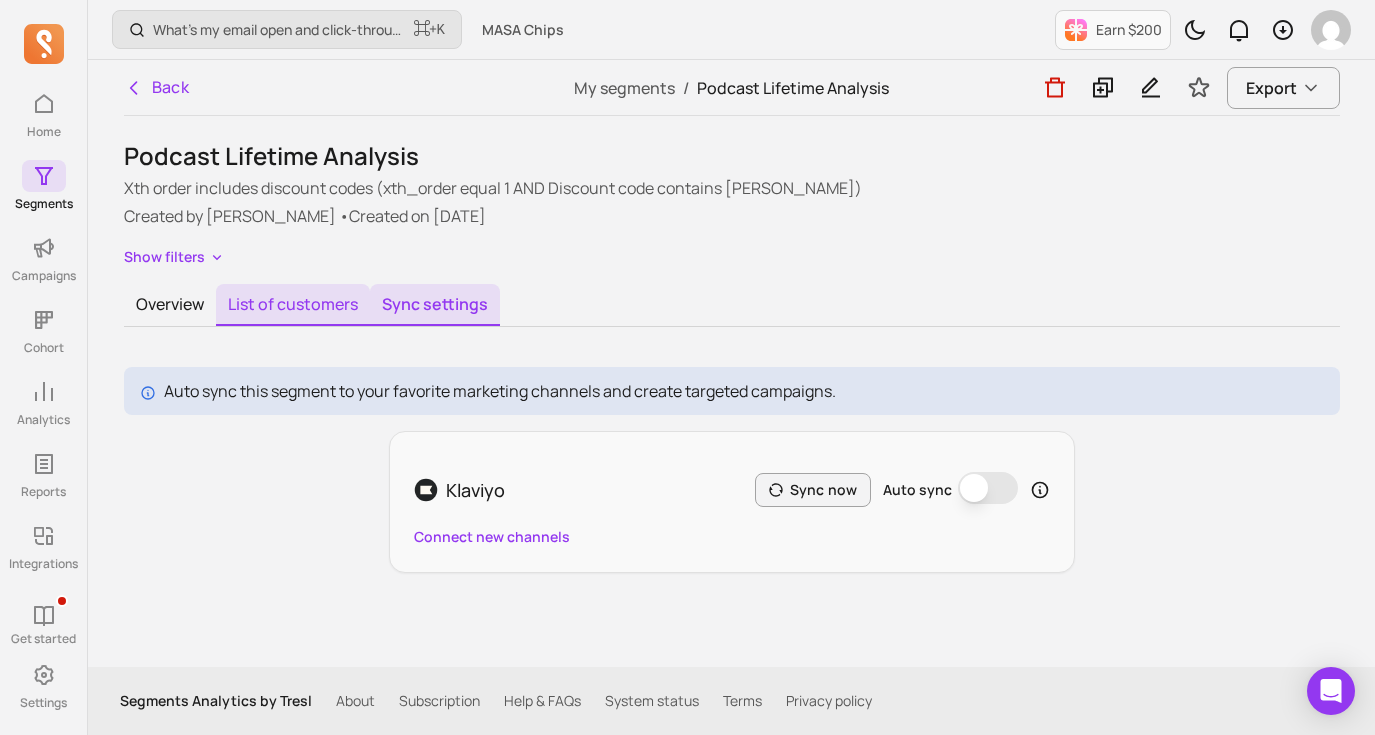 click on "List of customers" at bounding box center [293, 305] 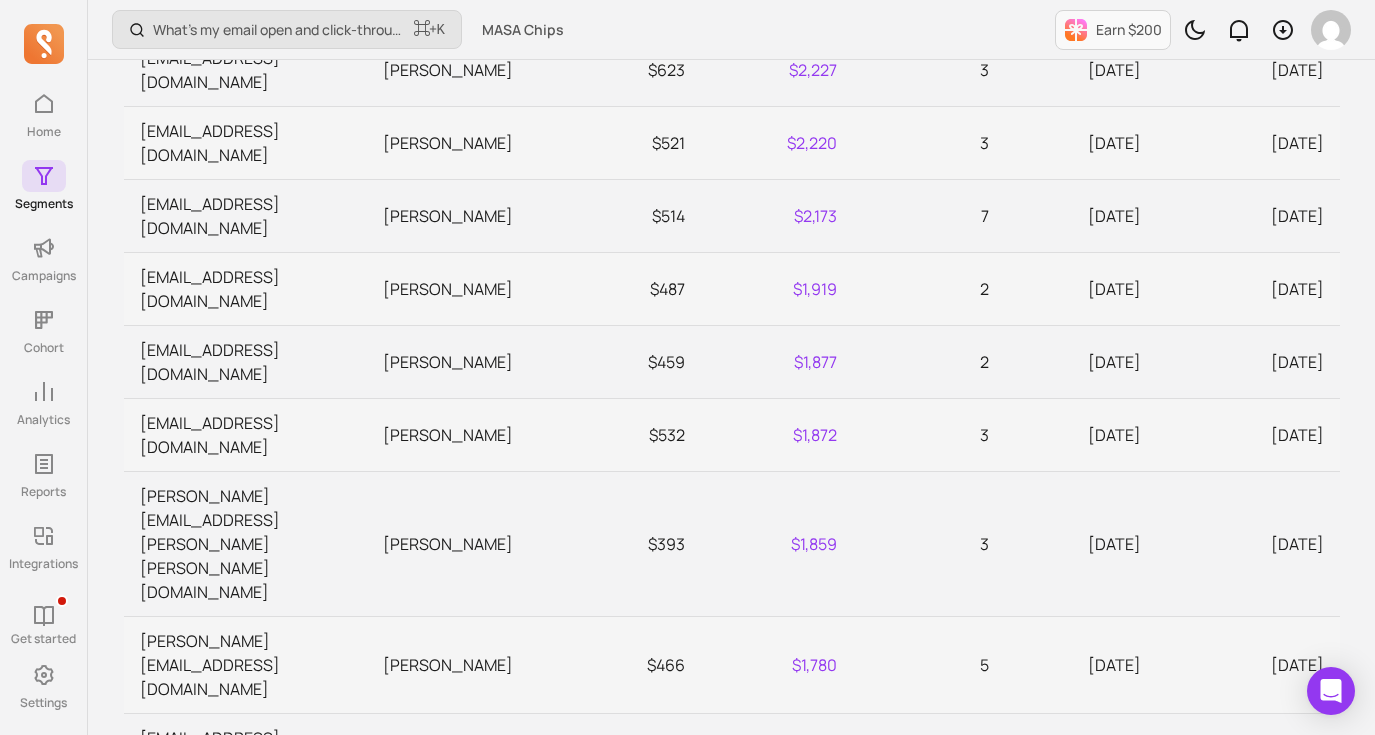 scroll, scrollTop: 890, scrollLeft: 0, axis: vertical 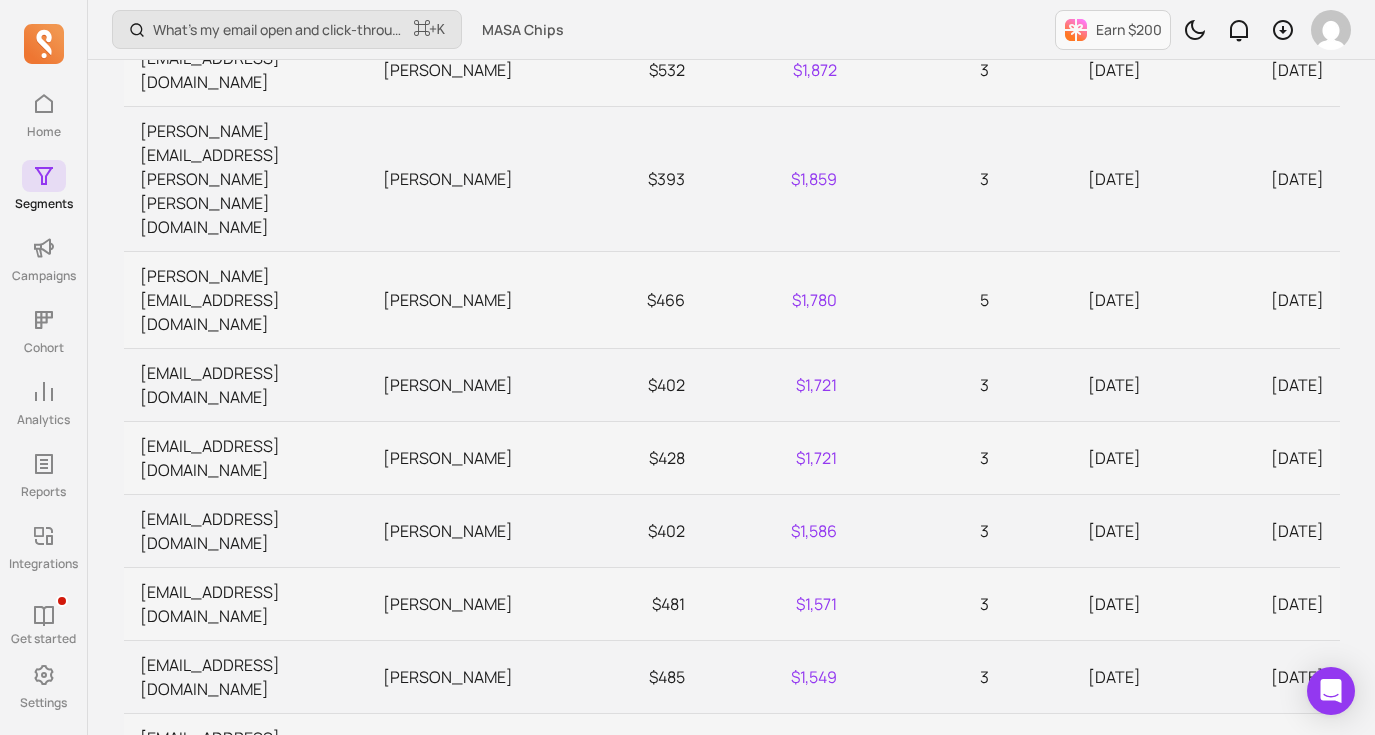 click on "63" at bounding box center (864, 1319) 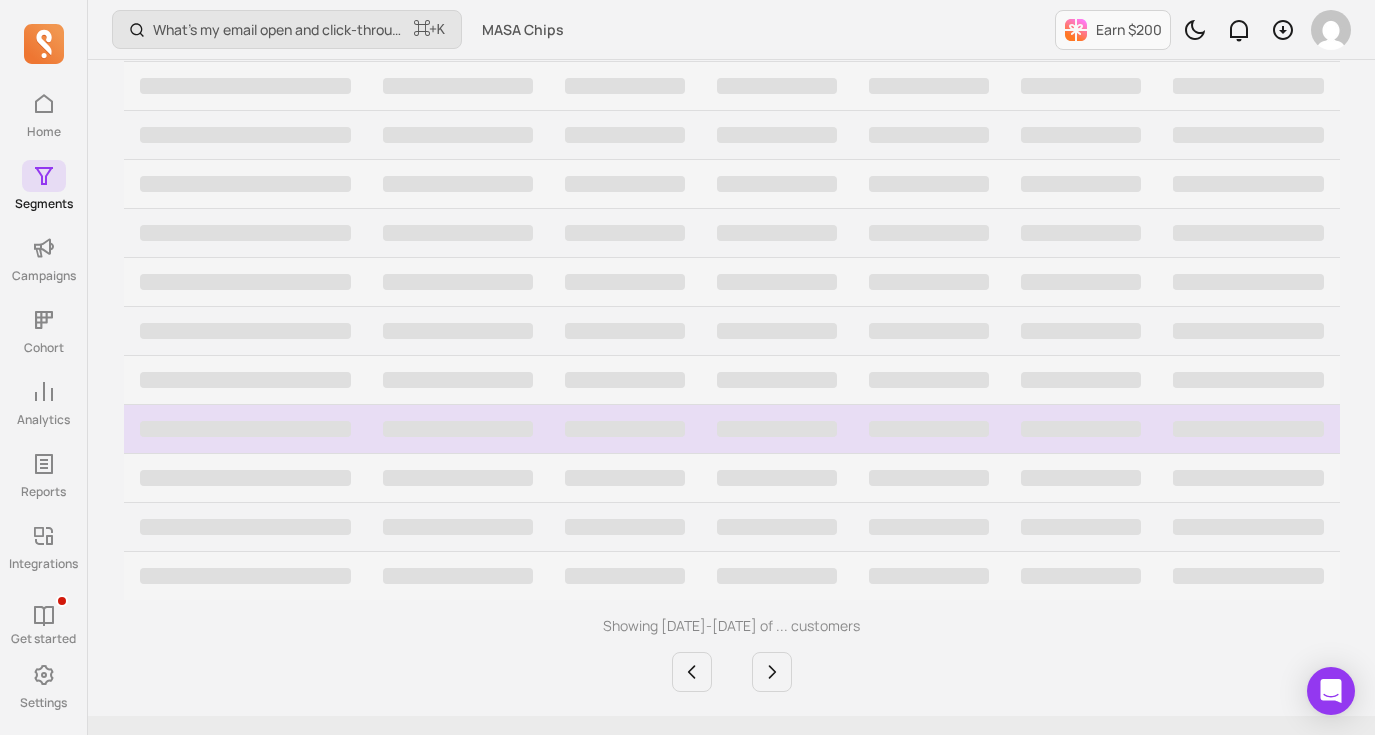 scroll, scrollTop: 841, scrollLeft: 0, axis: vertical 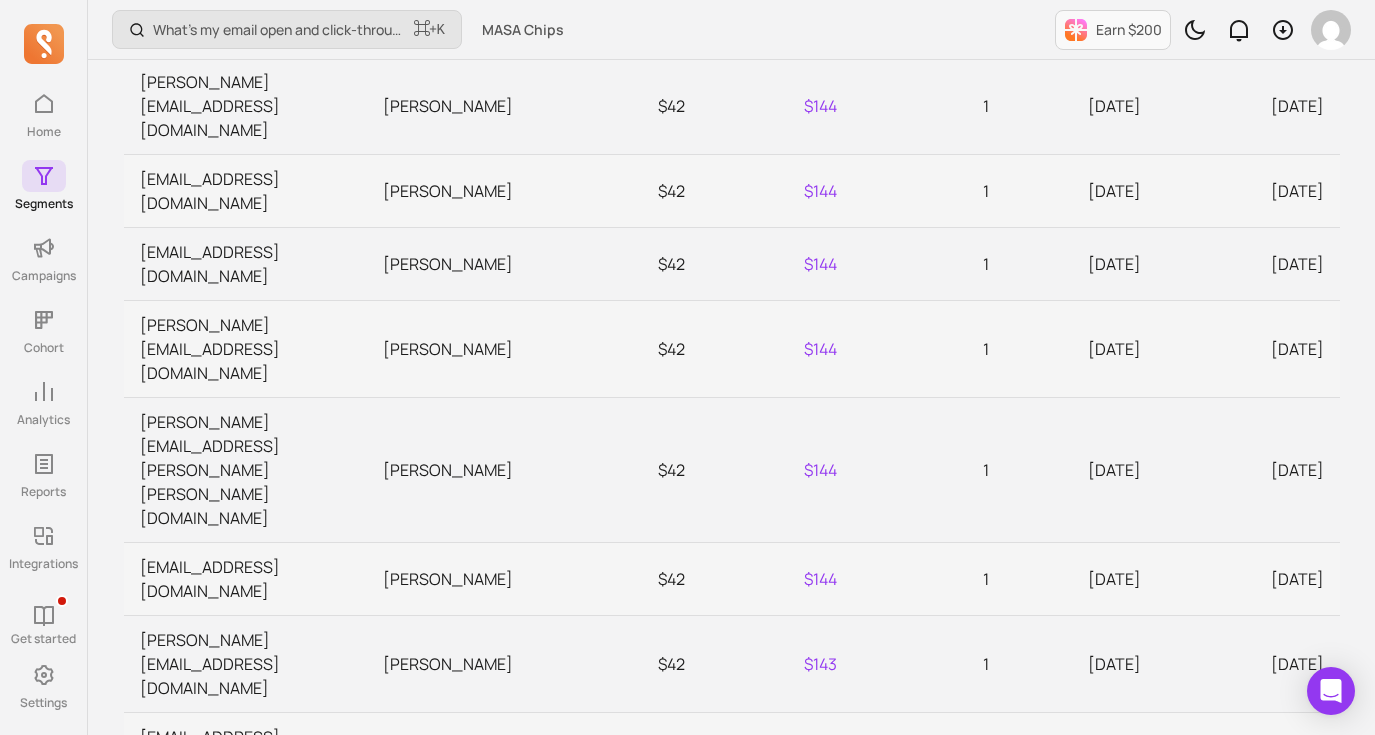 click on "1" at bounding box center [592, 1295] 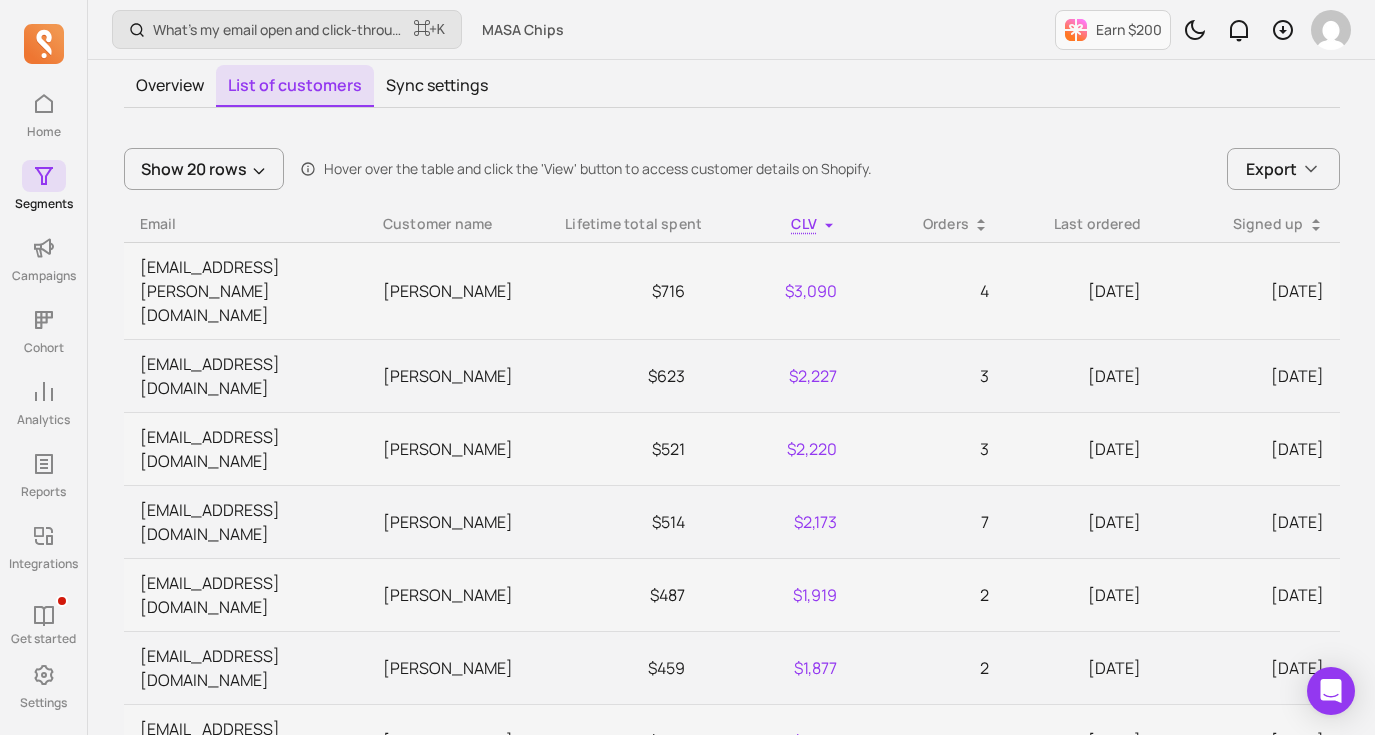 scroll, scrollTop: 0, scrollLeft: 0, axis: both 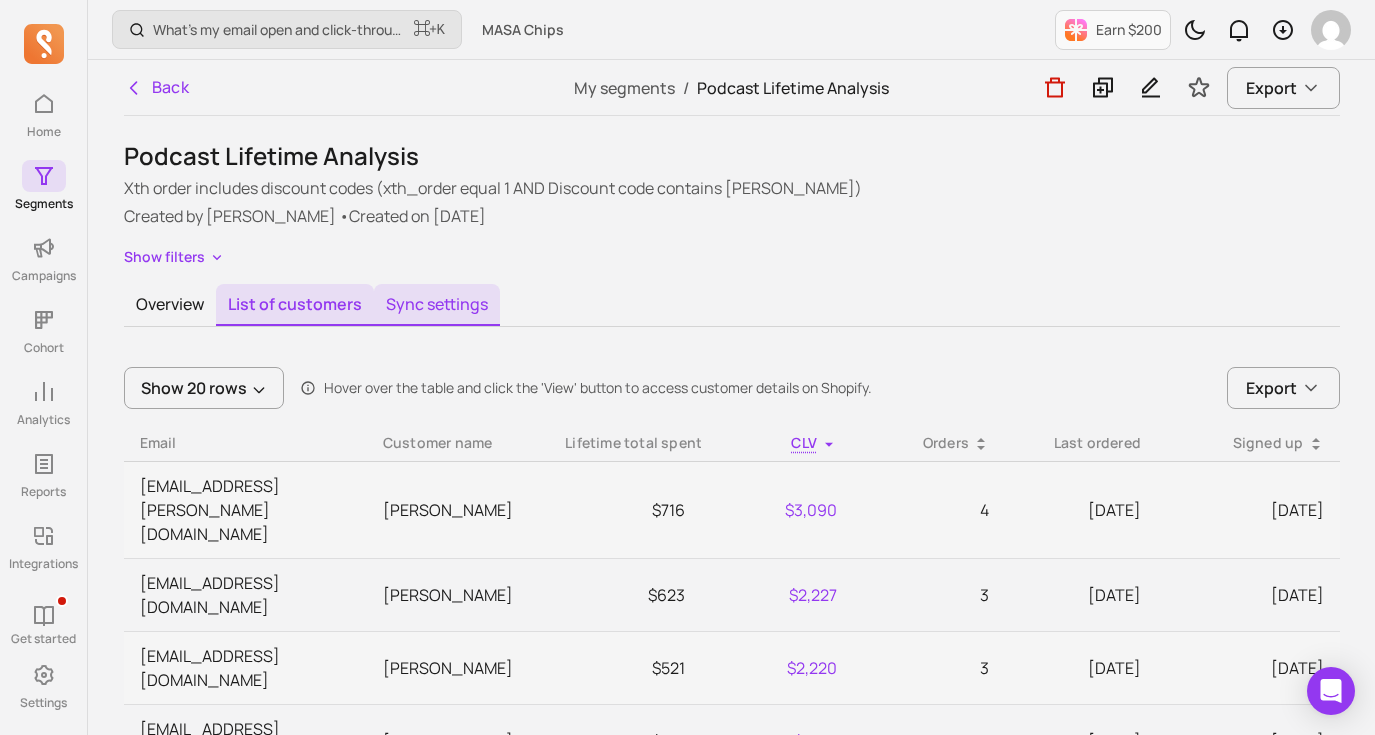 click on "Sync settings" at bounding box center [437, 305] 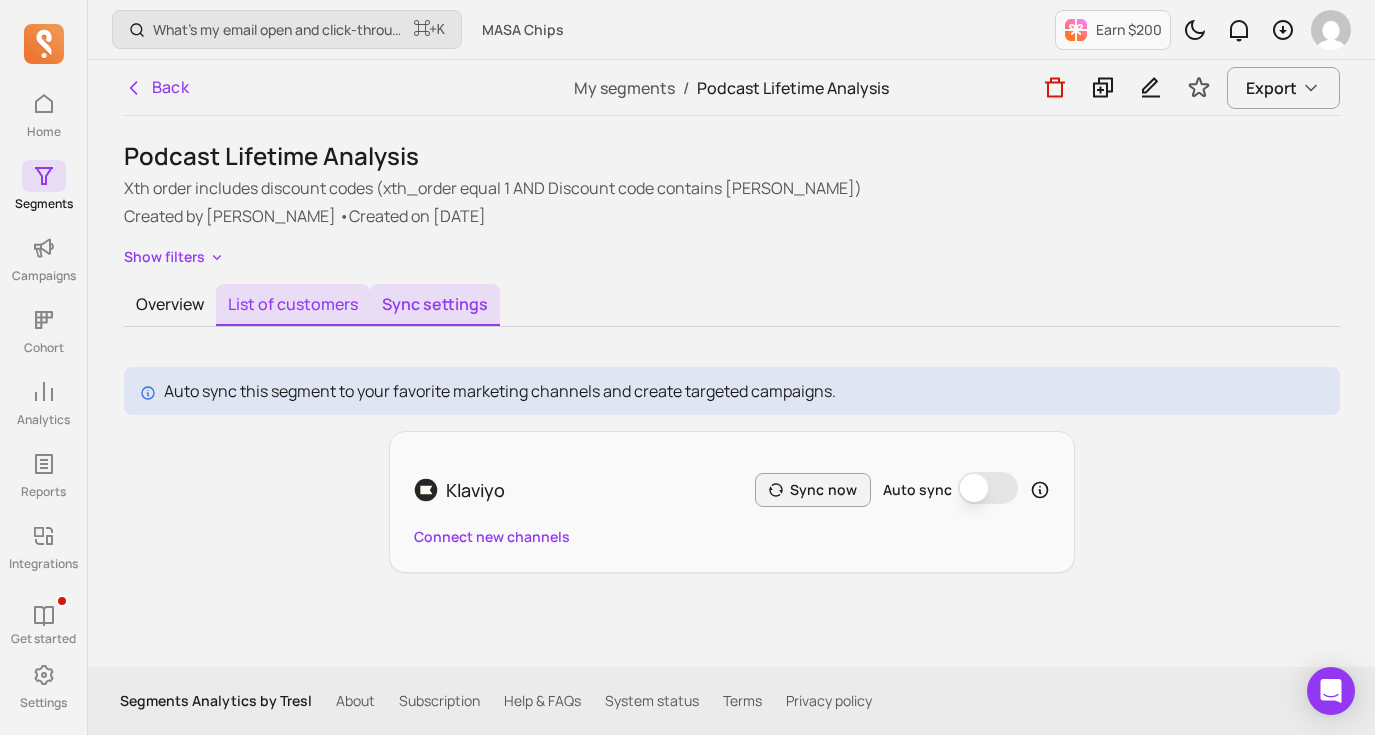click on "List of customers" at bounding box center [293, 305] 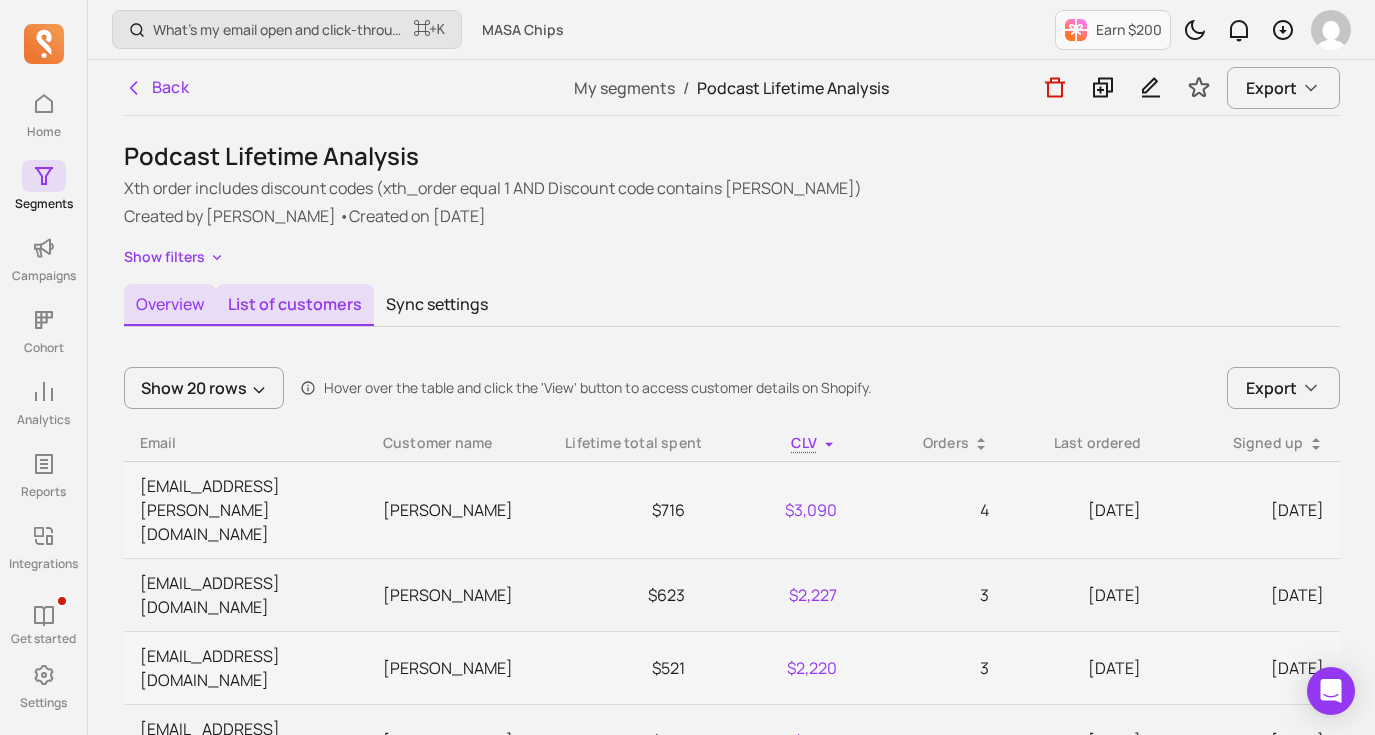 click on "Overview" at bounding box center [170, 305] 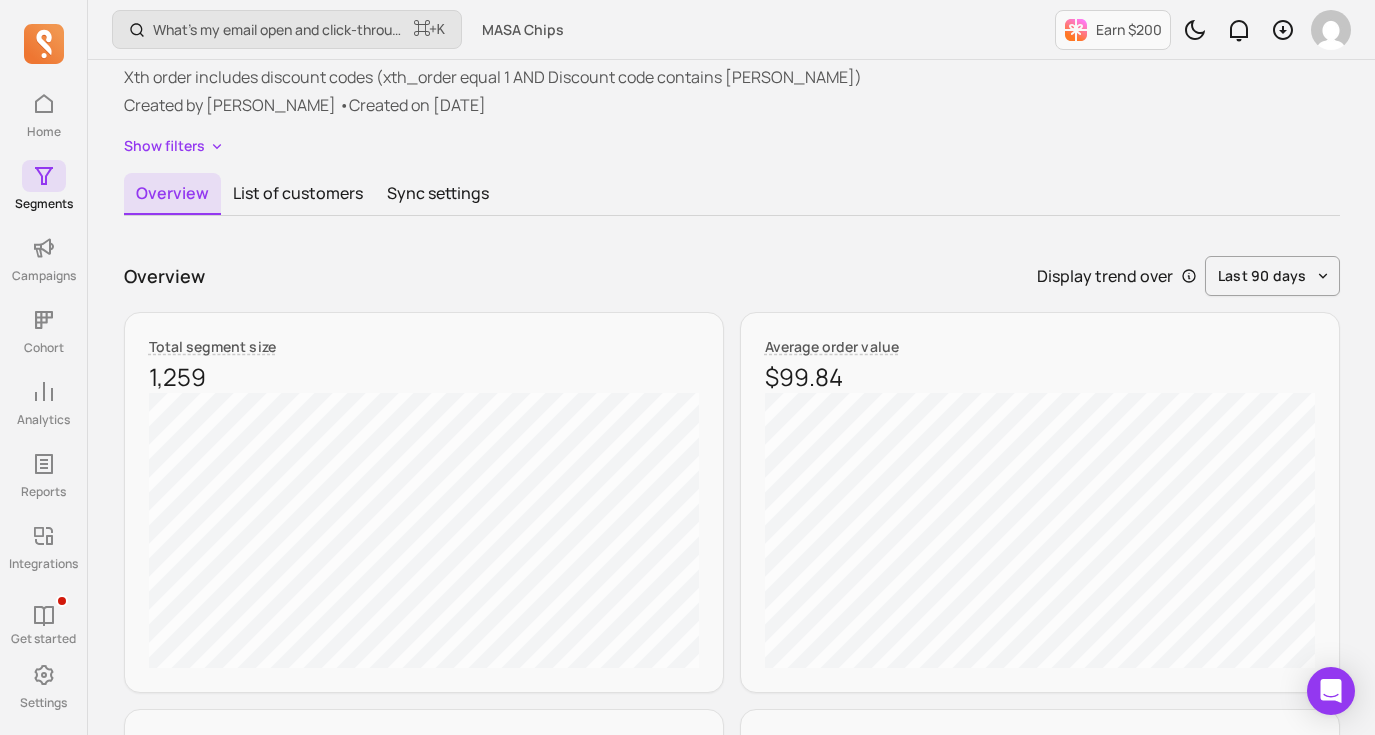 scroll, scrollTop: 0, scrollLeft: 0, axis: both 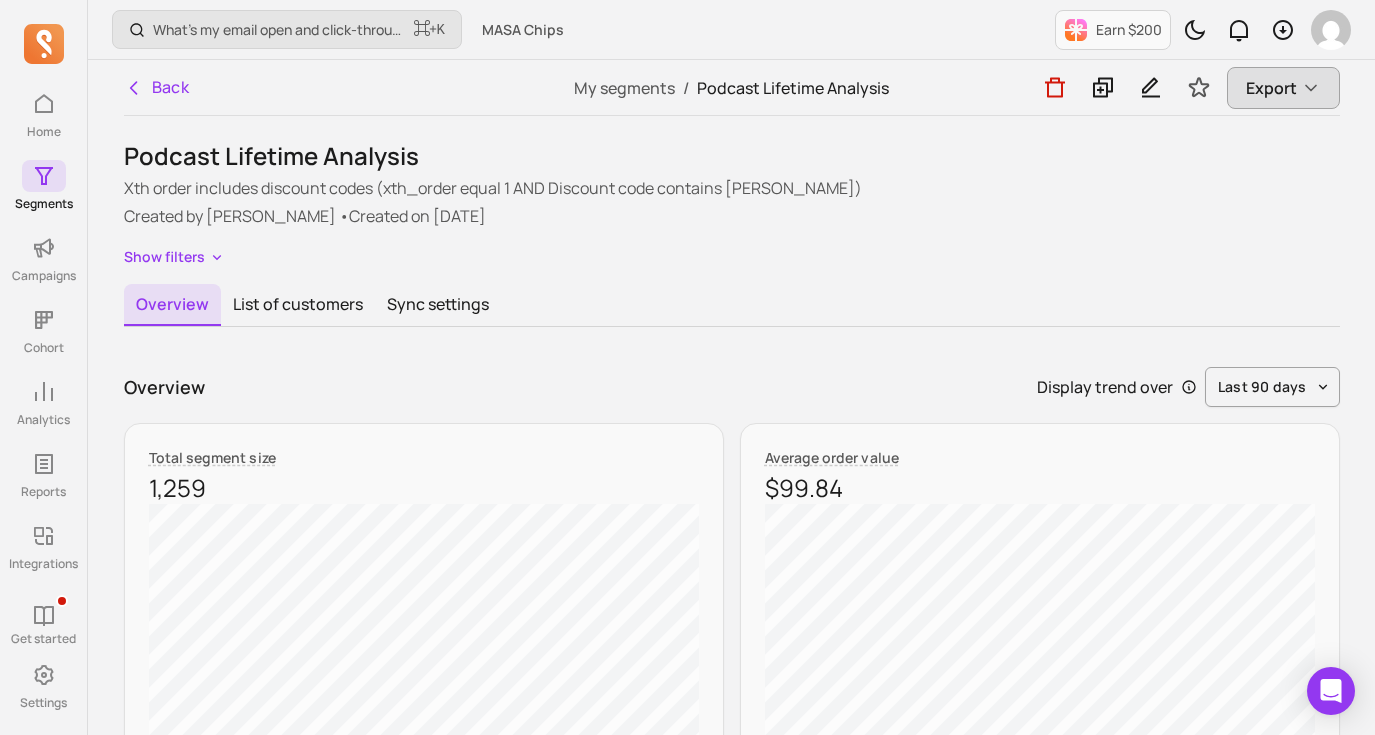 click on "Export" at bounding box center [1283, 88] 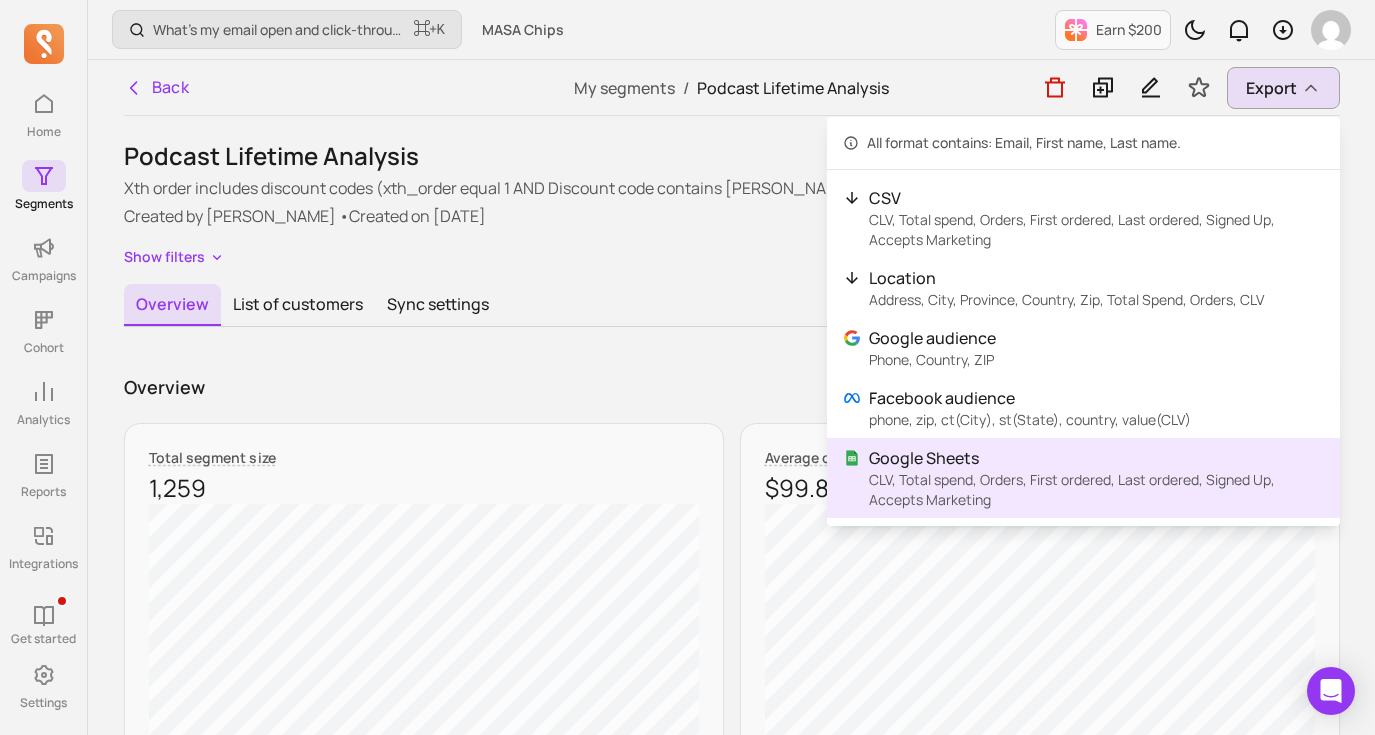 click on "CLV, Total spend, Orders, First ordered, Last ordered, Signed Up, Accepts Marketing" at bounding box center [1096, 490] 